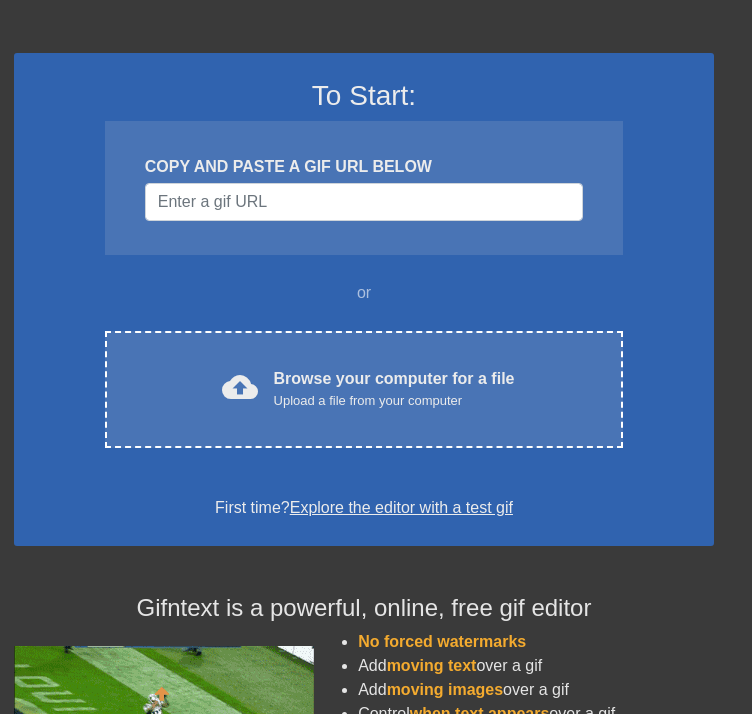 scroll, scrollTop: 200, scrollLeft: 0, axis: vertical 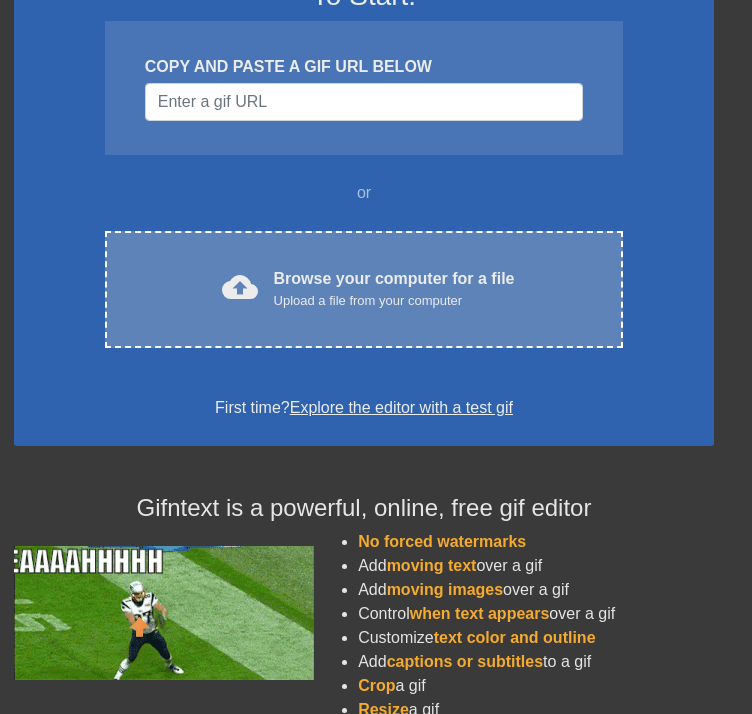 click on "cloud_upload Browse your computer for a file Upload a file from your computer Choose files" at bounding box center (364, 289) 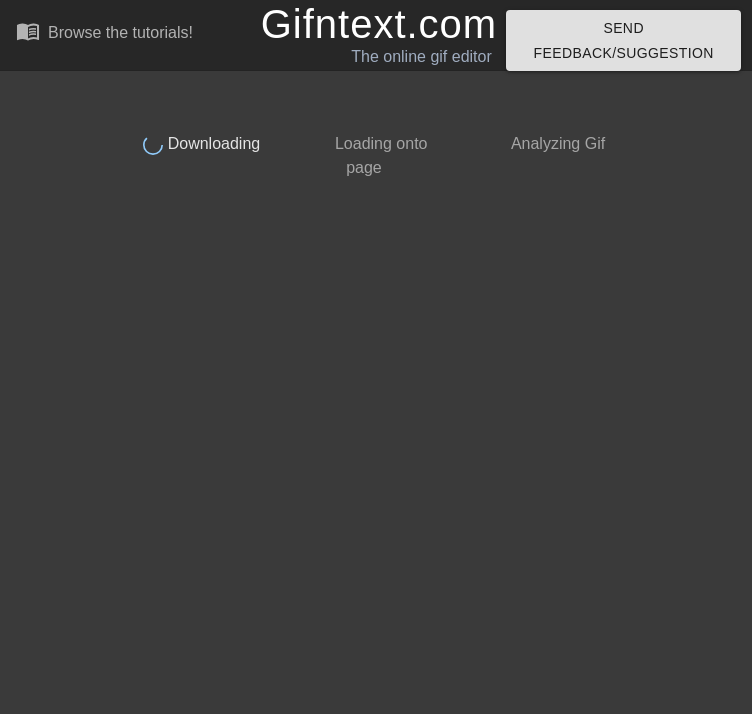 scroll, scrollTop: 0, scrollLeft: 0, axis: both 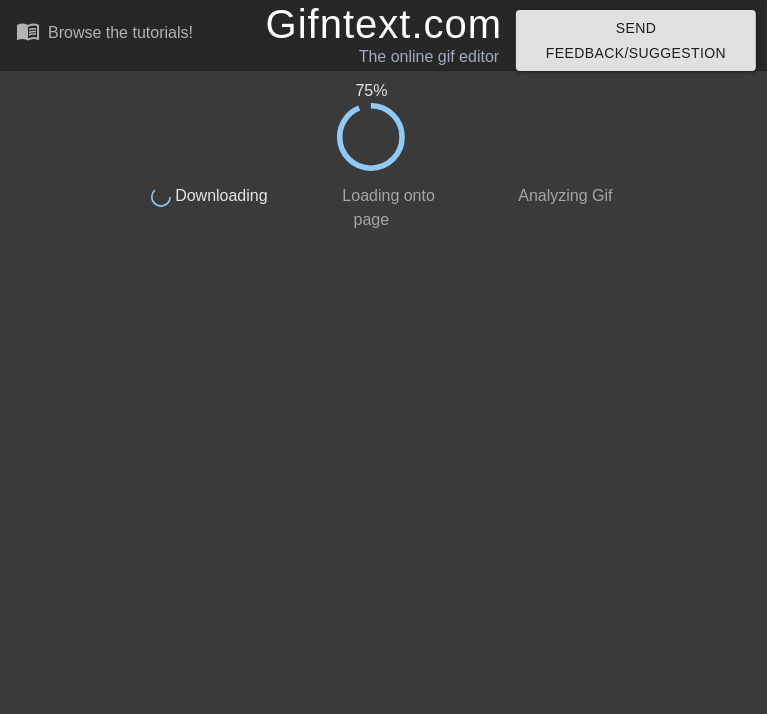 drag, startPoint x: 520, startPoint y: 0, endPoint x: 214, endPoint y: 43, distance: 309.00647 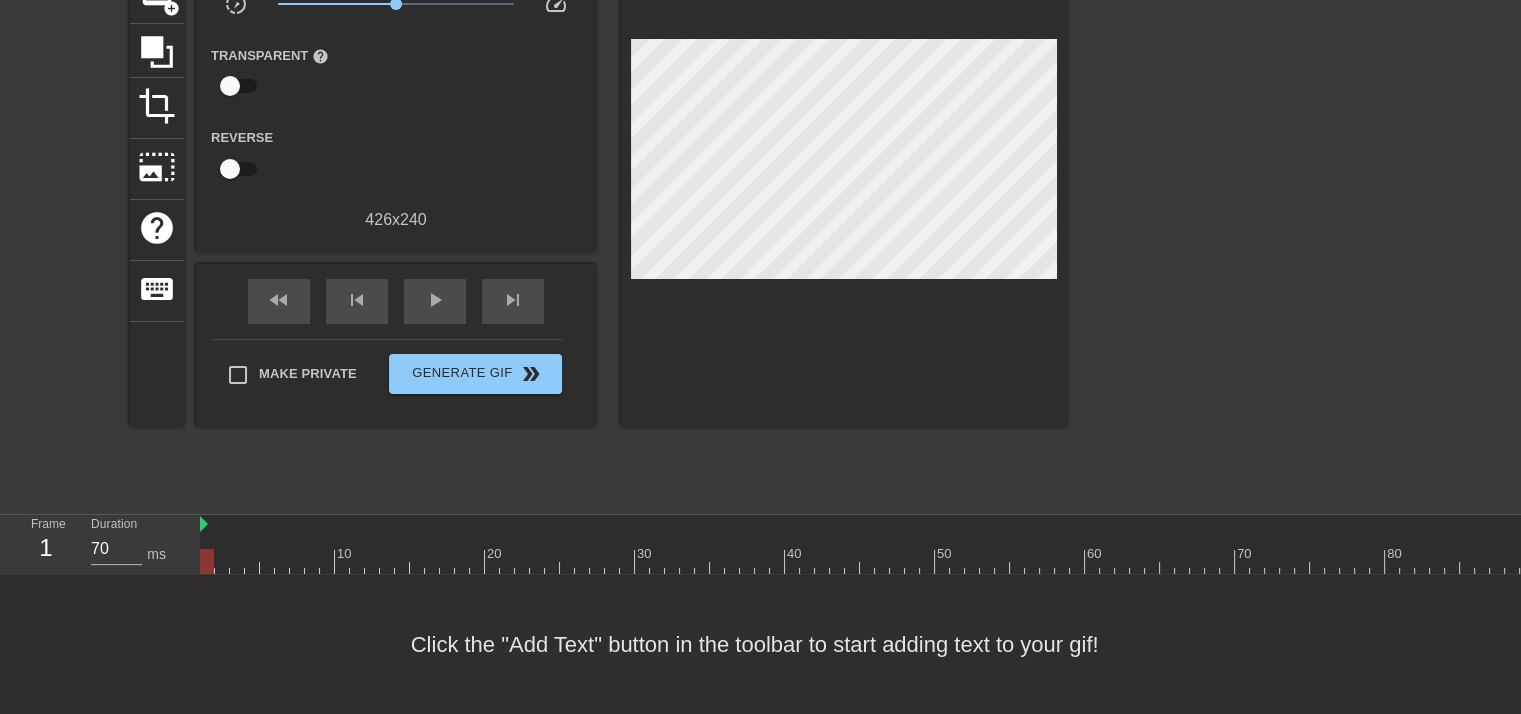scroll, scrollTop: 192, scrollLeft: 0, axis: vertical 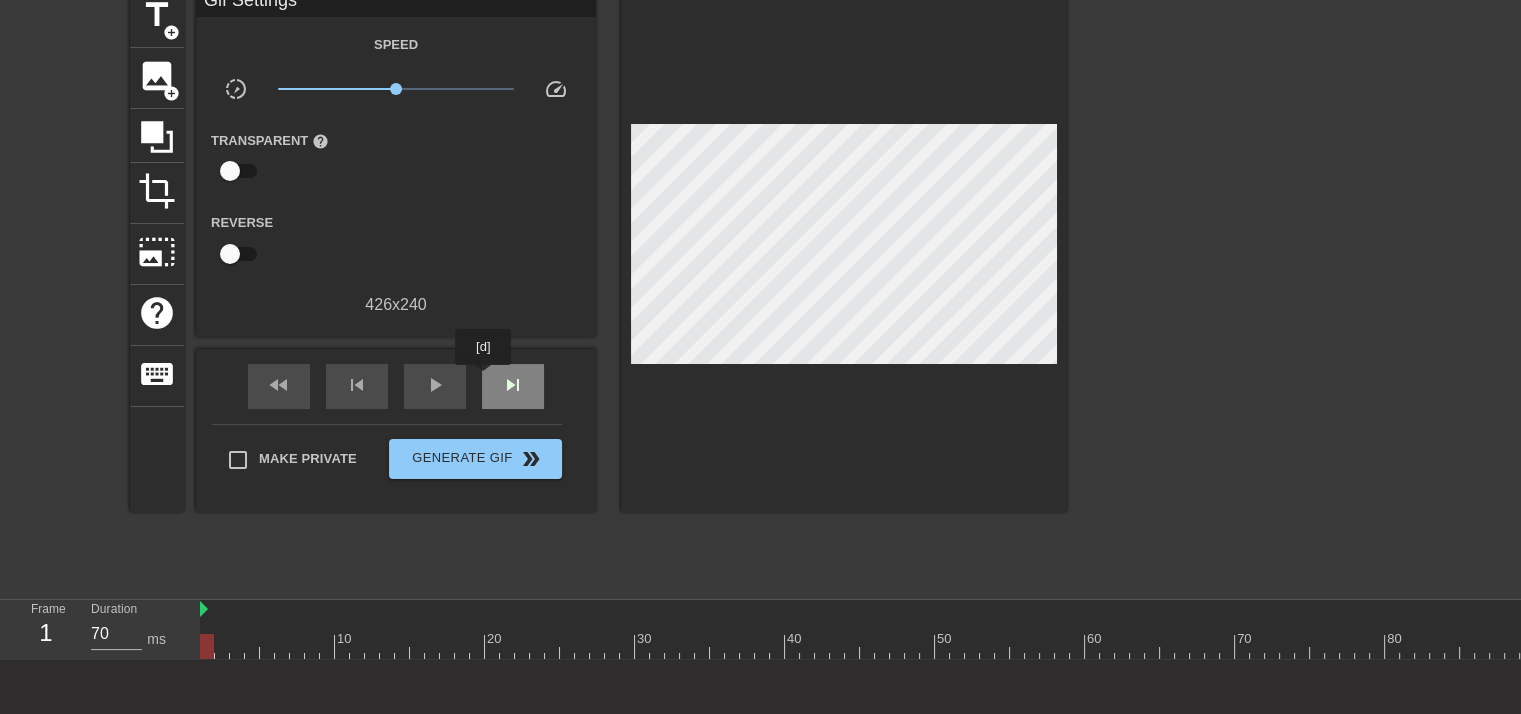 click on "skip_next" at bounding box center (513, 386) 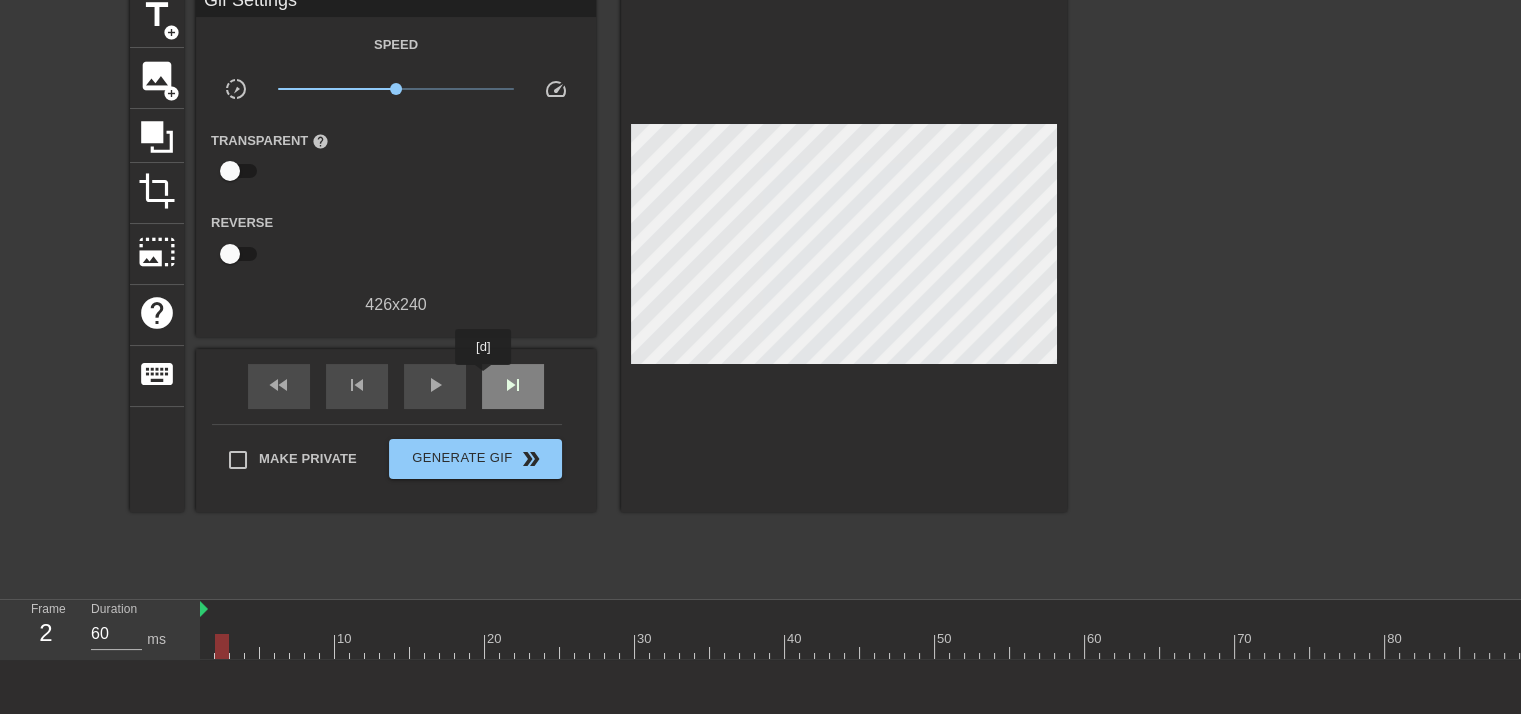 click on "skip_next" at bounding box center (513, 386) 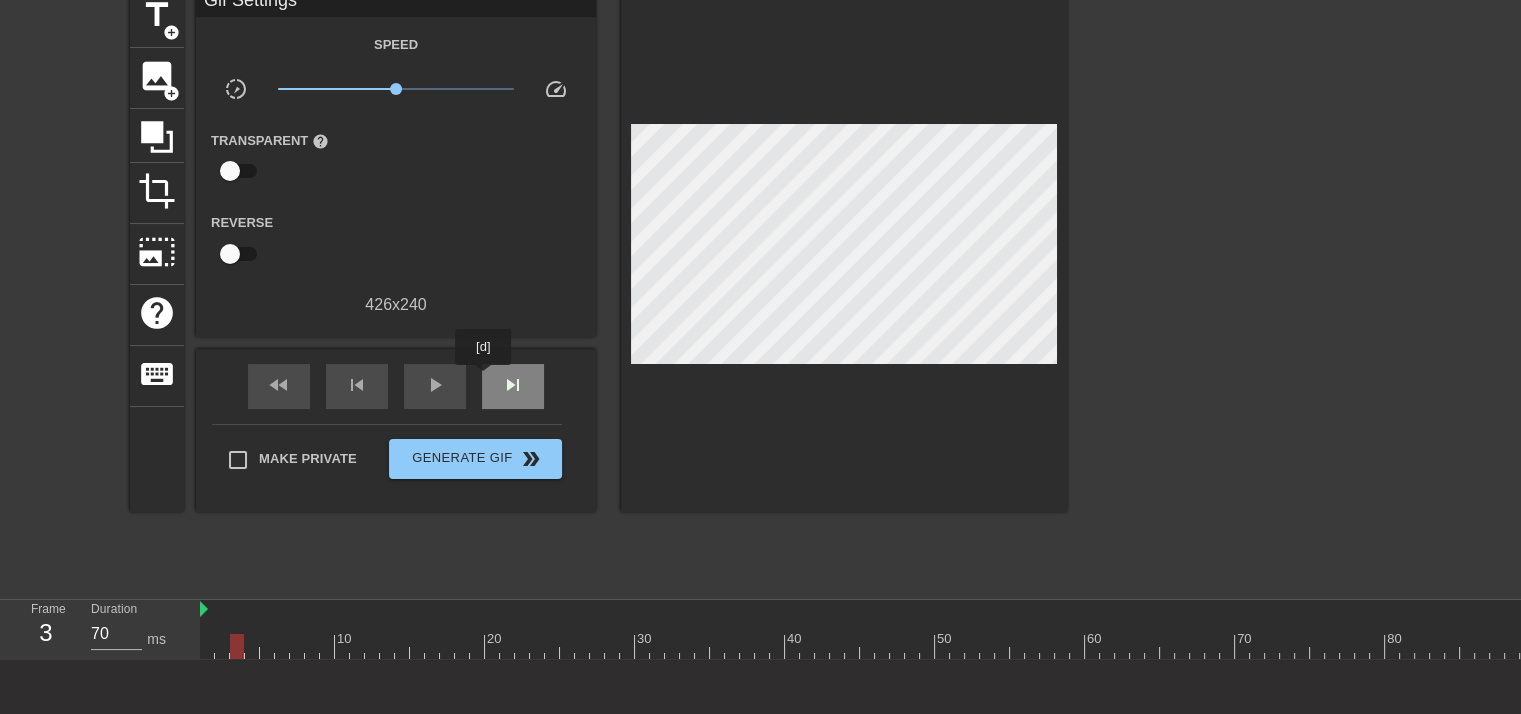 click on "skip_next" at bounding box center [513, 386] 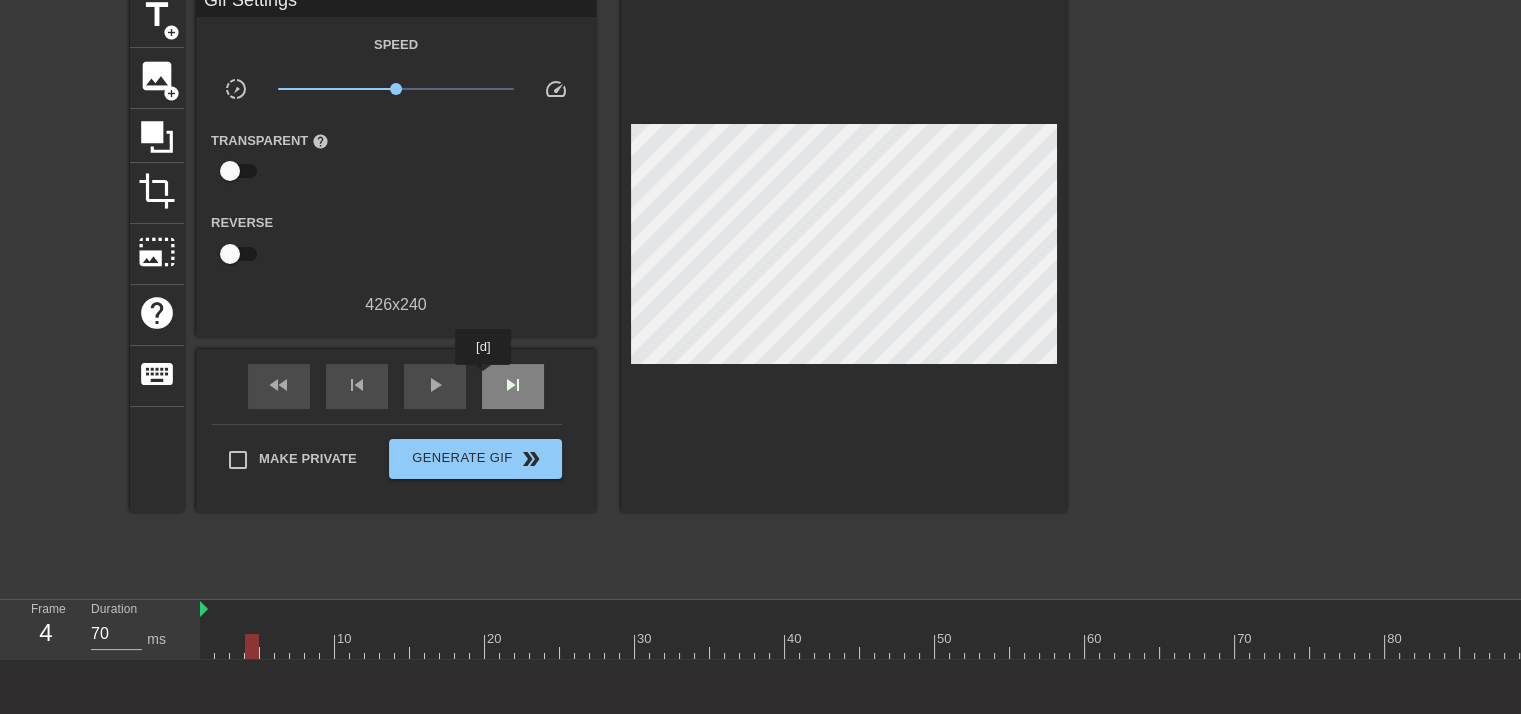 click on "skip_next" at bounding box center [513, 386] 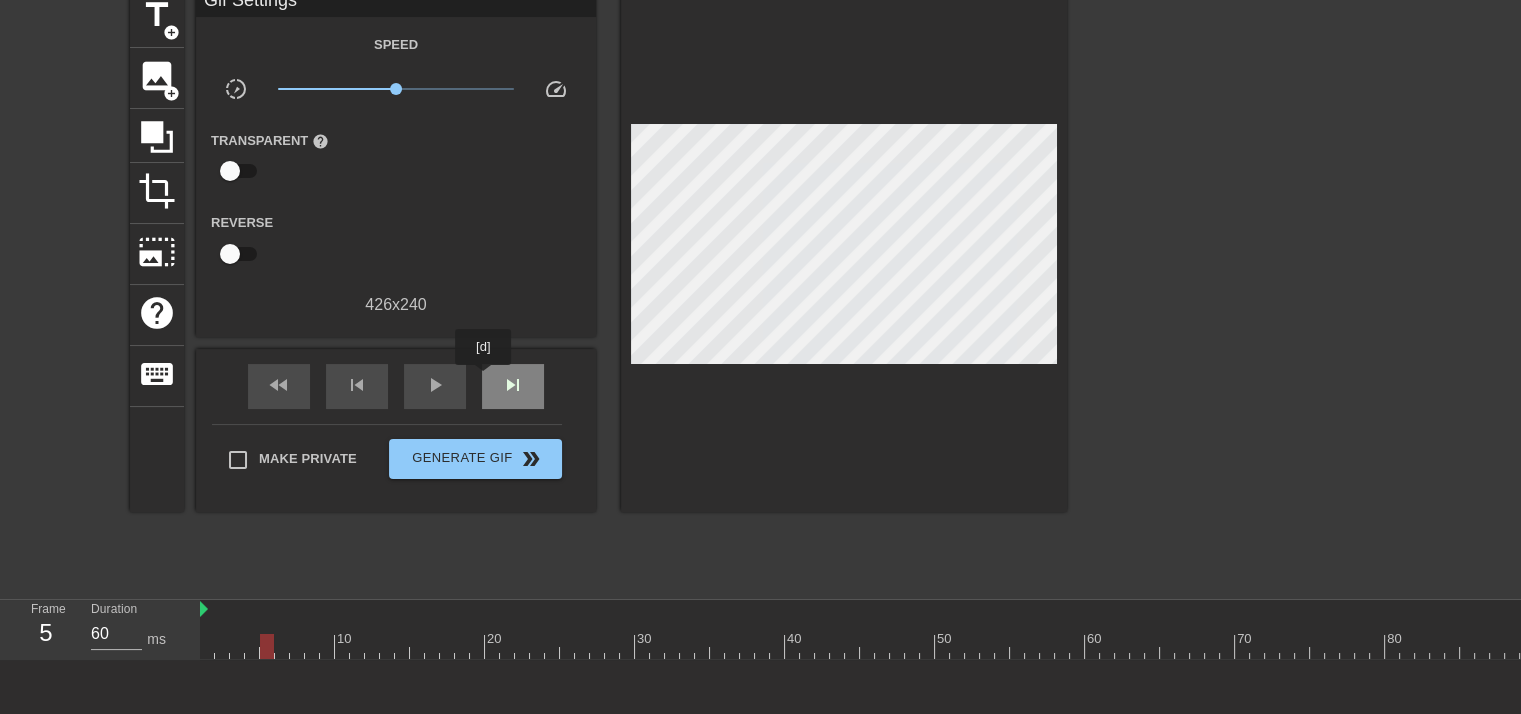 click on "skip_next" at bounding box center [513, 386] 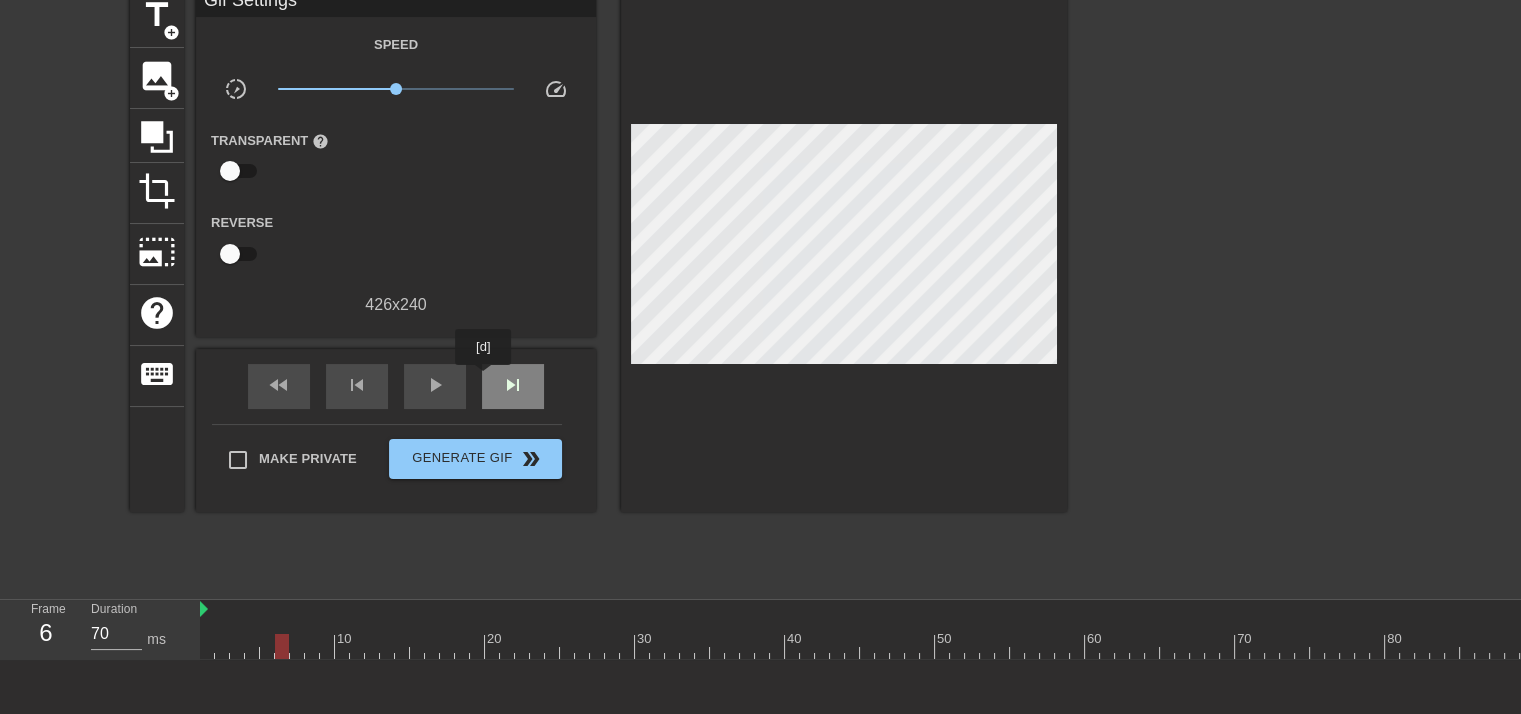 click on "skip_next" at bounding box center (513, 386) 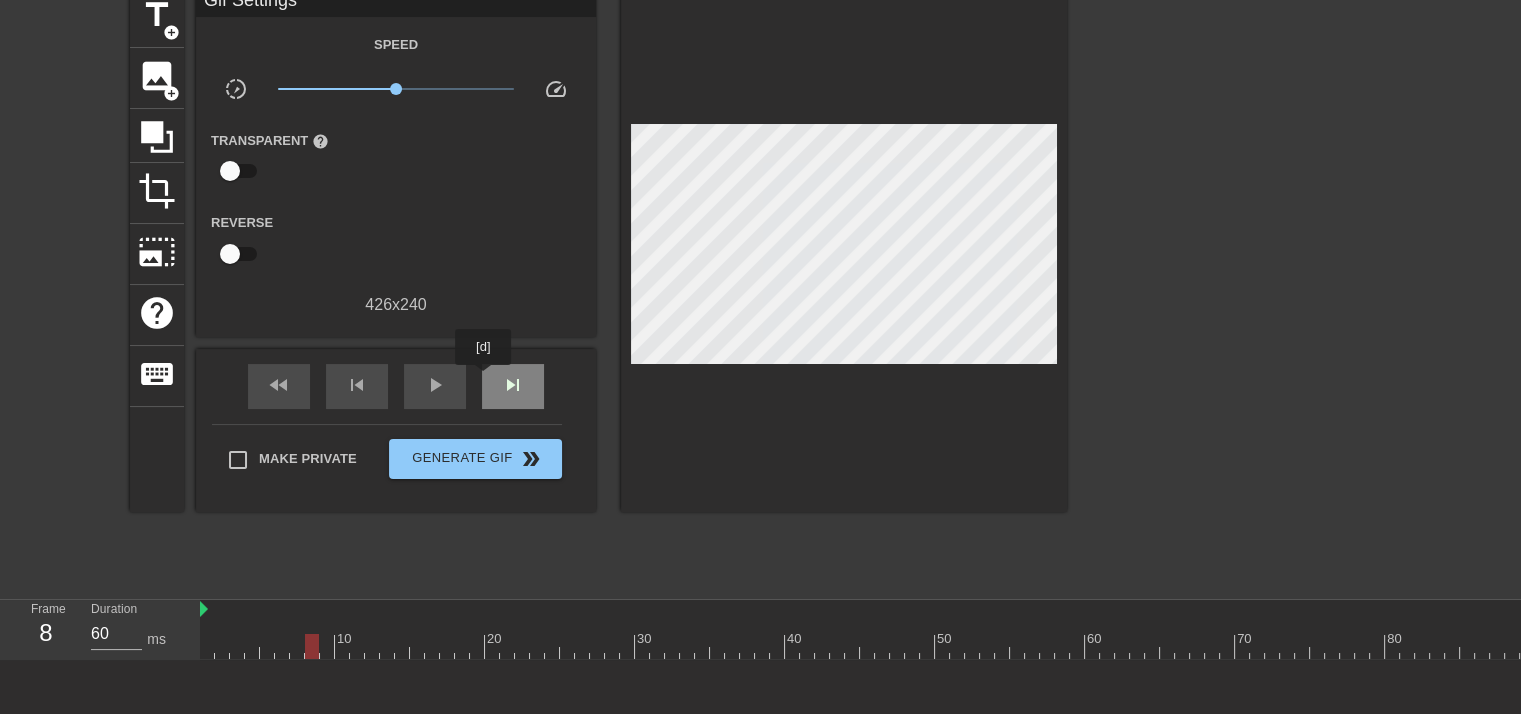 click on "skip_next" at bounding box center (513, 386) 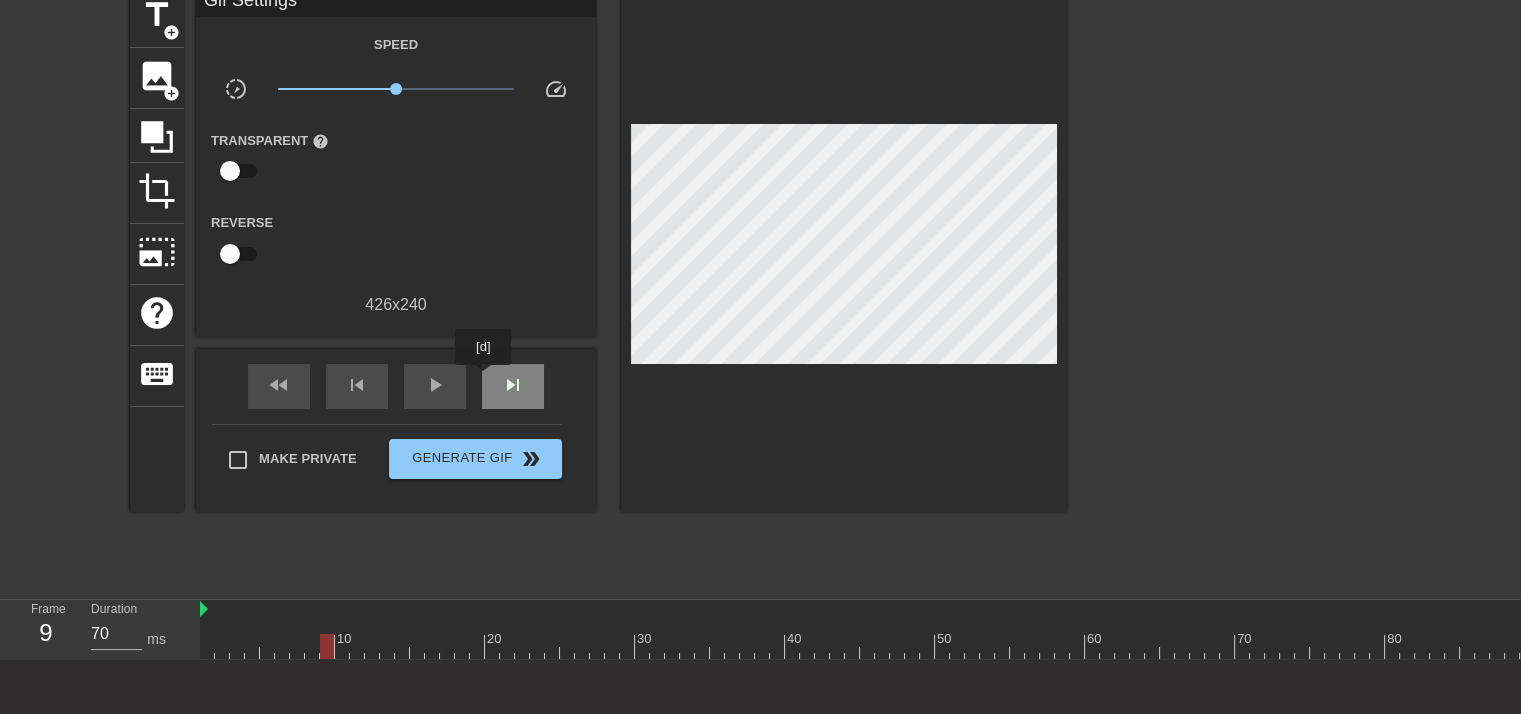 click on "skip_next" at bounding box center (513, 386) 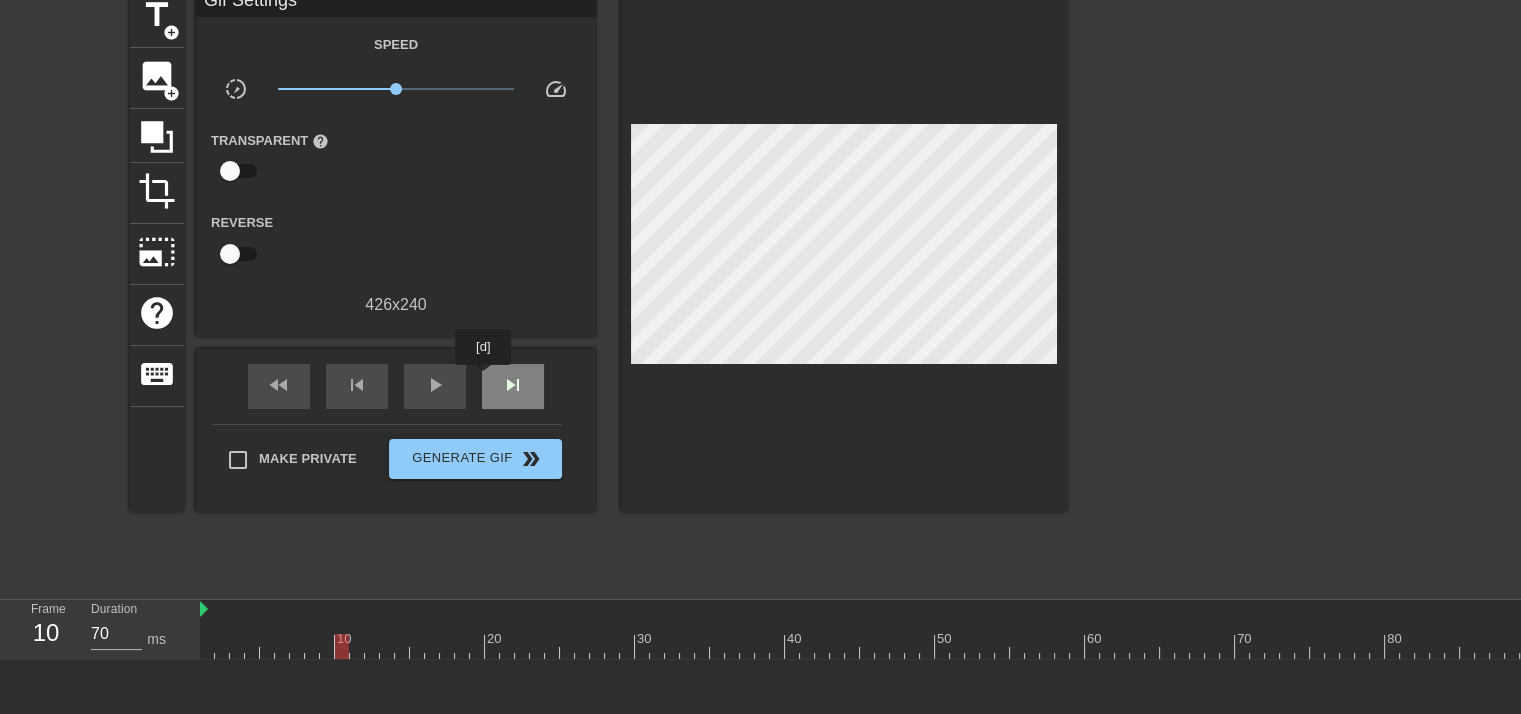click on "skip_next" at bounding box center (513, 386) 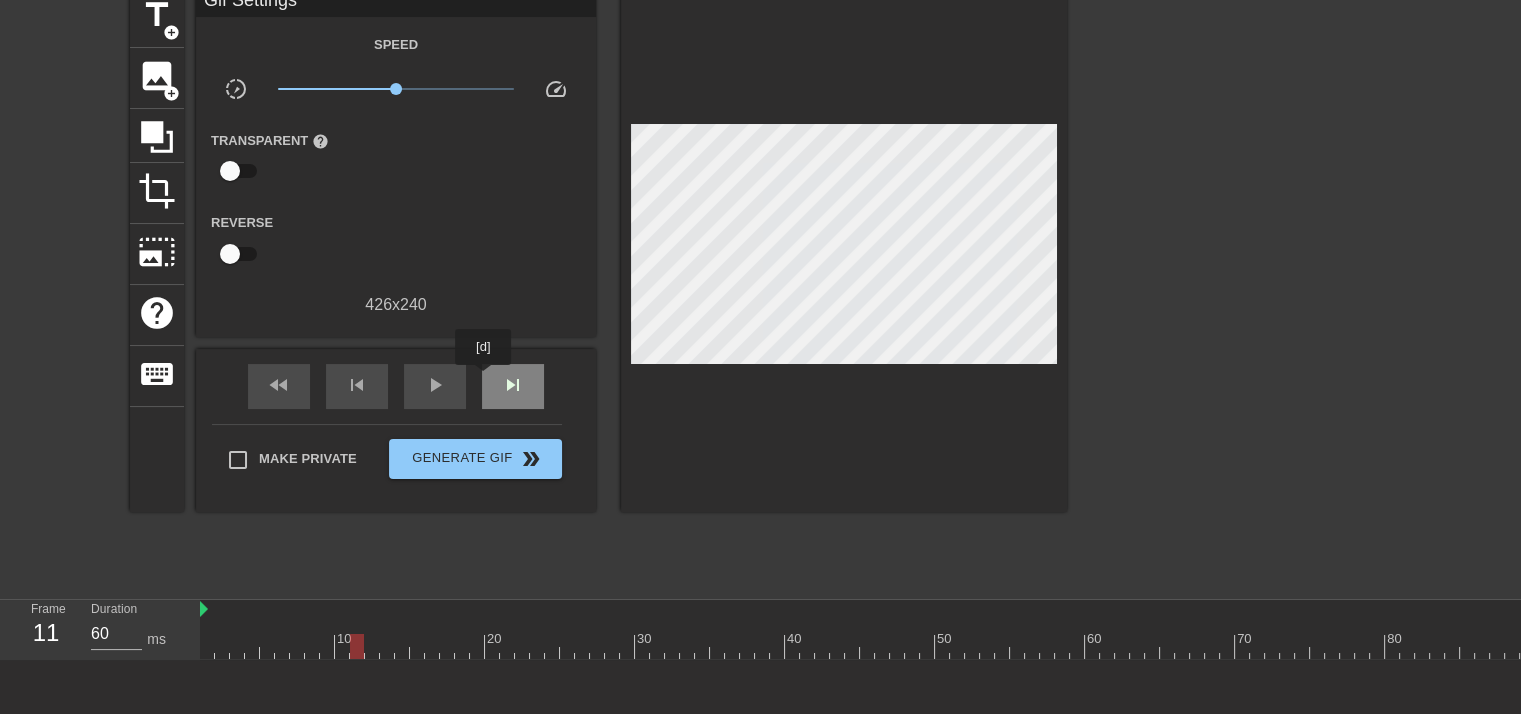 click on "skip_next" at bounding box center (513, 386) 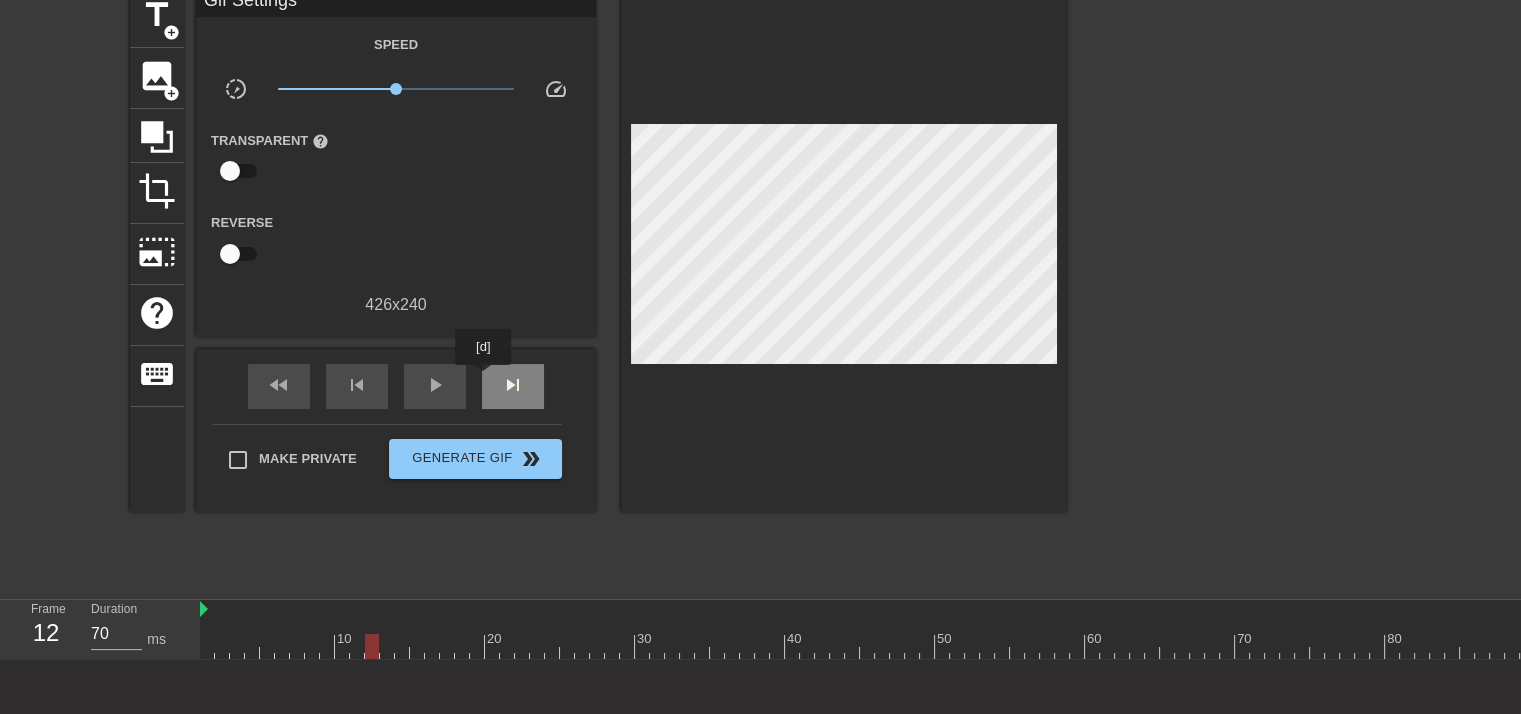 click on "skip_next" at bounding box center (513, 386) 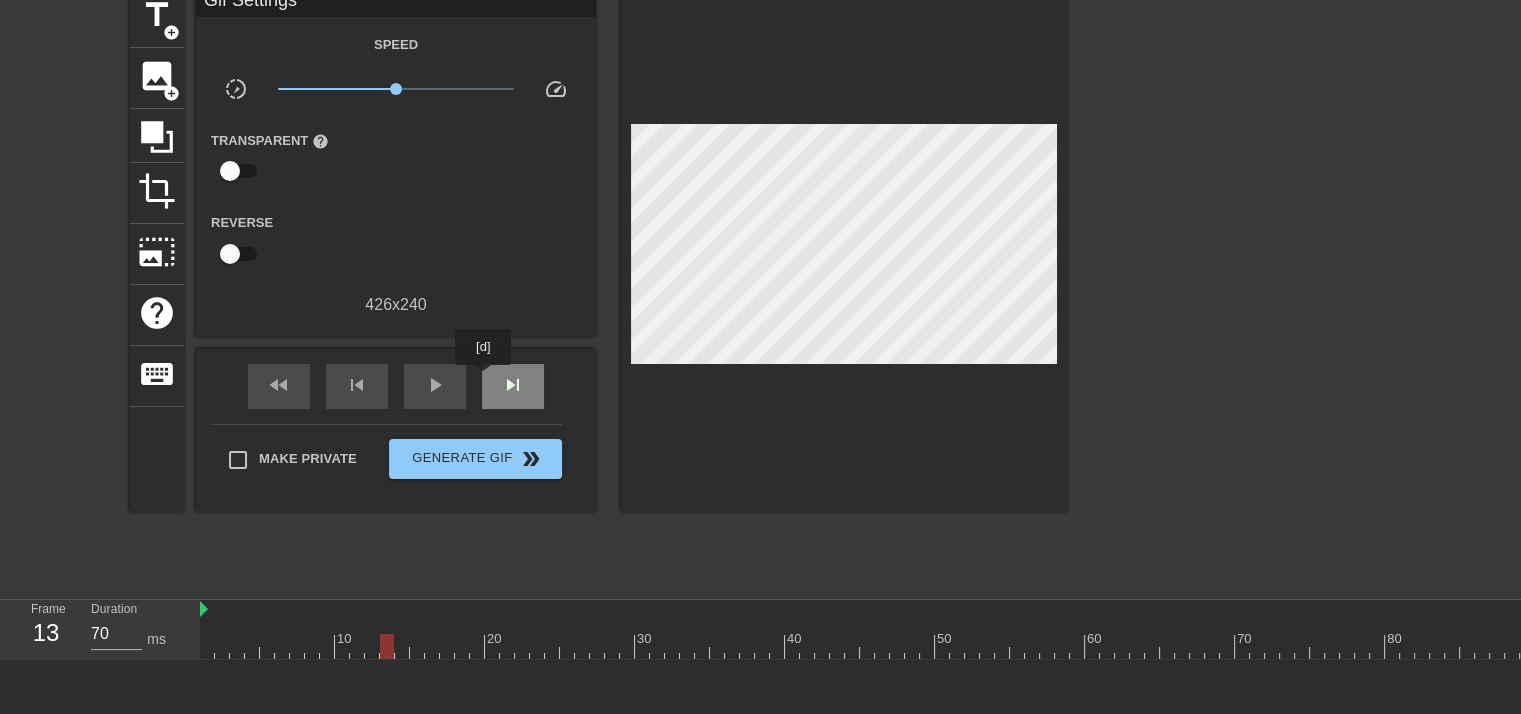 click on "skip_next" at bounding box center (513, 386) 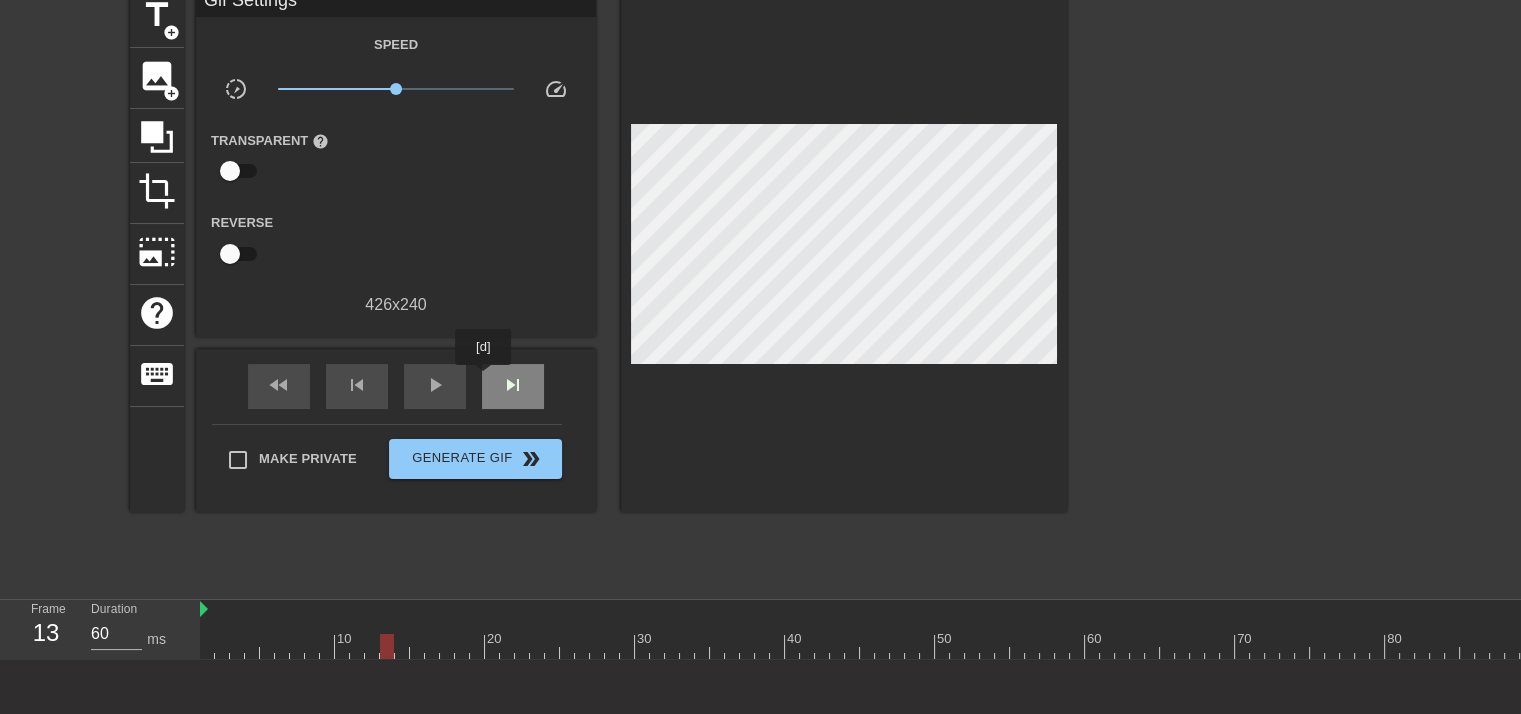 click on "skip_next" at bounding box center (513, 386) 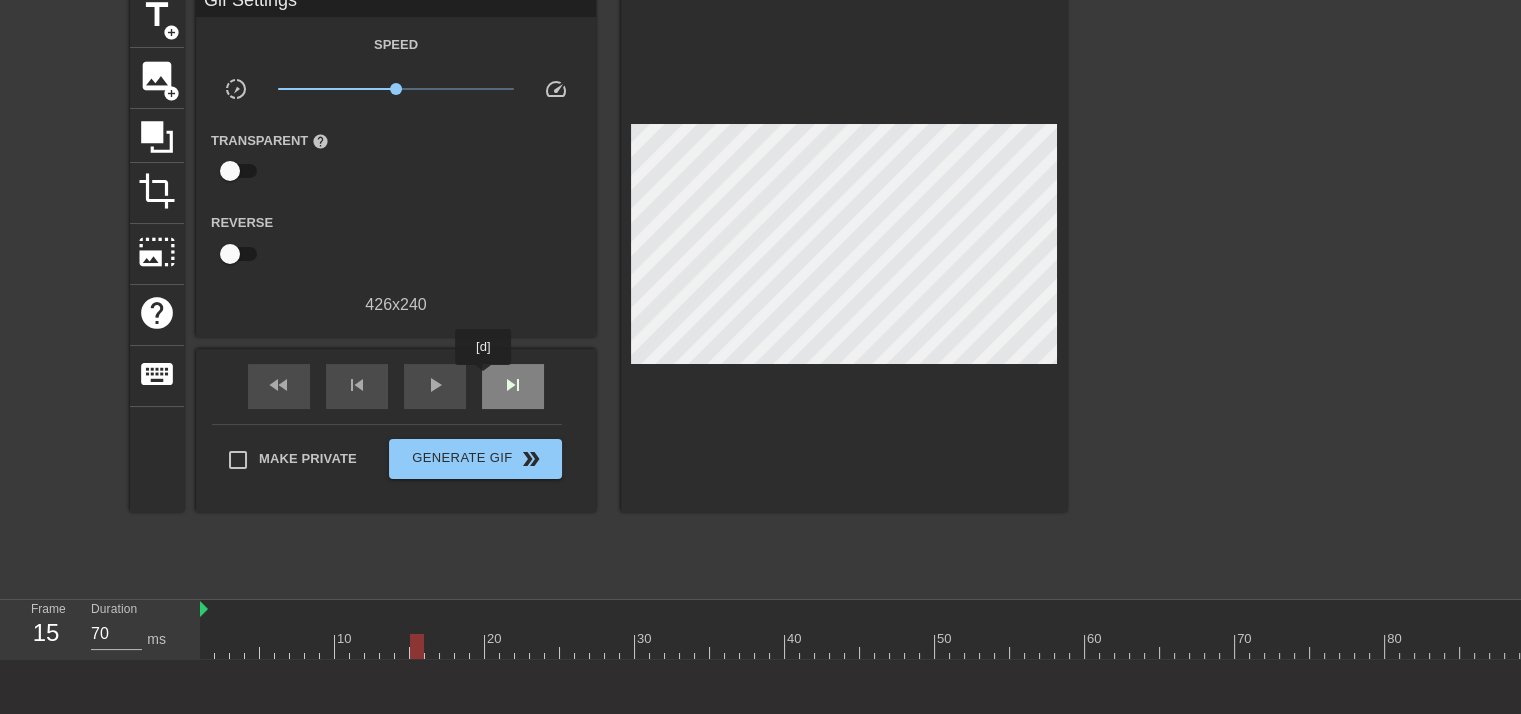 click on "skip_next" at bounding box center (513, 386) 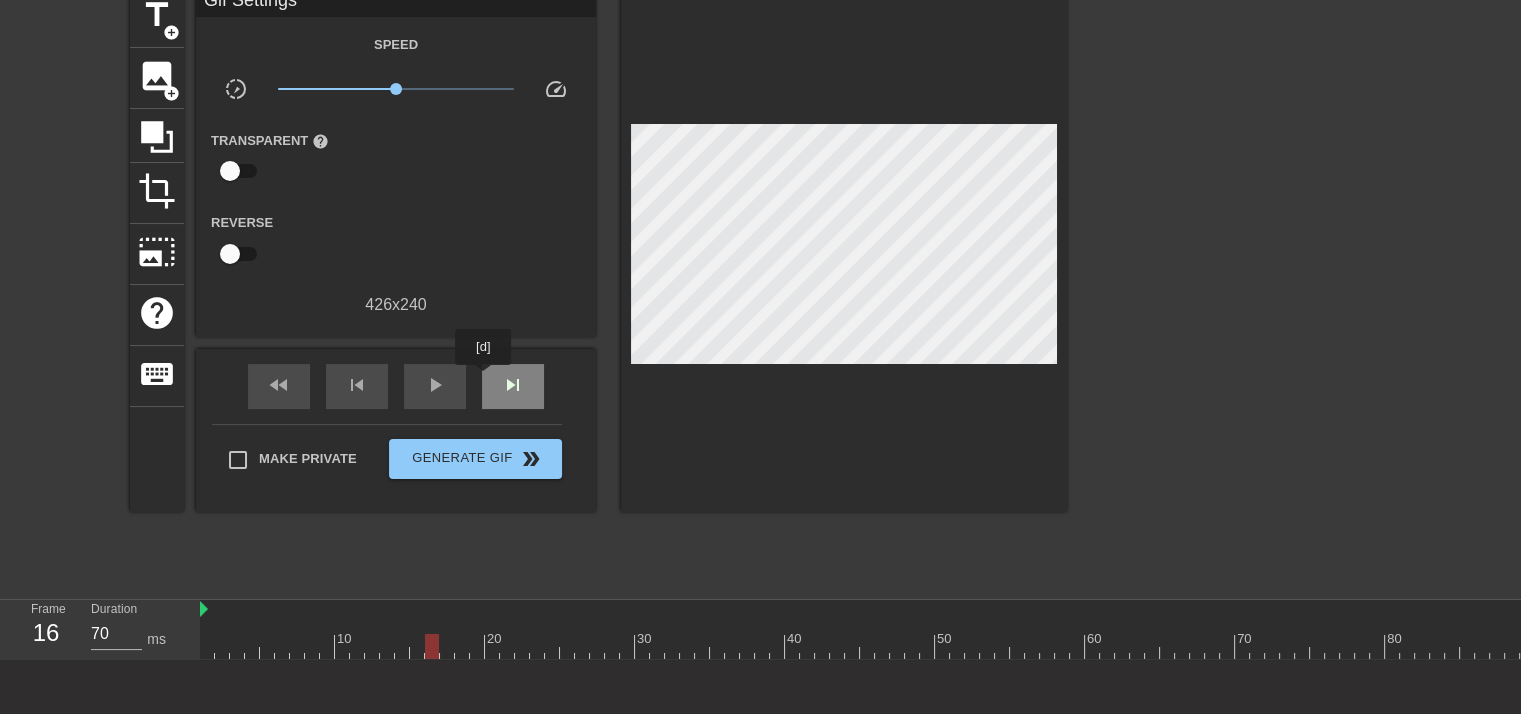 click on "skip_next" at bounding box center [513, 386] 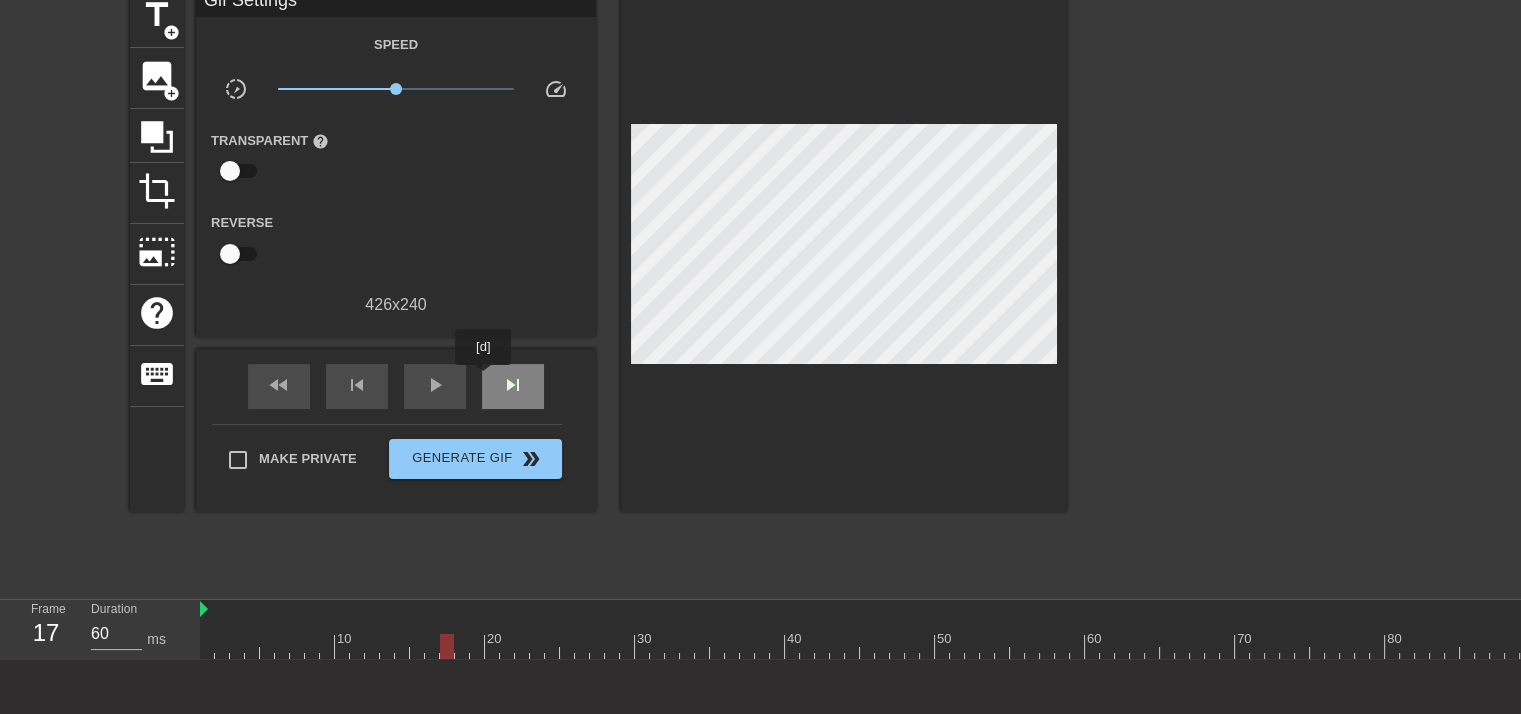 click on "skip_next" at bounding box center (513, 386) 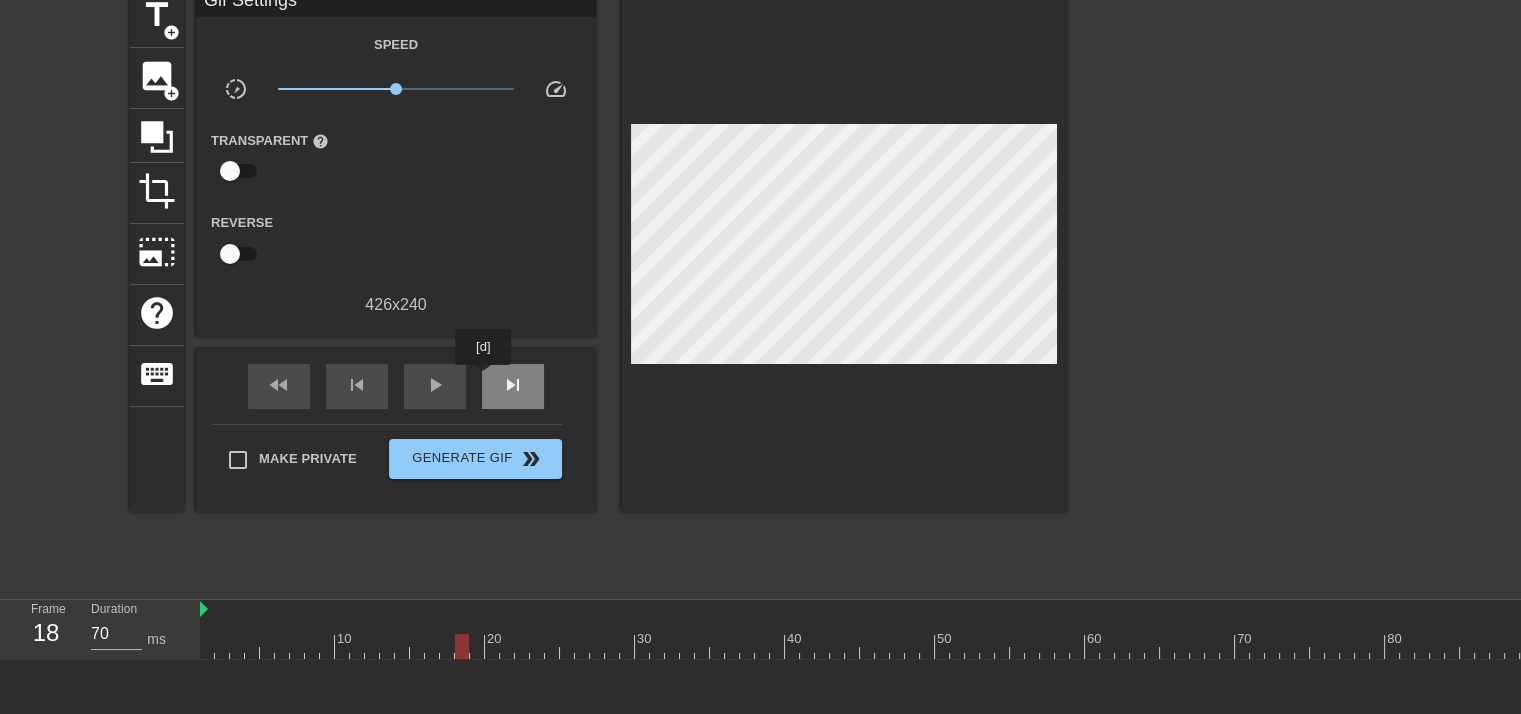 click on "skip_next" at bounding box center [513, 386] 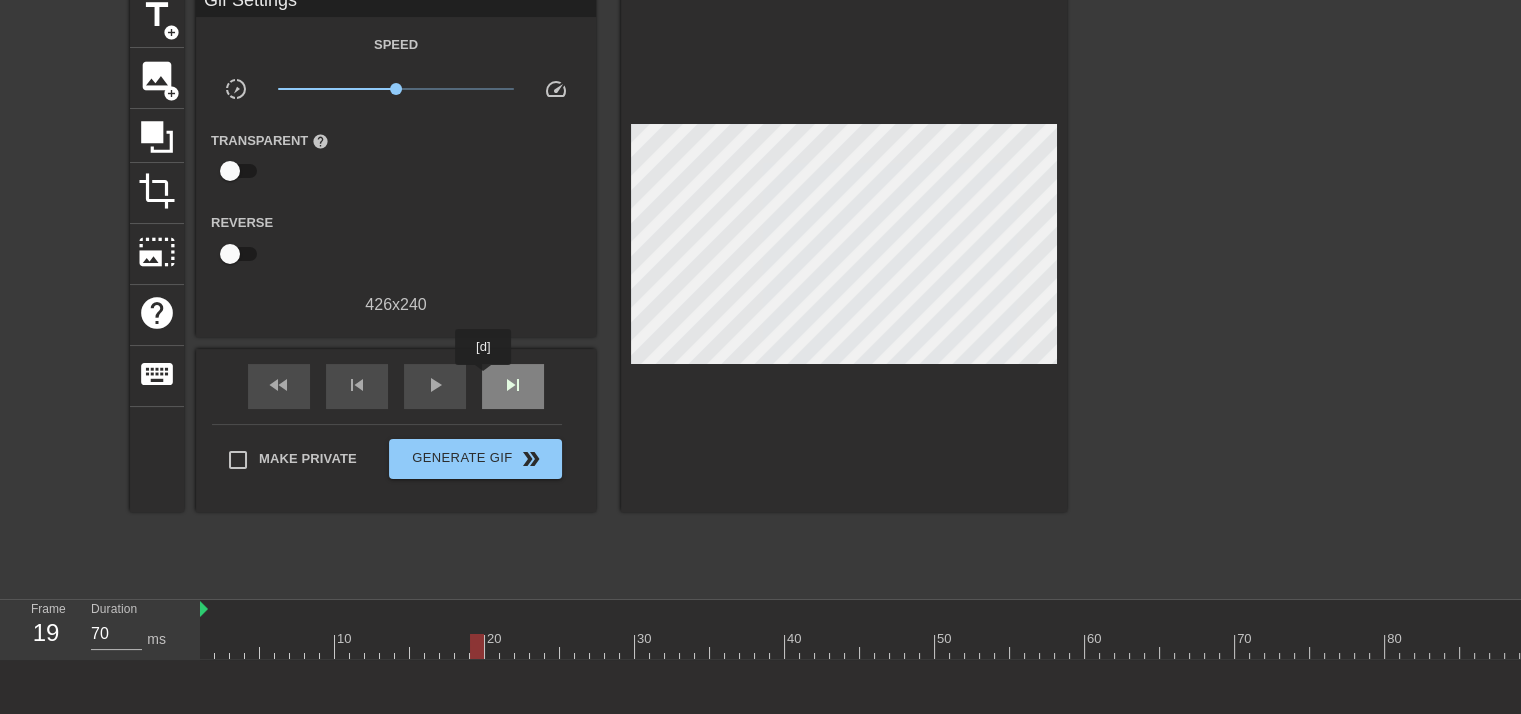 click on "skip_next" at bounding box center (513, 386) 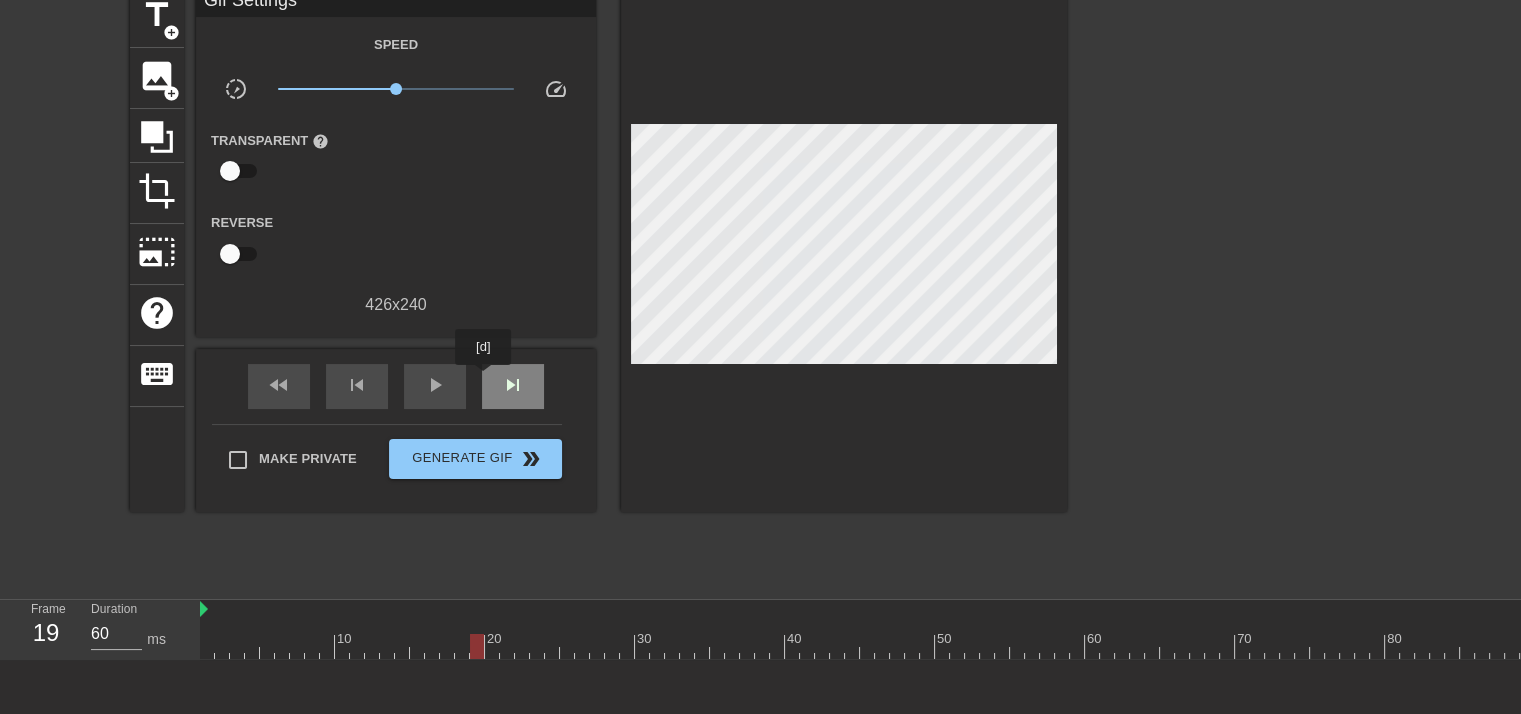 click on "skip_next" at bounding box center [513, 386] 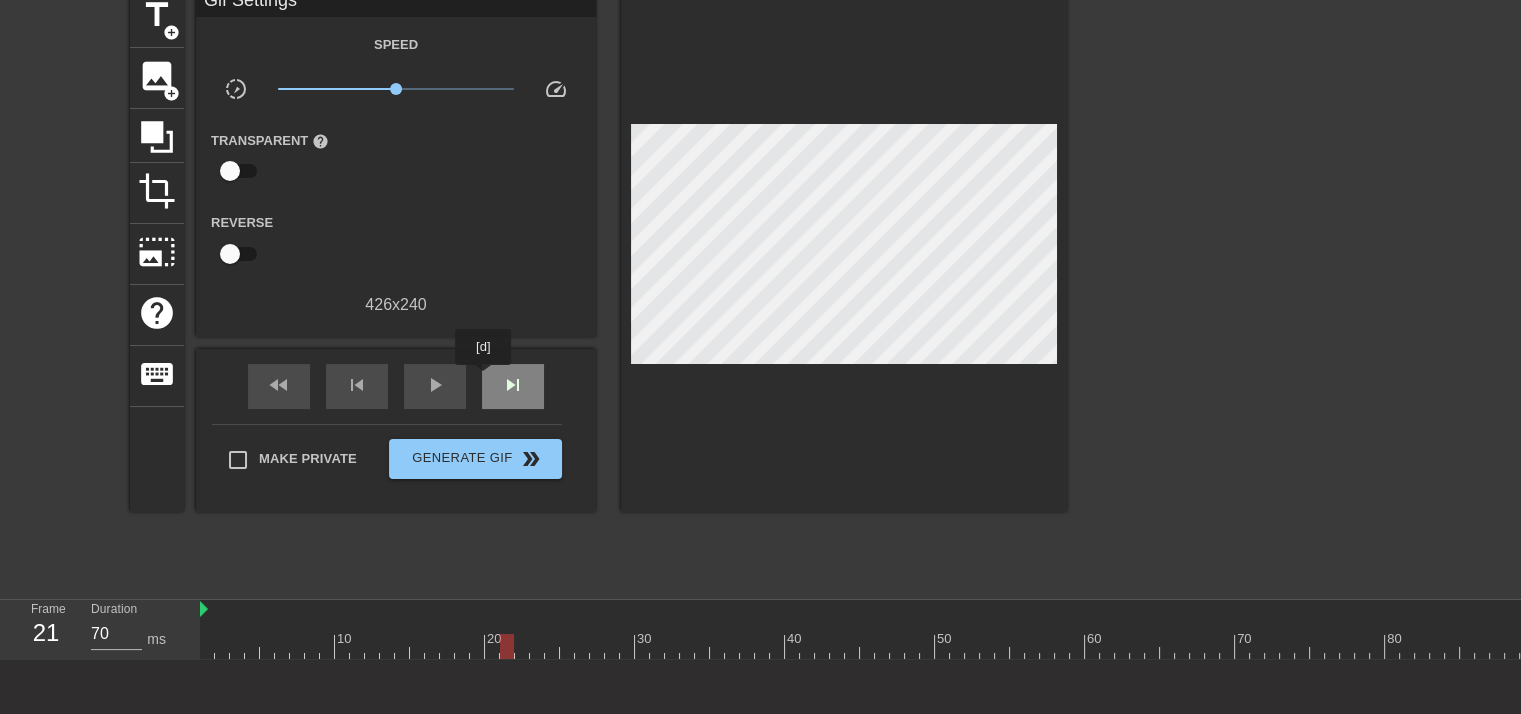 click on "skip_next" at bounding box center [513, 386] 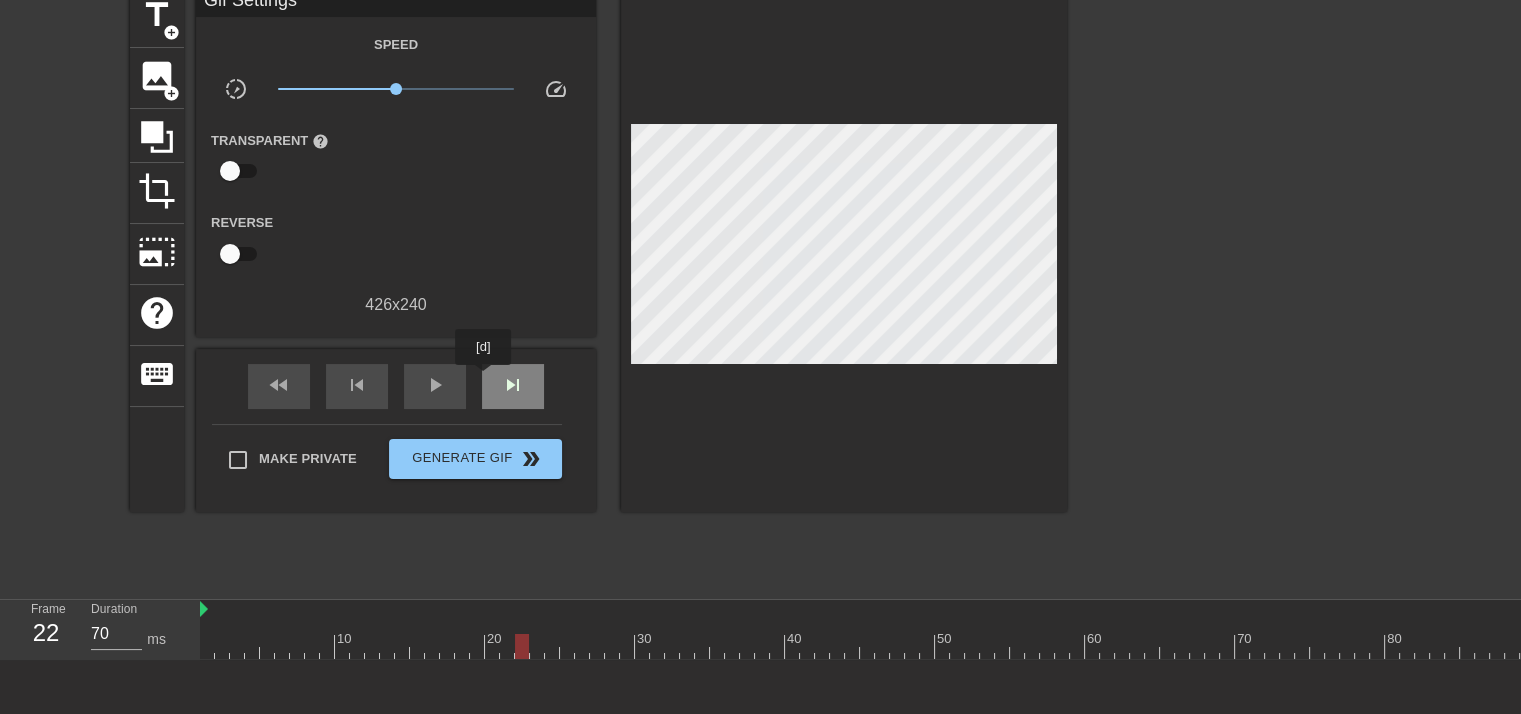 click on "skip_next" at bounding box center (513, 386) 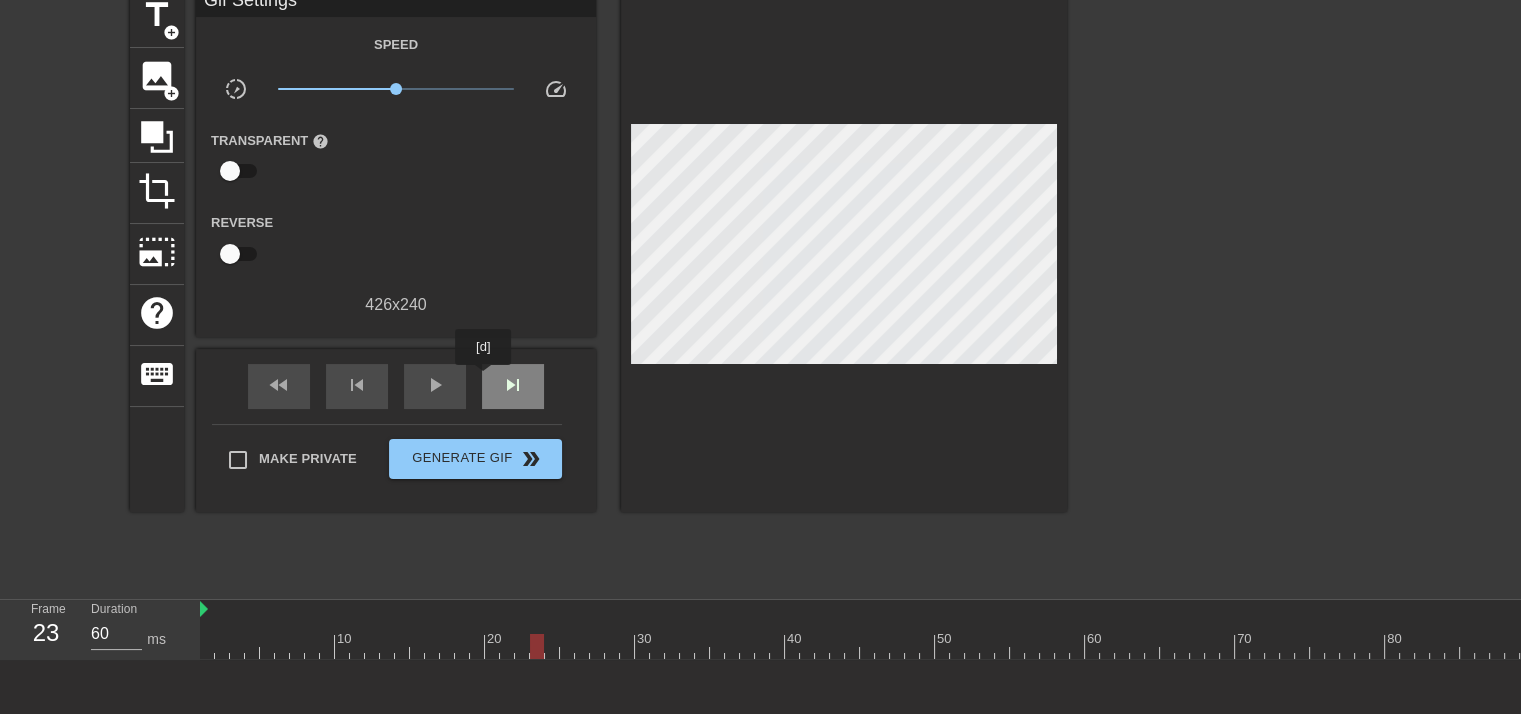 click on "skip_next" at bounding box center (513, 386) 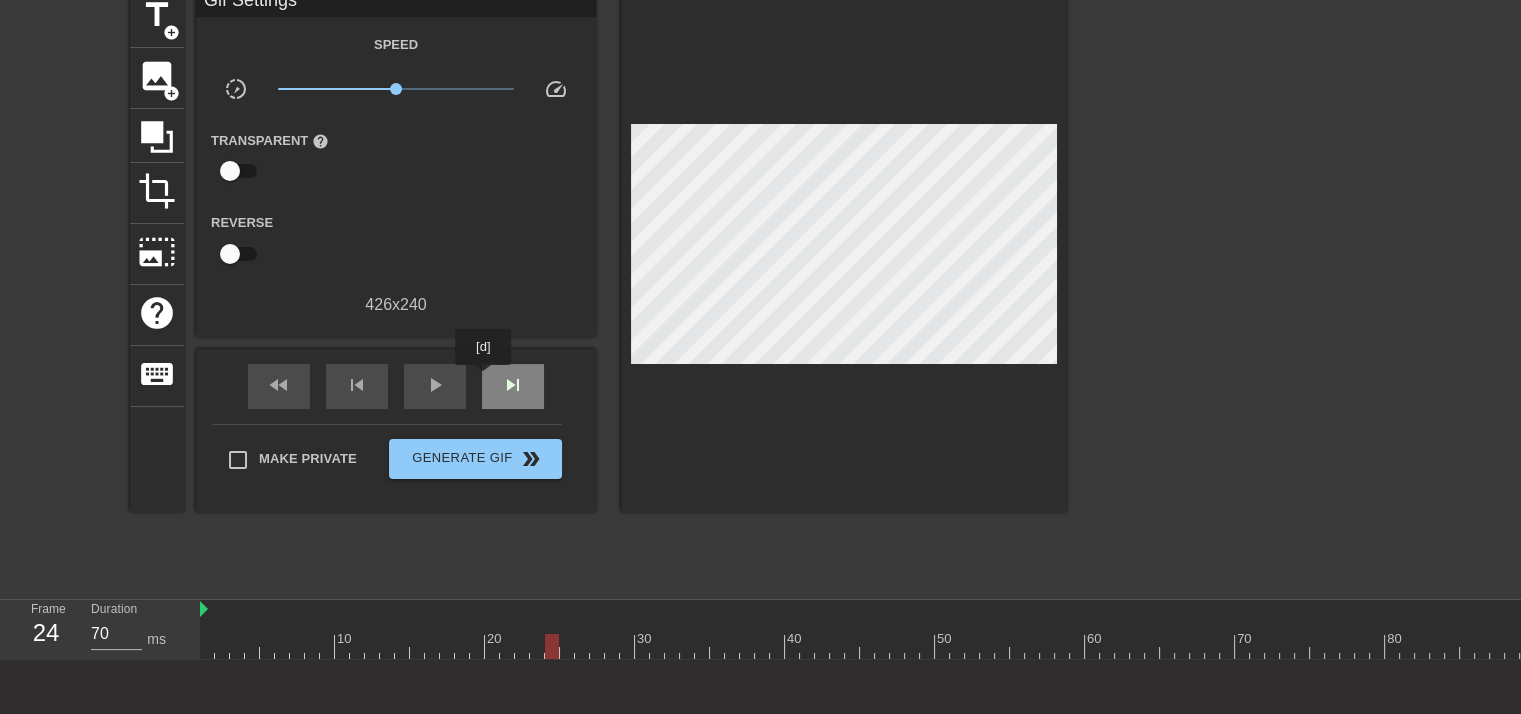 click on "skip_next" at bounding box center (513, 386) 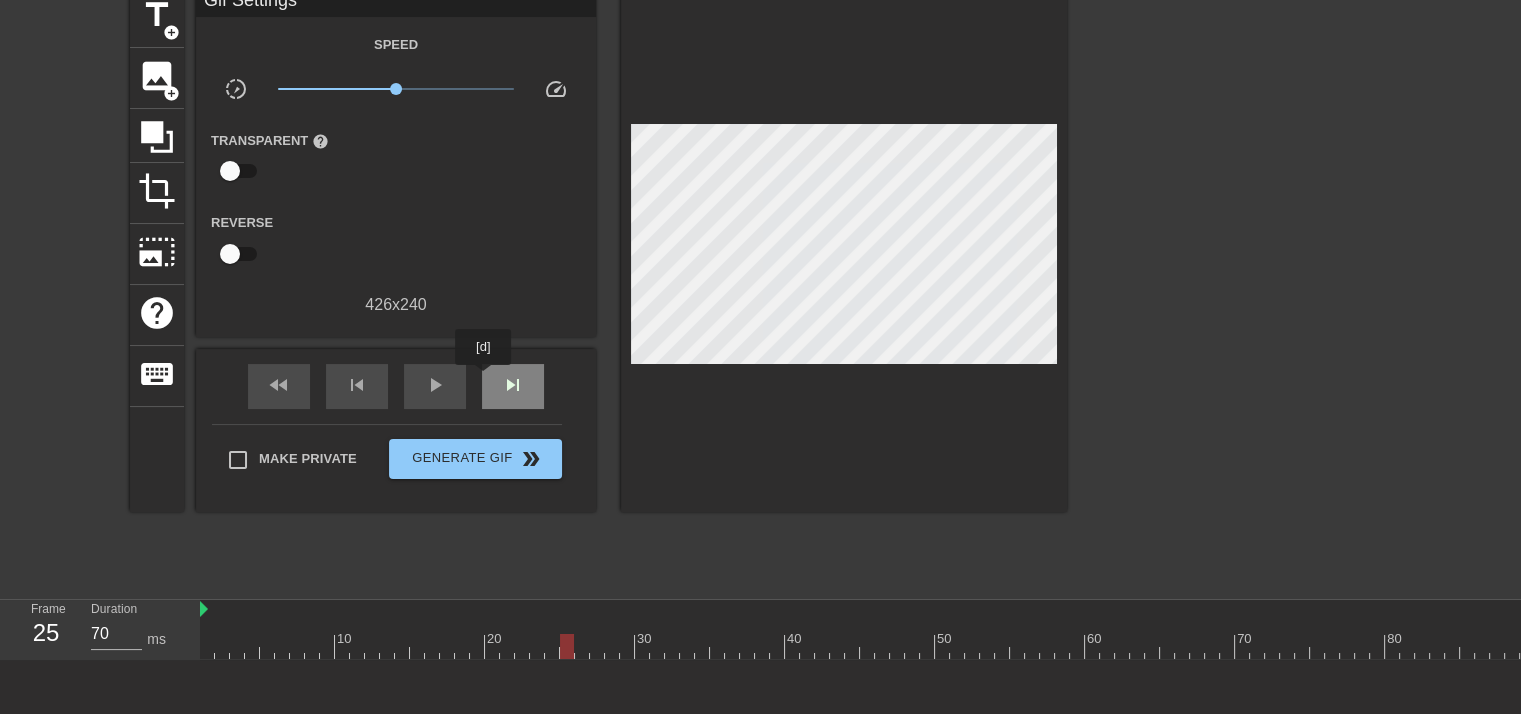 click on "skip_next" at bounding box center [513, 386] 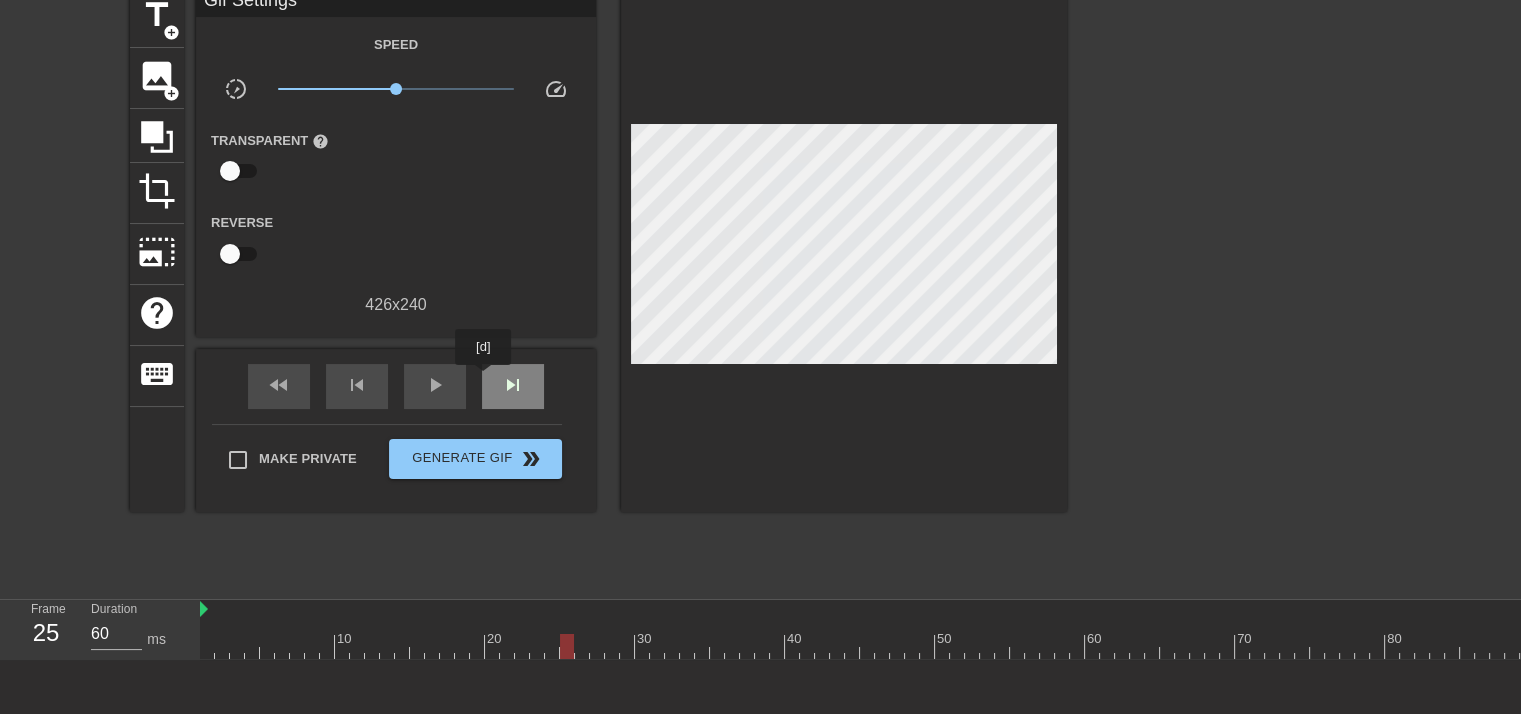 click on "skip_next" at bounding box center (513, 386) 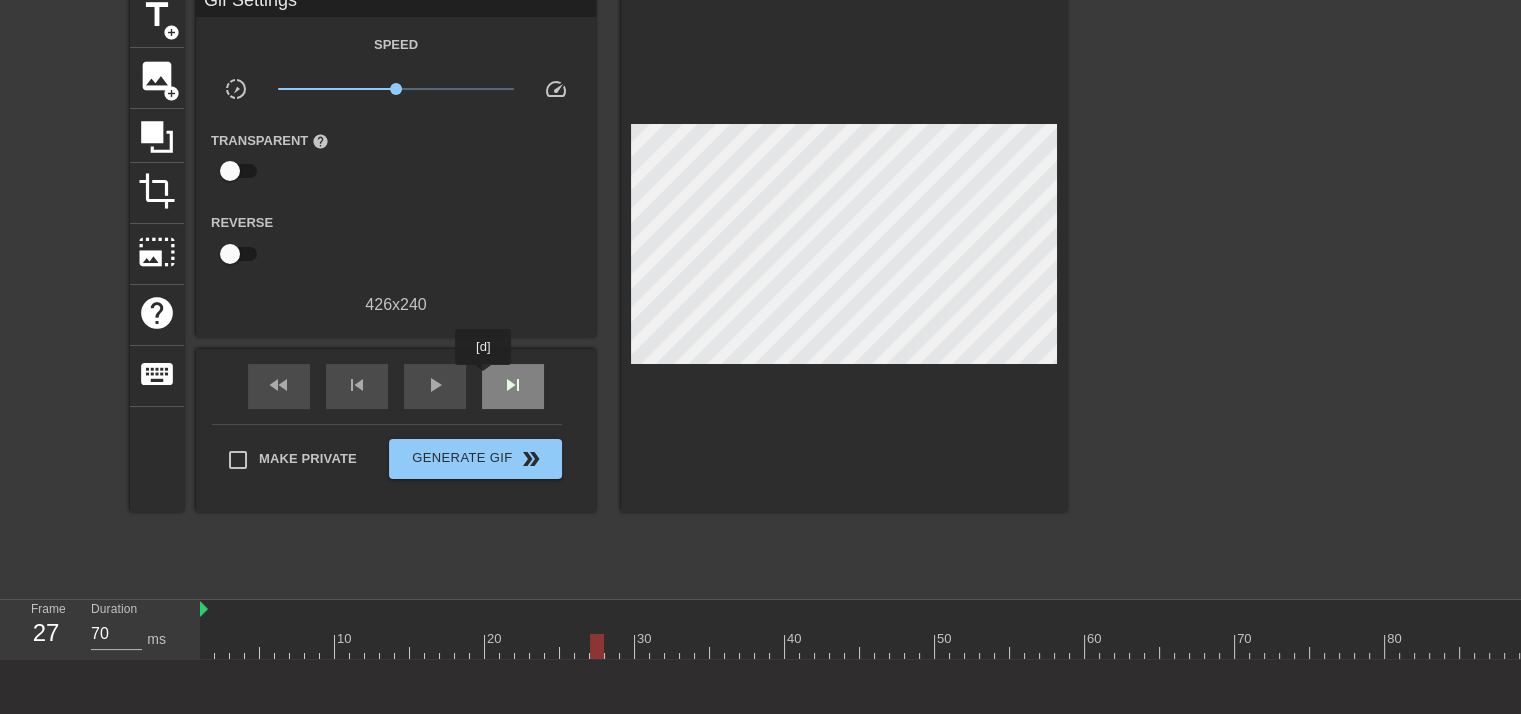click on "skip_next" at bounding box center (513, 386) 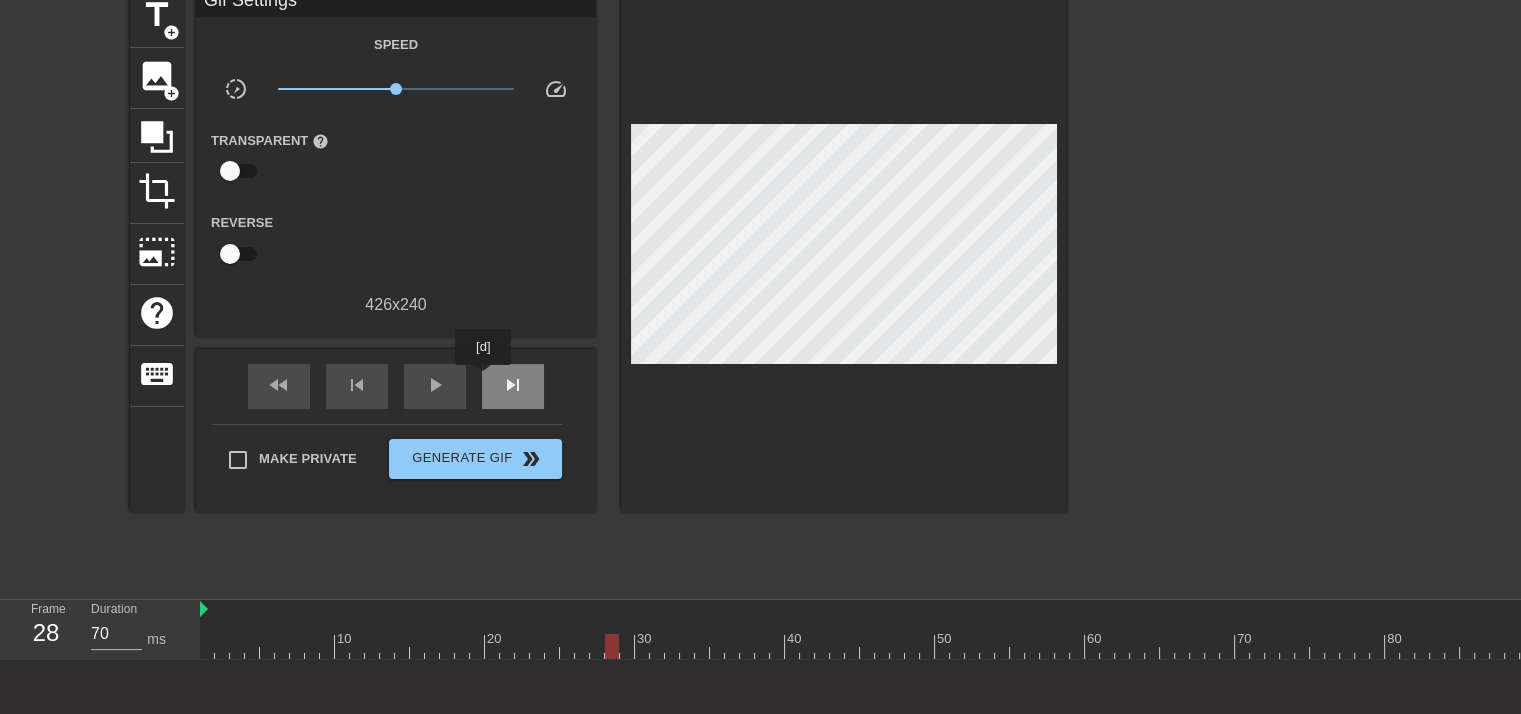 click on "skip_next" at bounding box center [513, 386] 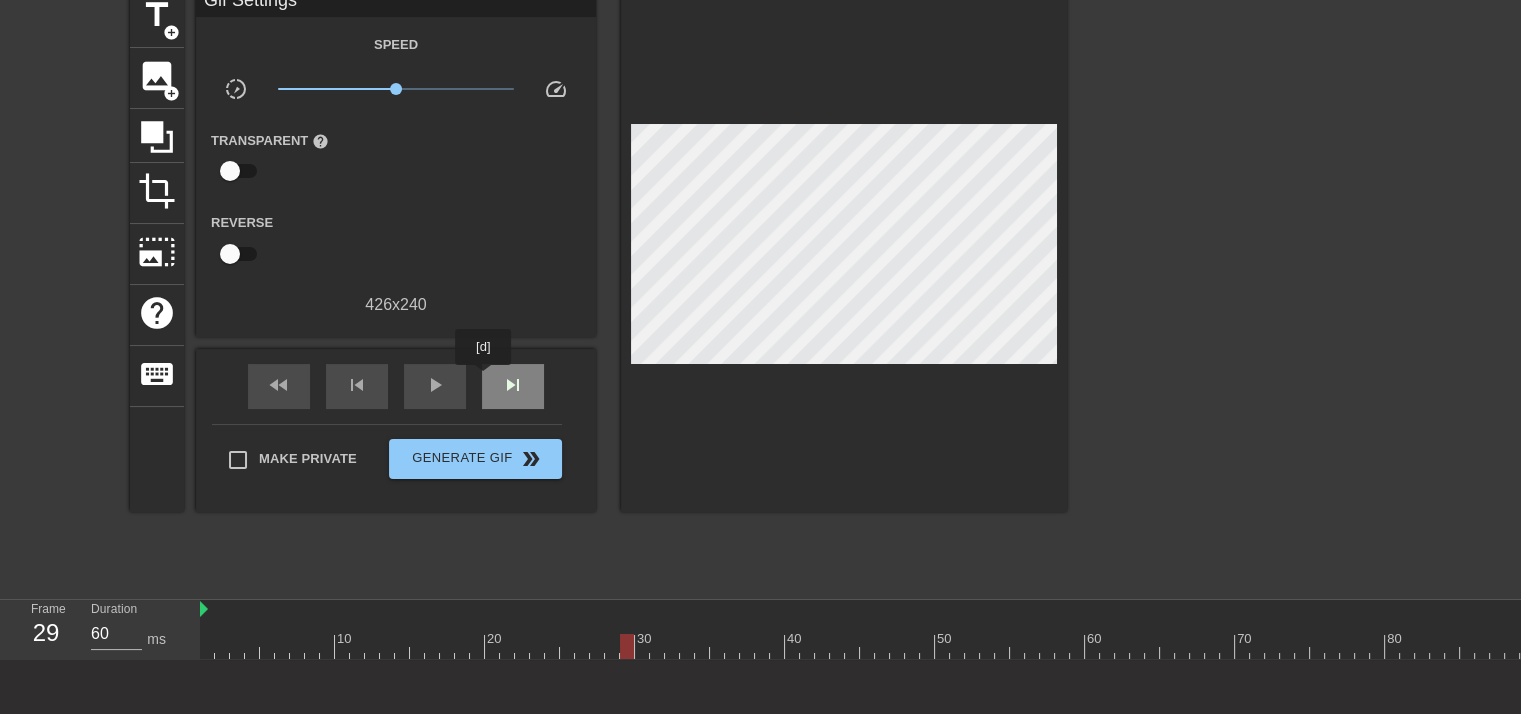 click on "skip_next" at bounding box center [513, 386] 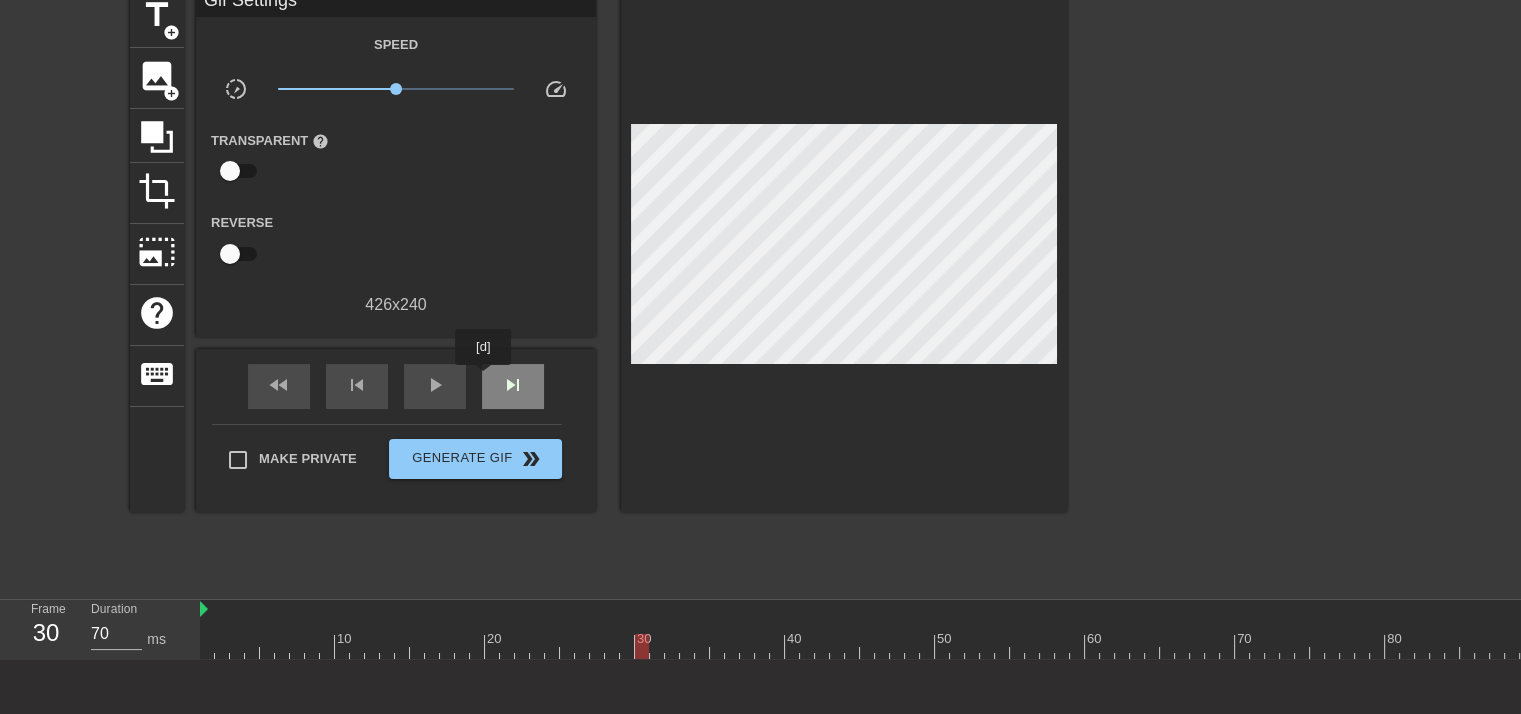 click on "skip_next" at bounding box center (513, 386) 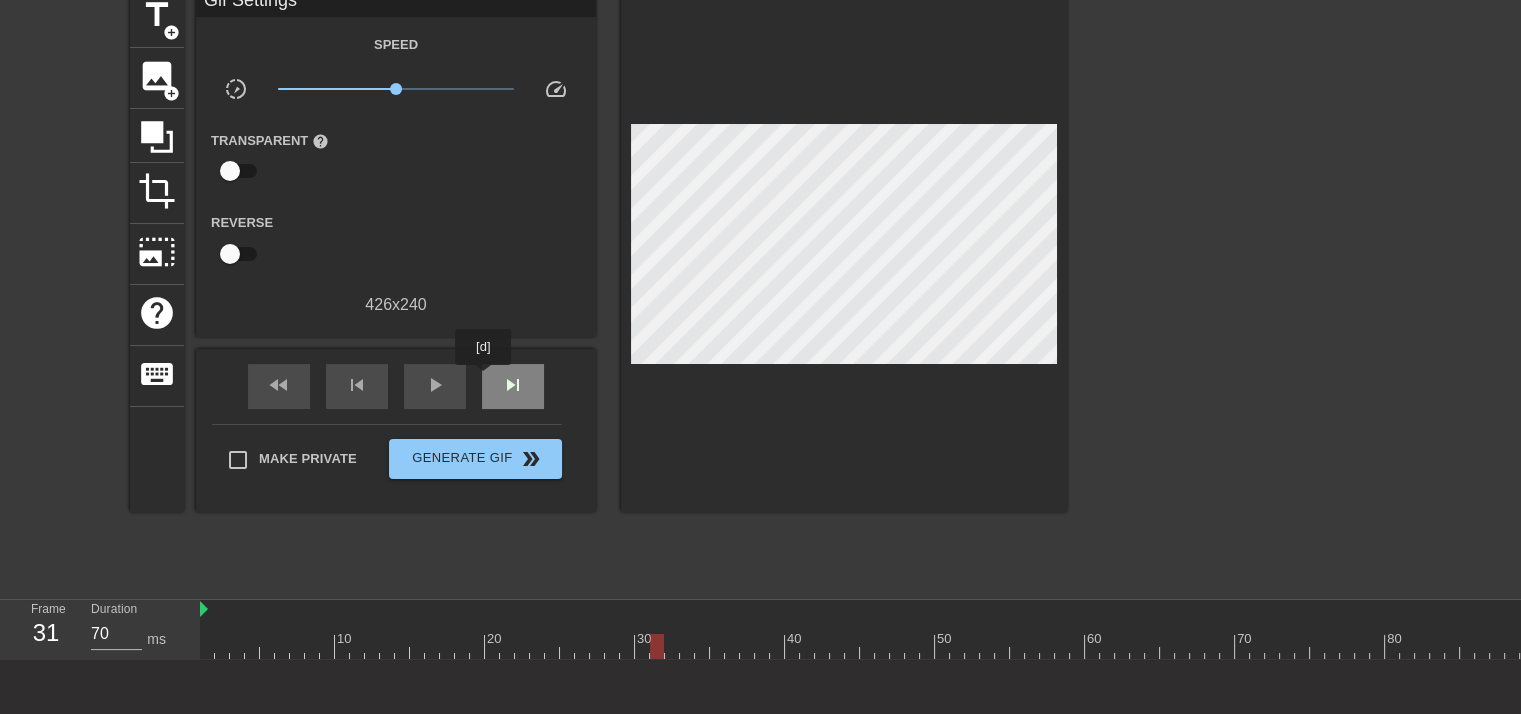 click on "skip_next" at bounding box center (513, 386) 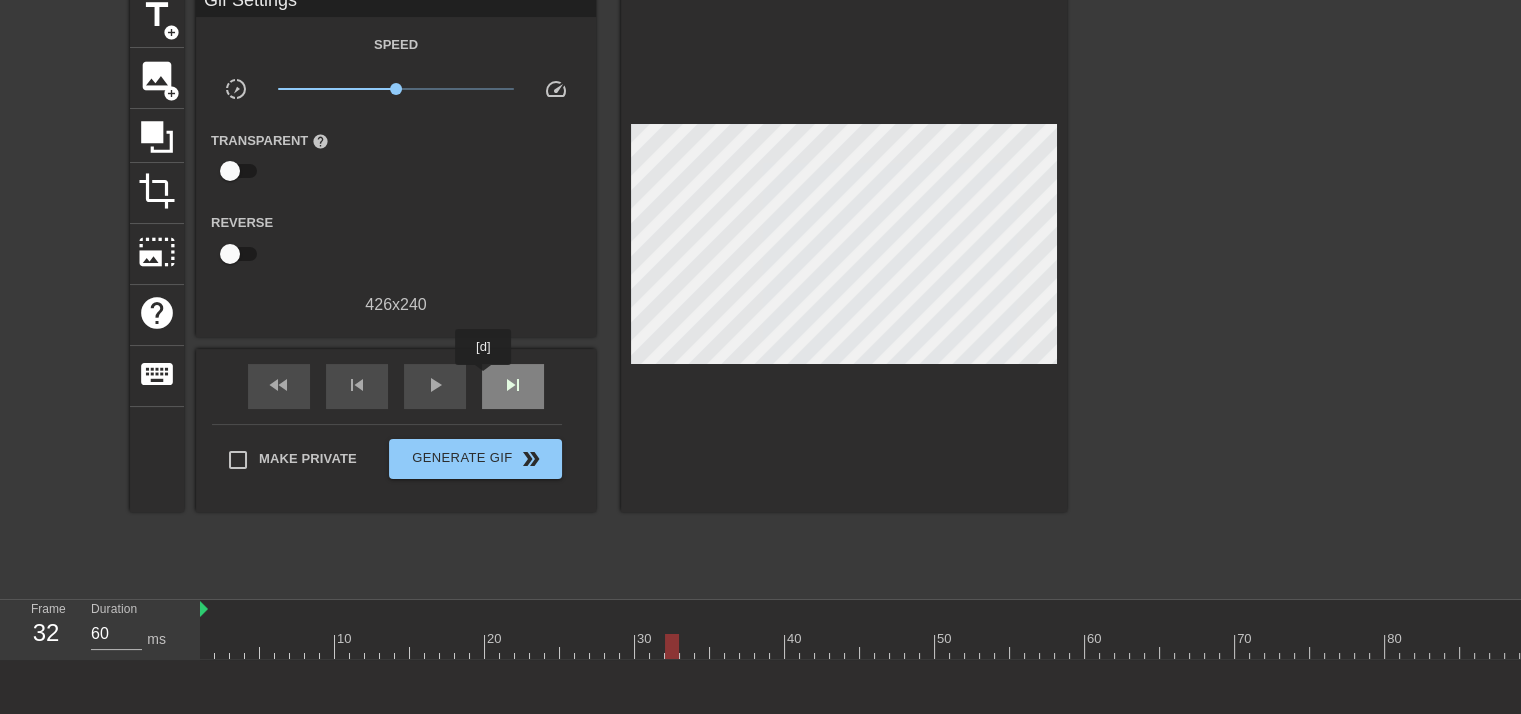 click on "skip_next" at bounding box center (513, 386) 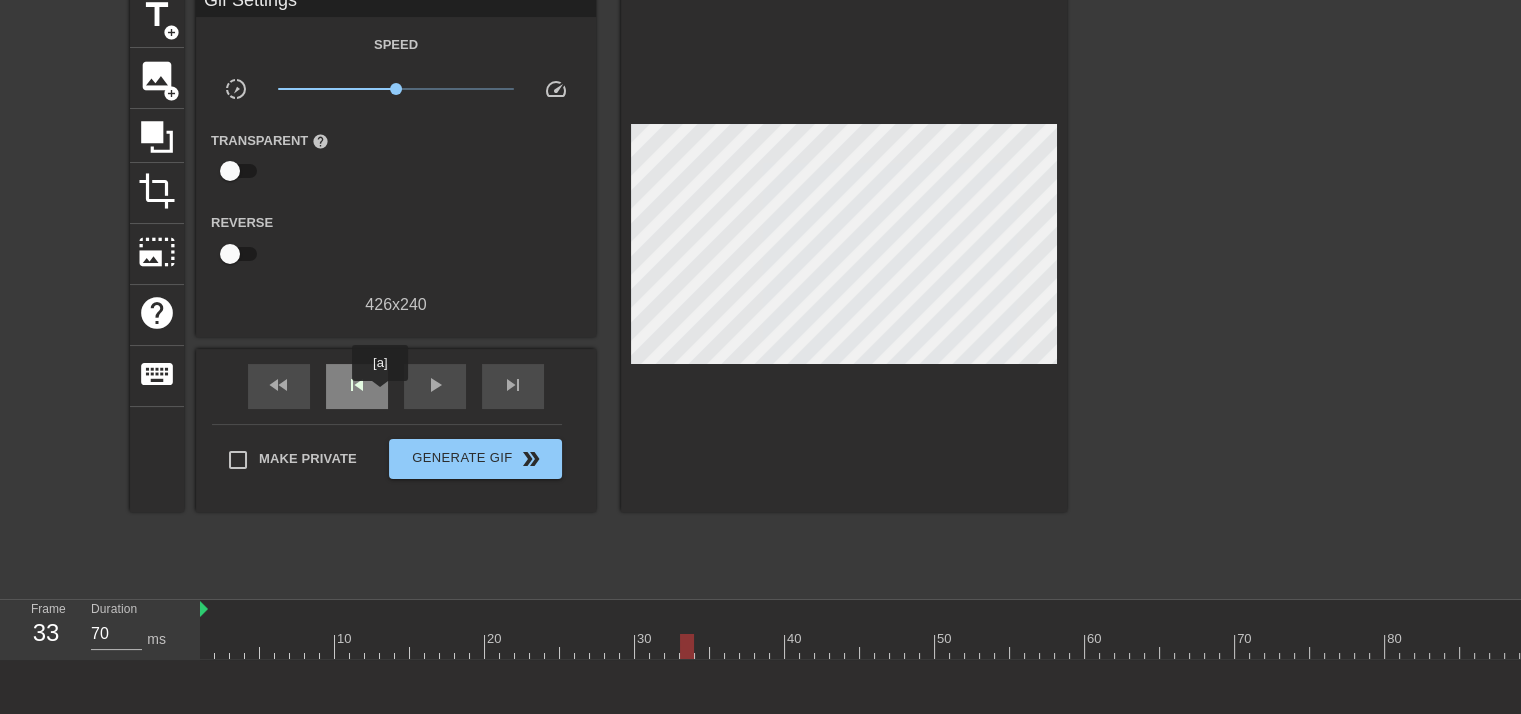 click on "skip_previous" at bounding box center (357, 386) 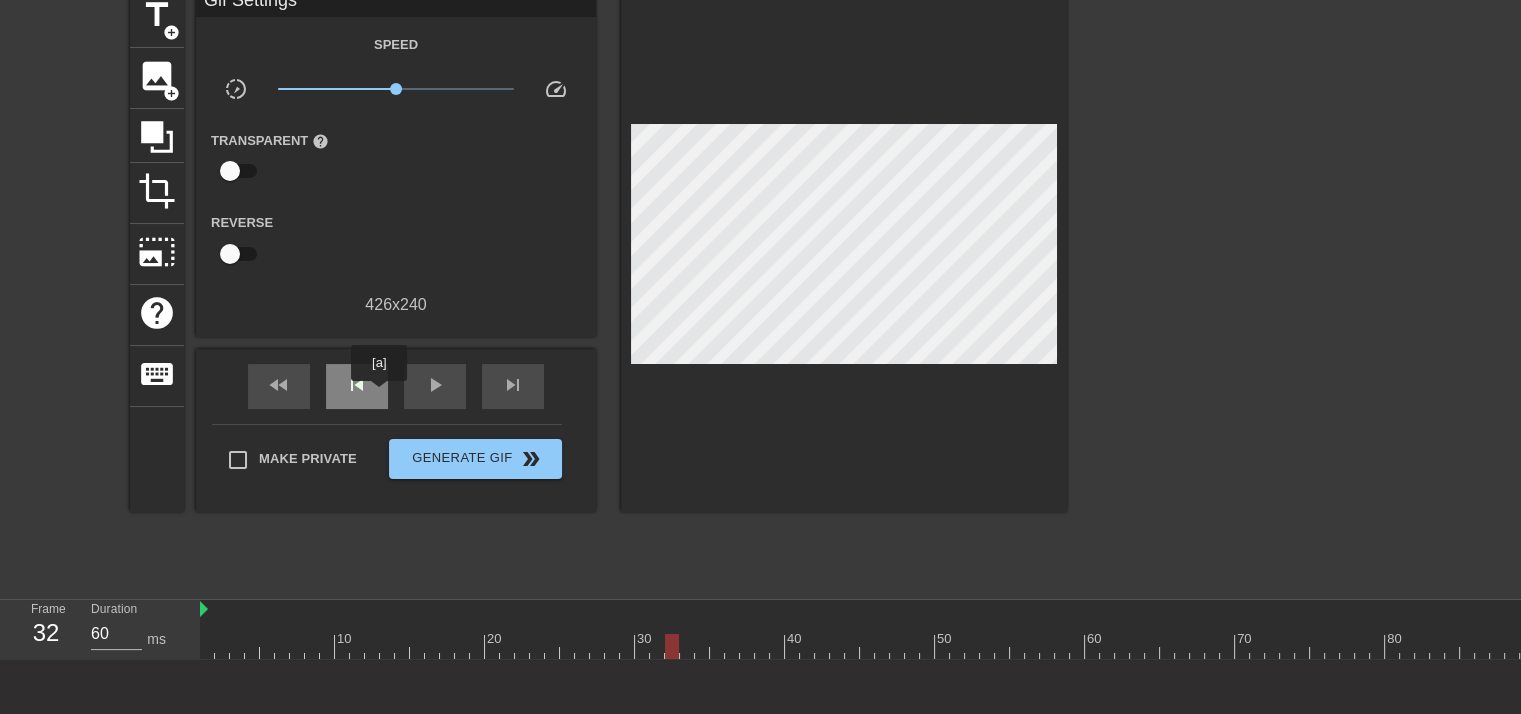 click on "skip_previous" at bounding box center (357, 386) 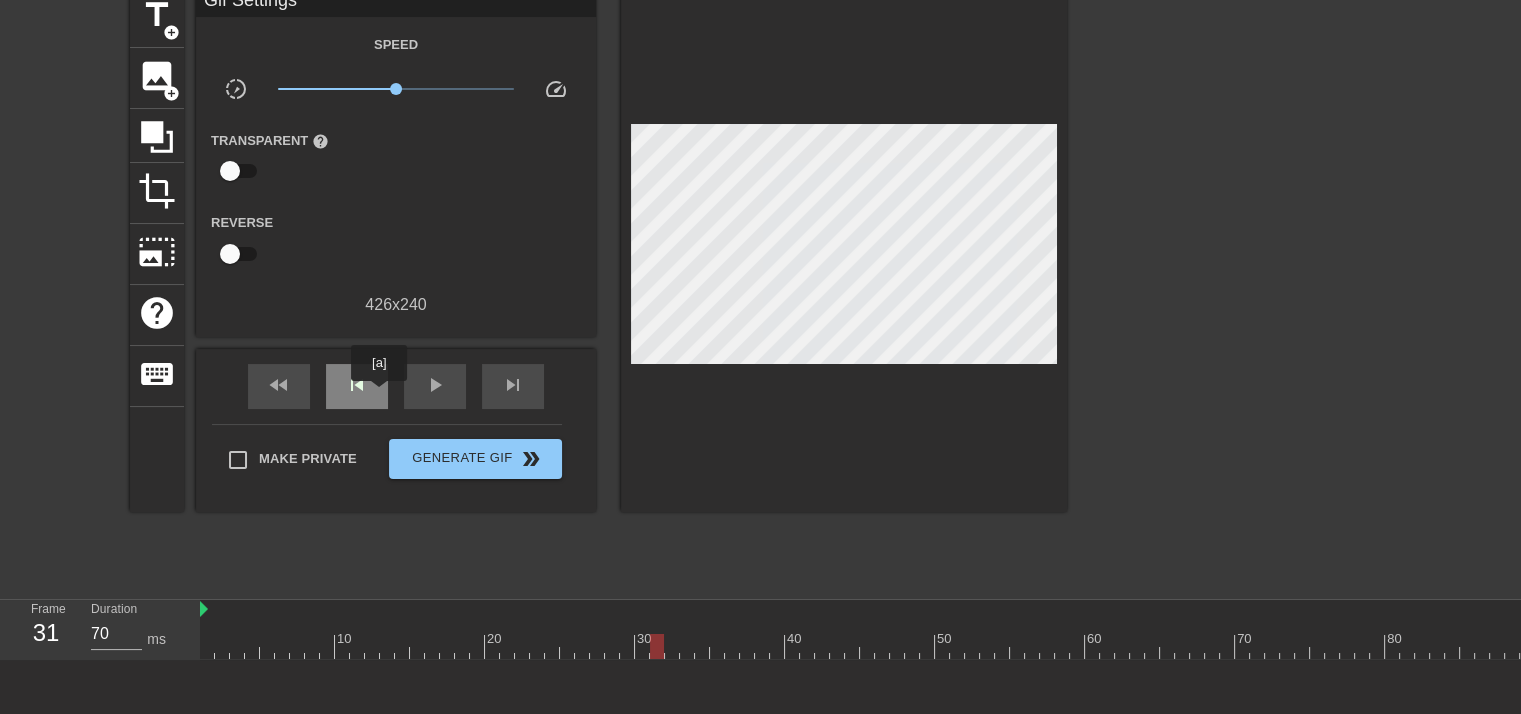 click on "skip_previous" at bounding box center (357, 386) 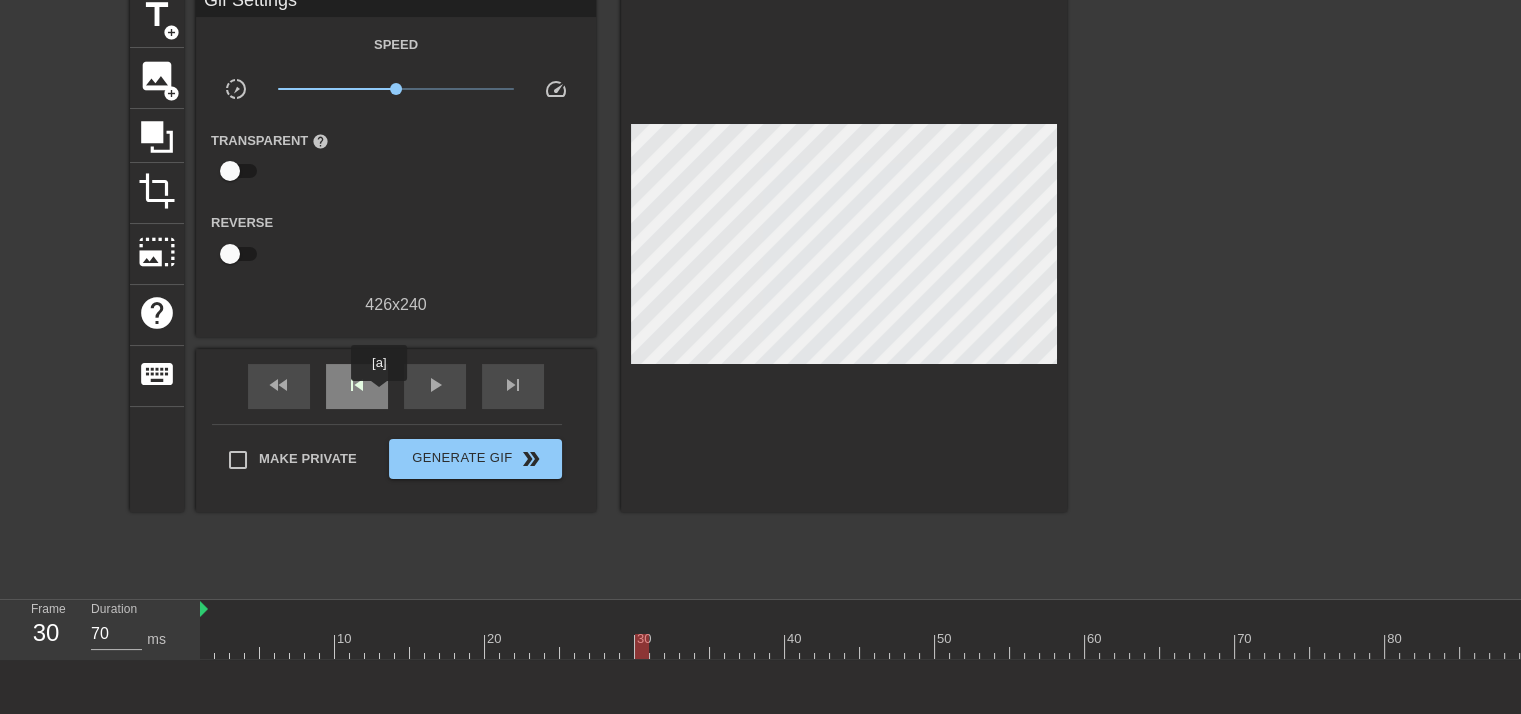 click on "skip_previous" at bounding box center [357, 386] 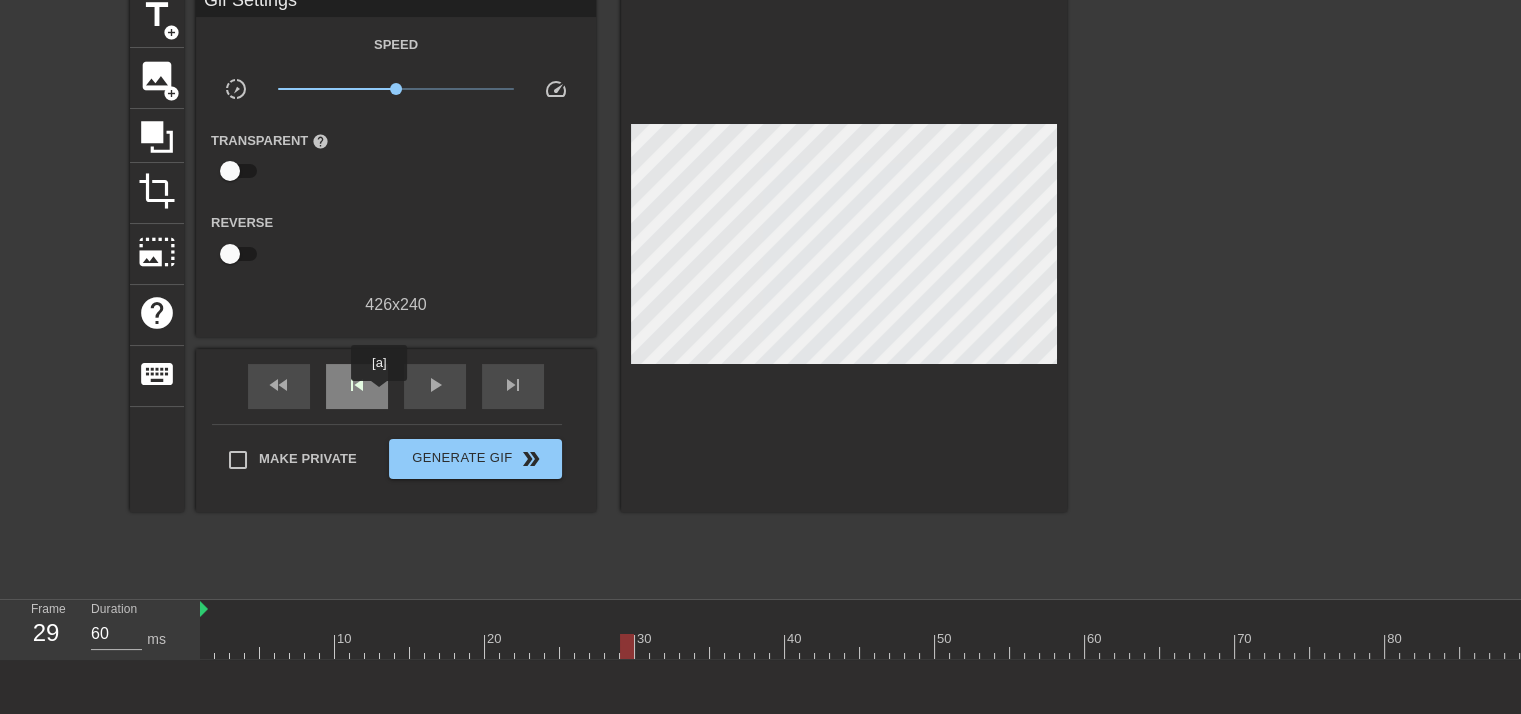 click on "skip_previous" at bounding box center [357, 386] 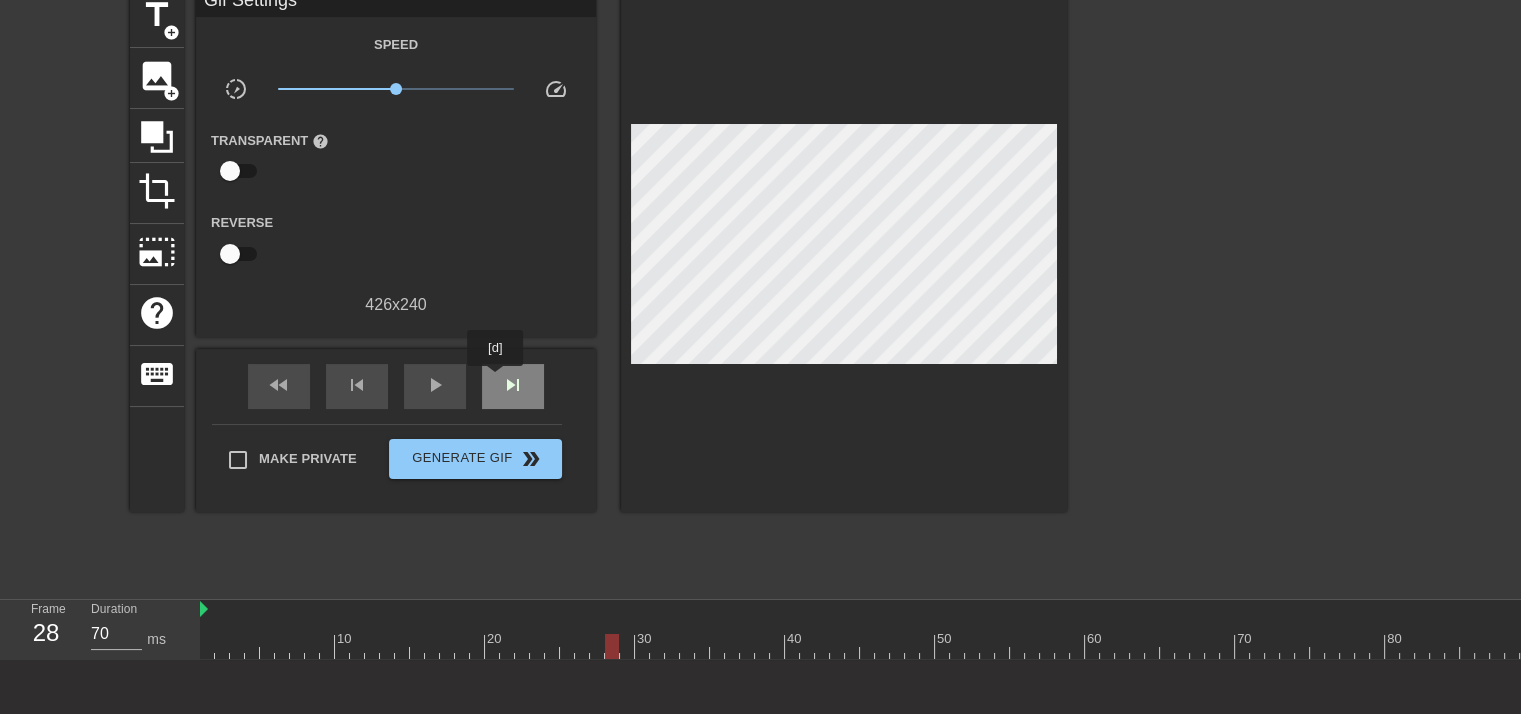 click on "skip_next" at bounding box center [513, 386] 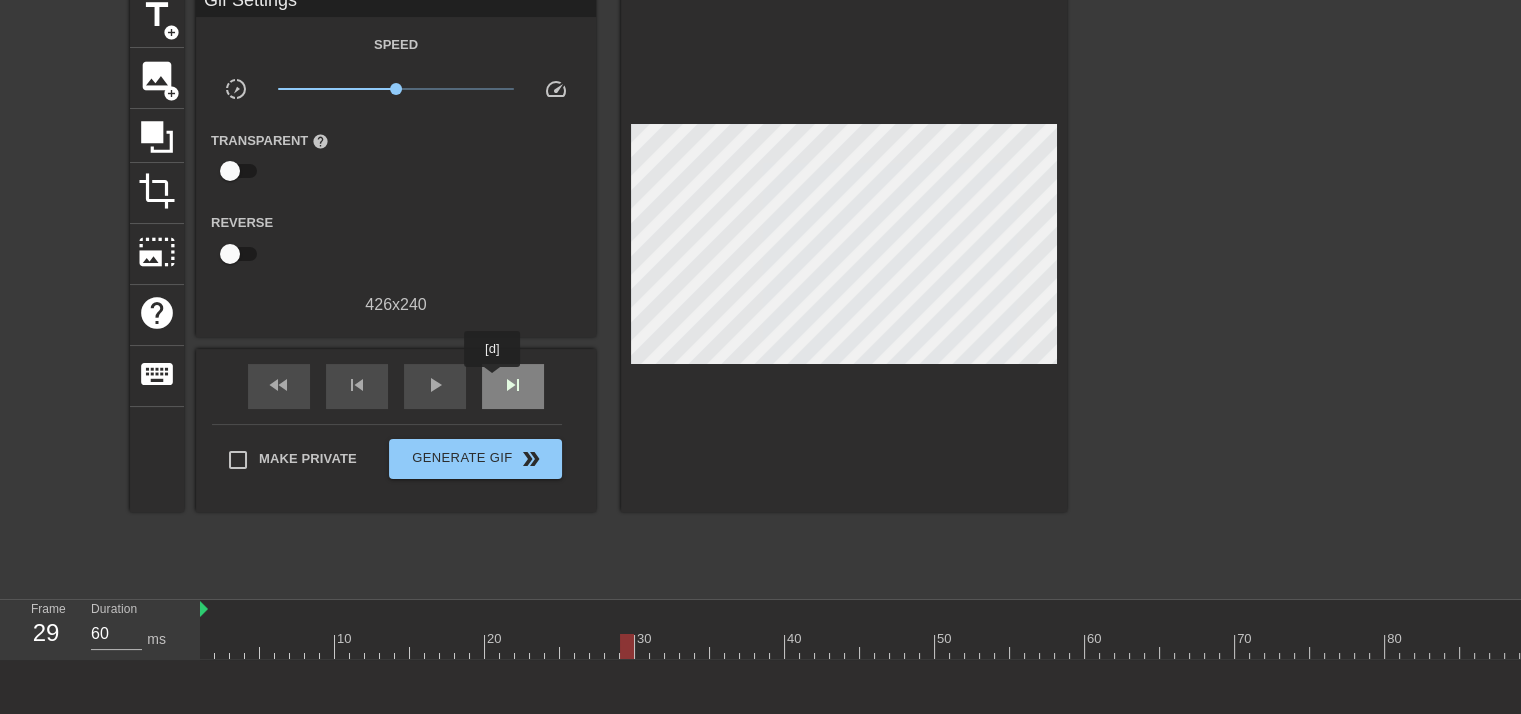 click on "skip_next" at bounding box center (513, 386) 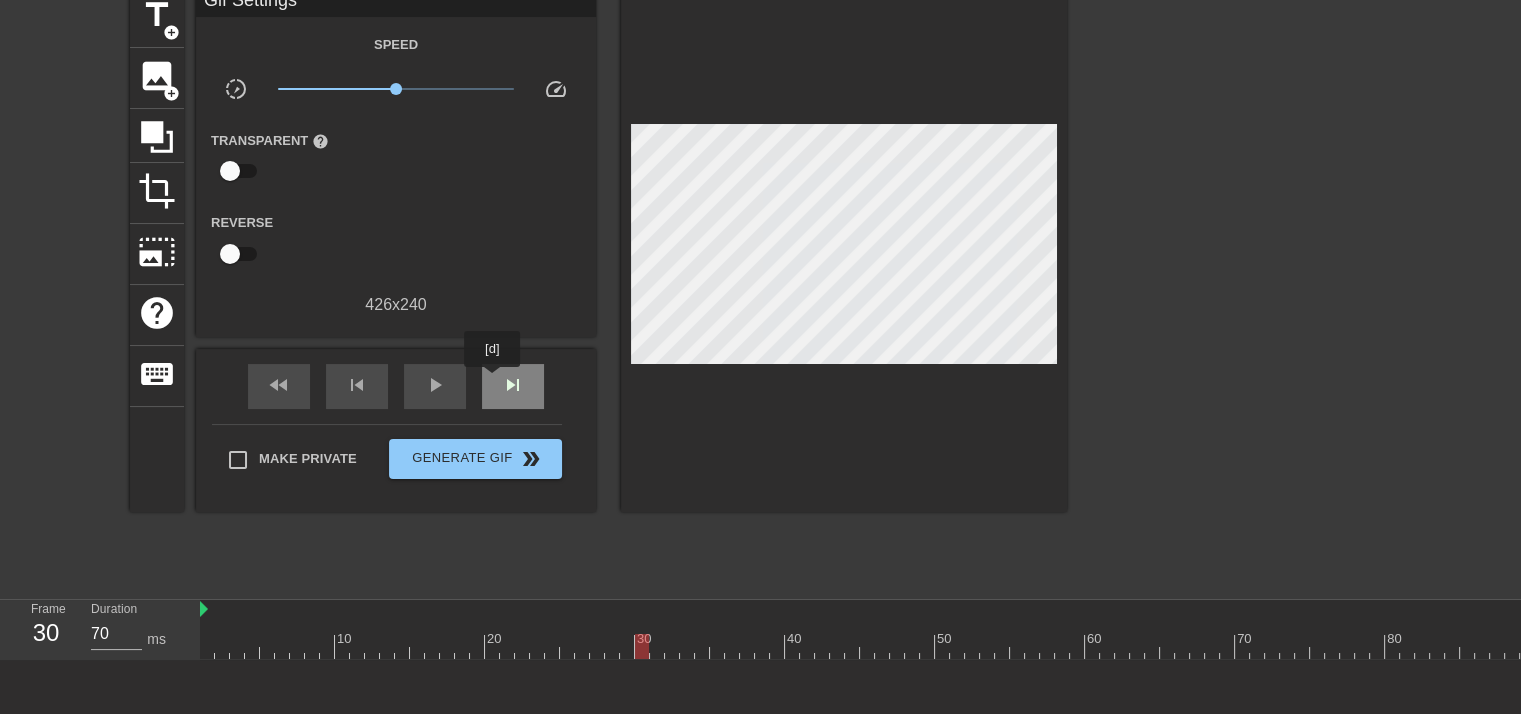 click on "skip_next" at bounding box center (513, 386) 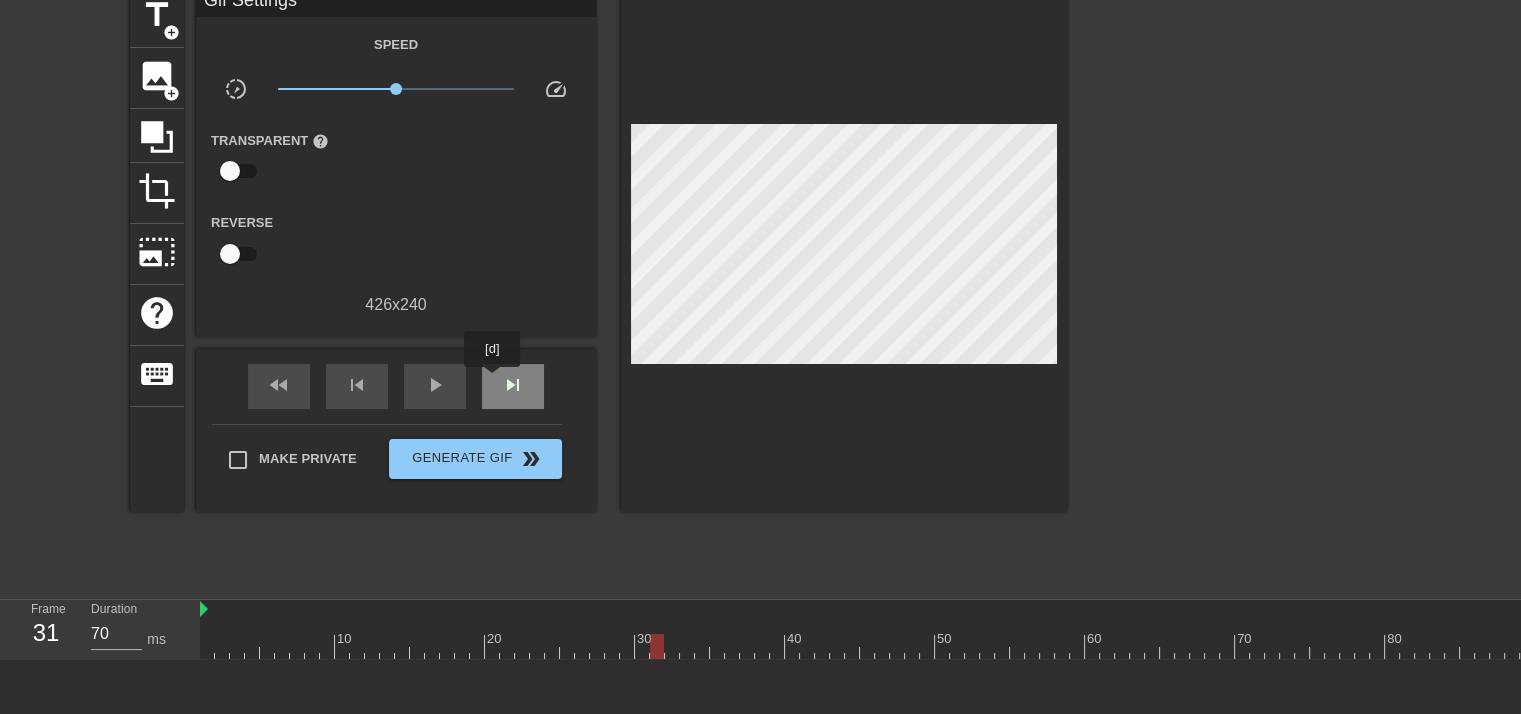click on "skip_next" at bounding box center (513, 386) 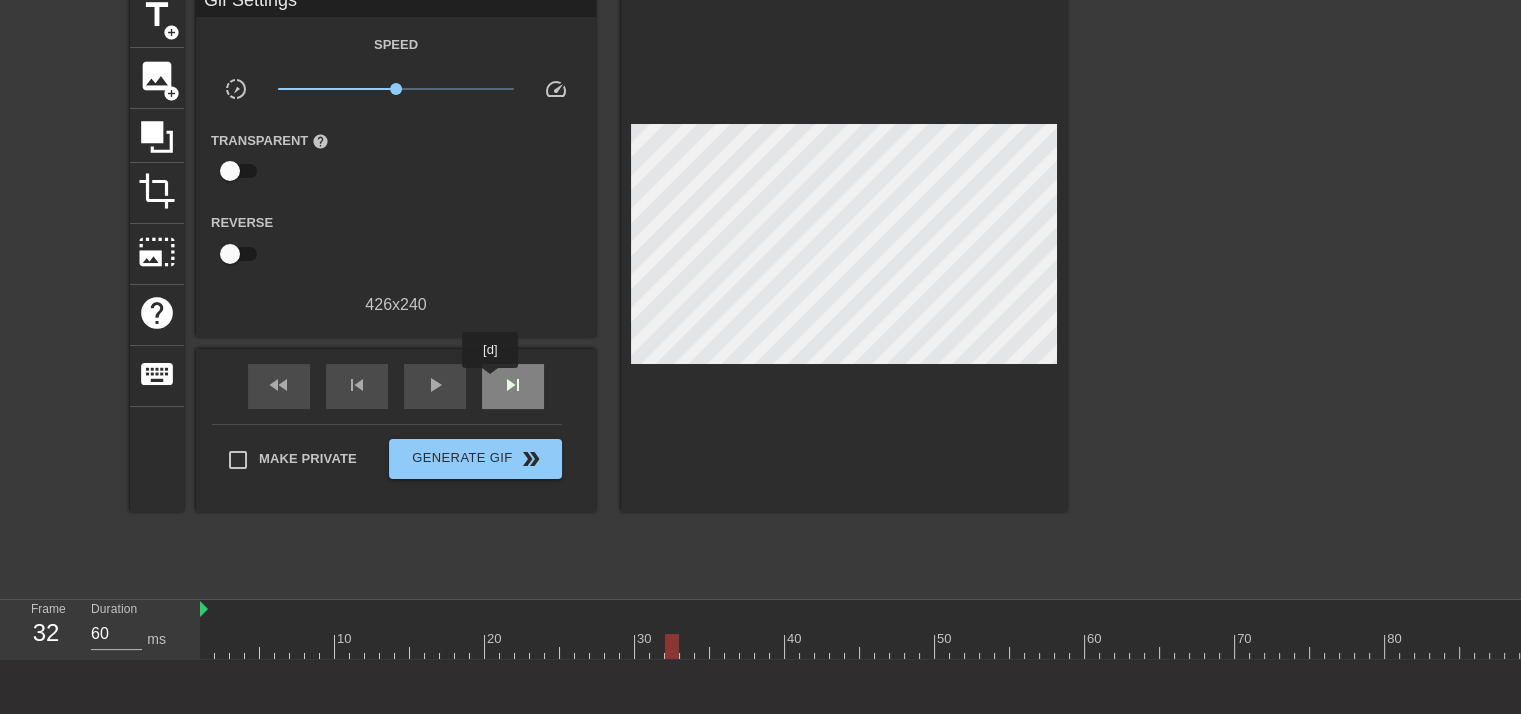 click on "skip_next" at bounding box center (513, 386) 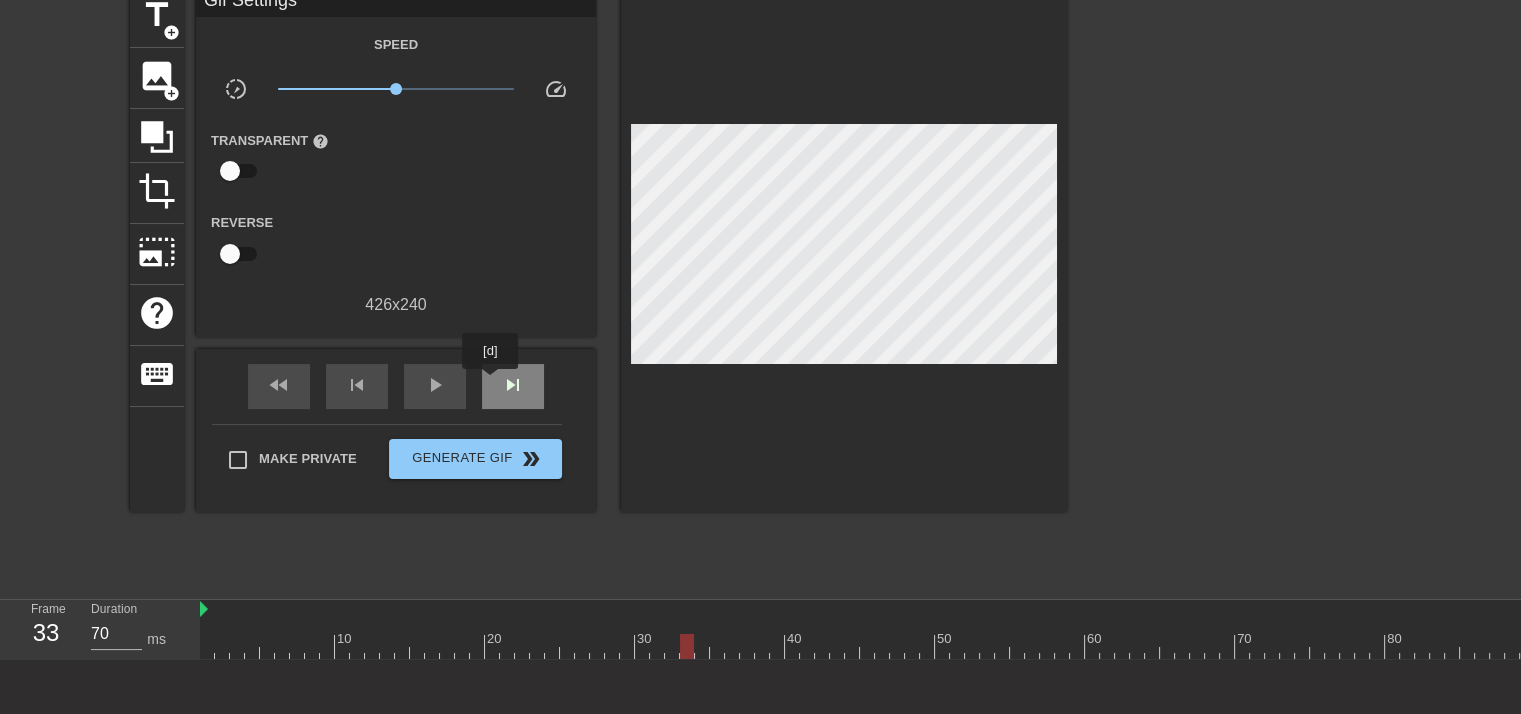 click on "skip_next" at bounding box center [513, 386] 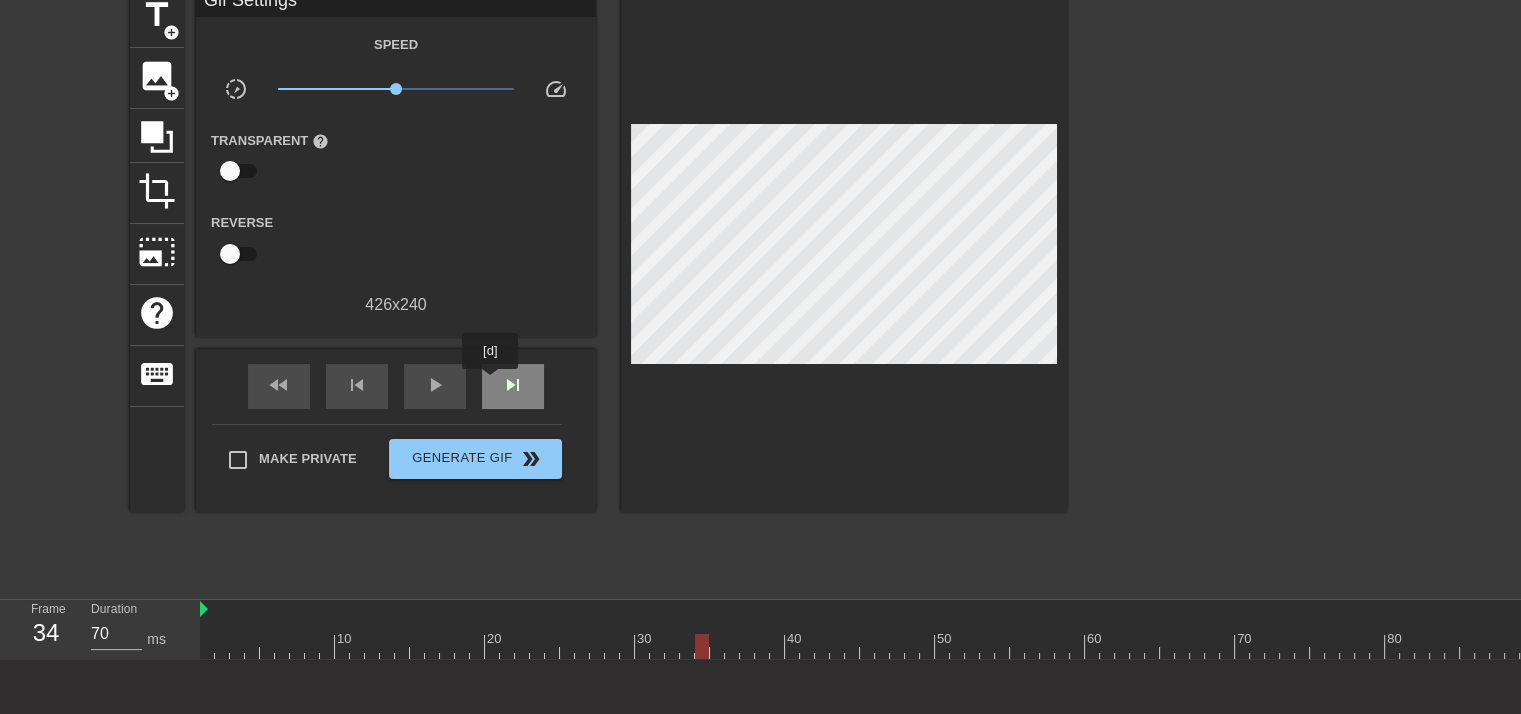 click on "skip_next" at bounding box center (513, 386) 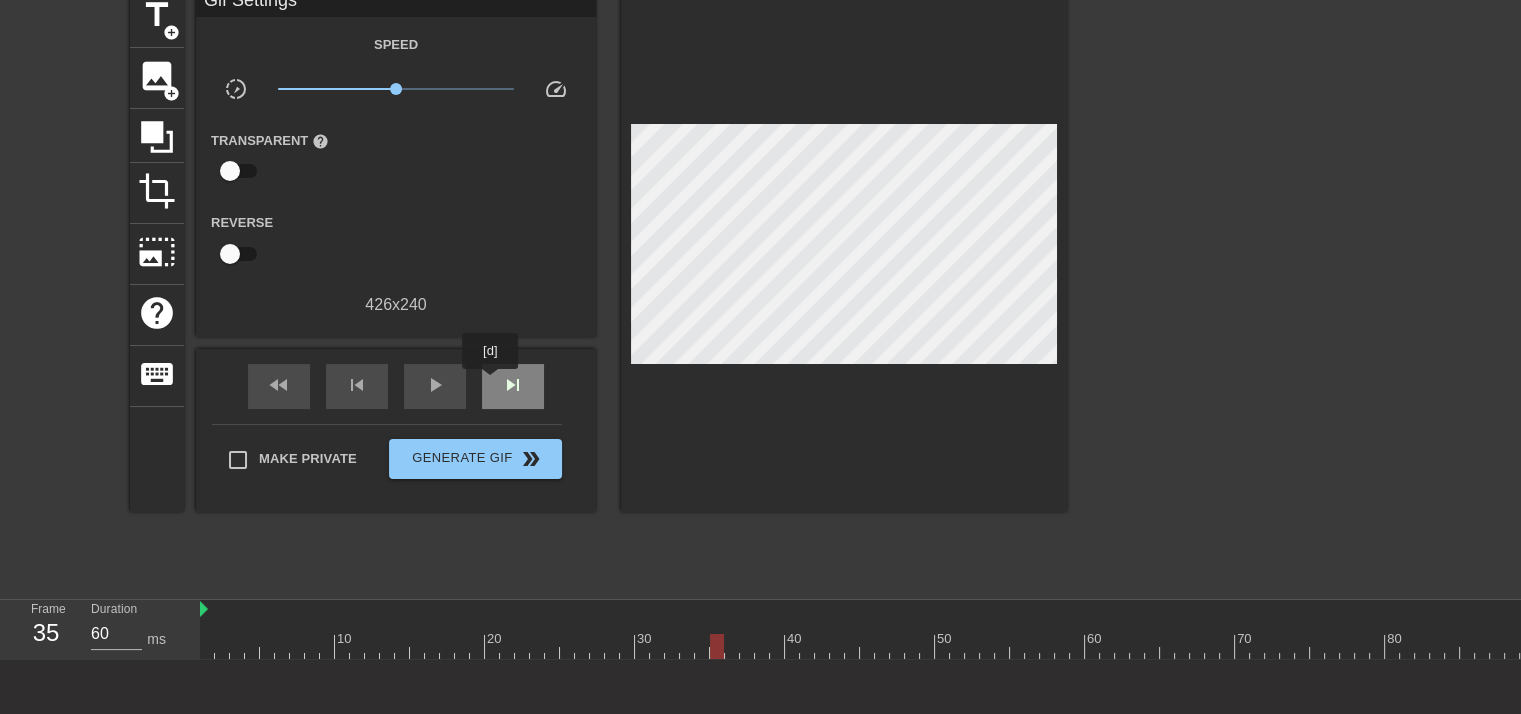 click on "skip_next" at bounding box center (513, 386) 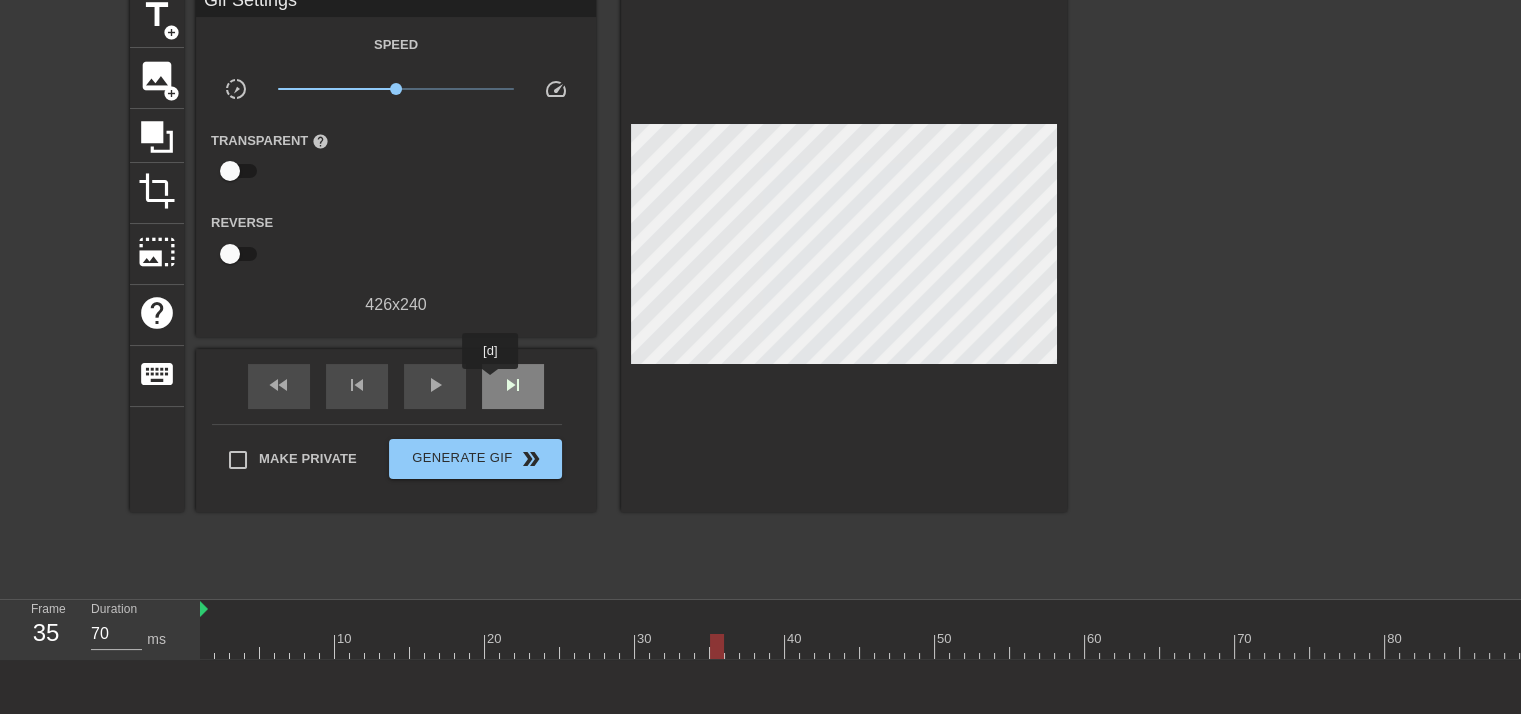 click on "skip_next" at bounding box center [513, 386] 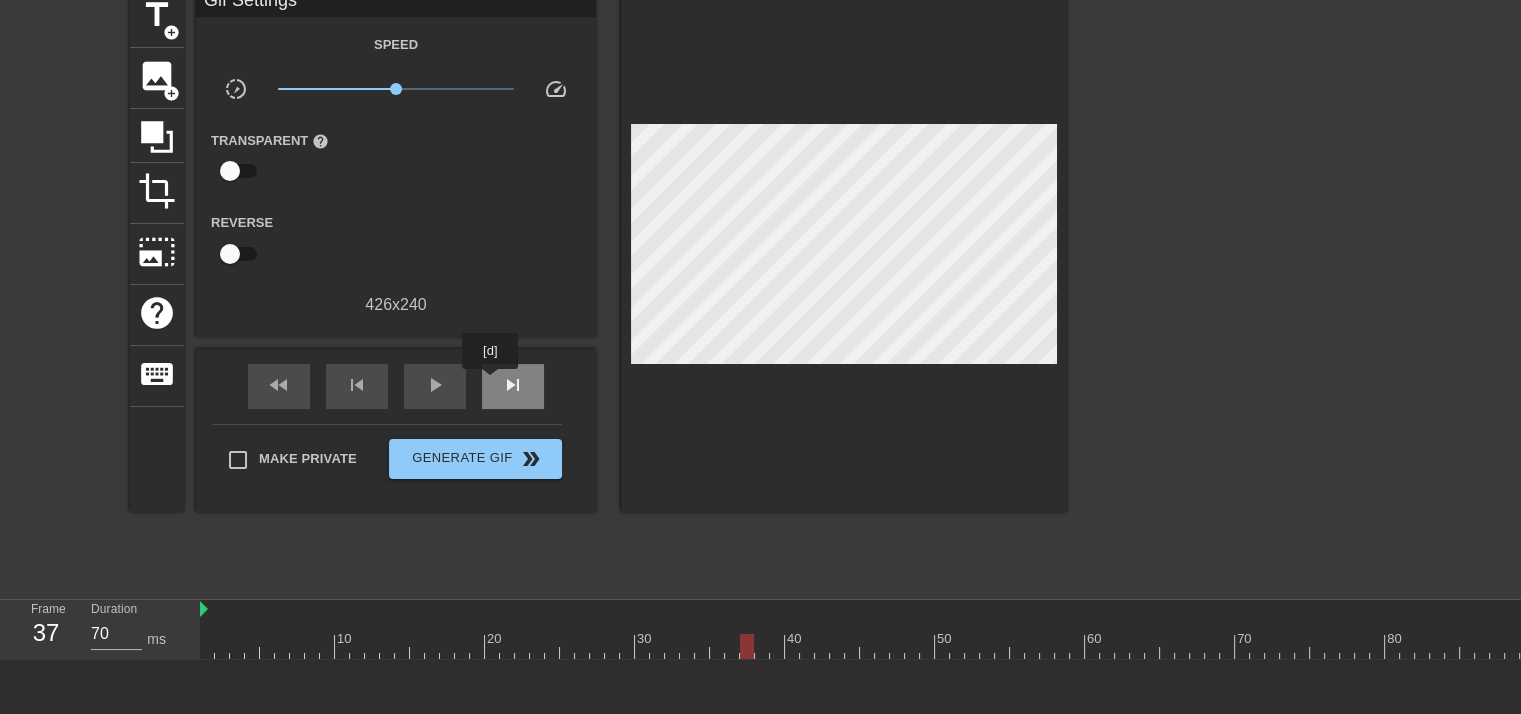 click on "skip_next" at bounding box center [513, 386] 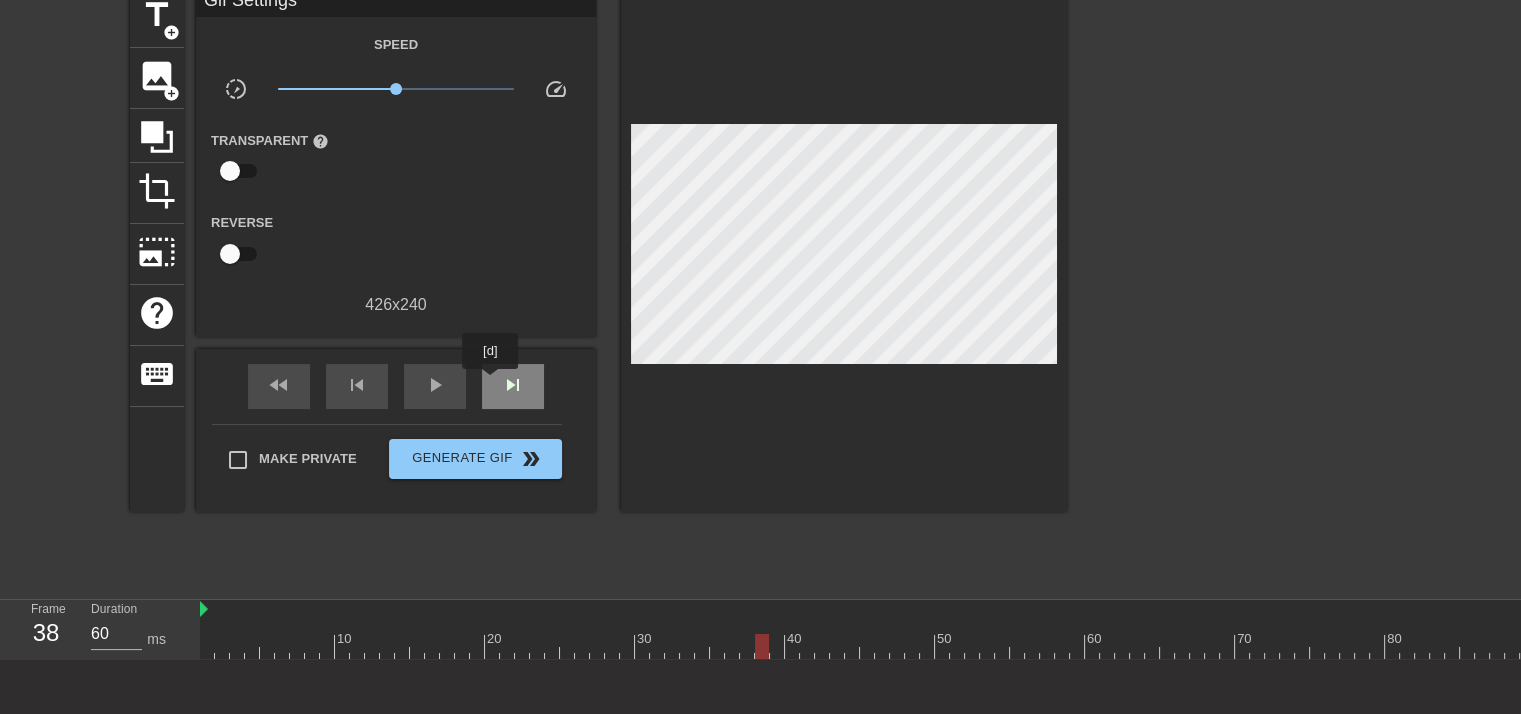 click on "skip_next" at bounding box center [513, 386] 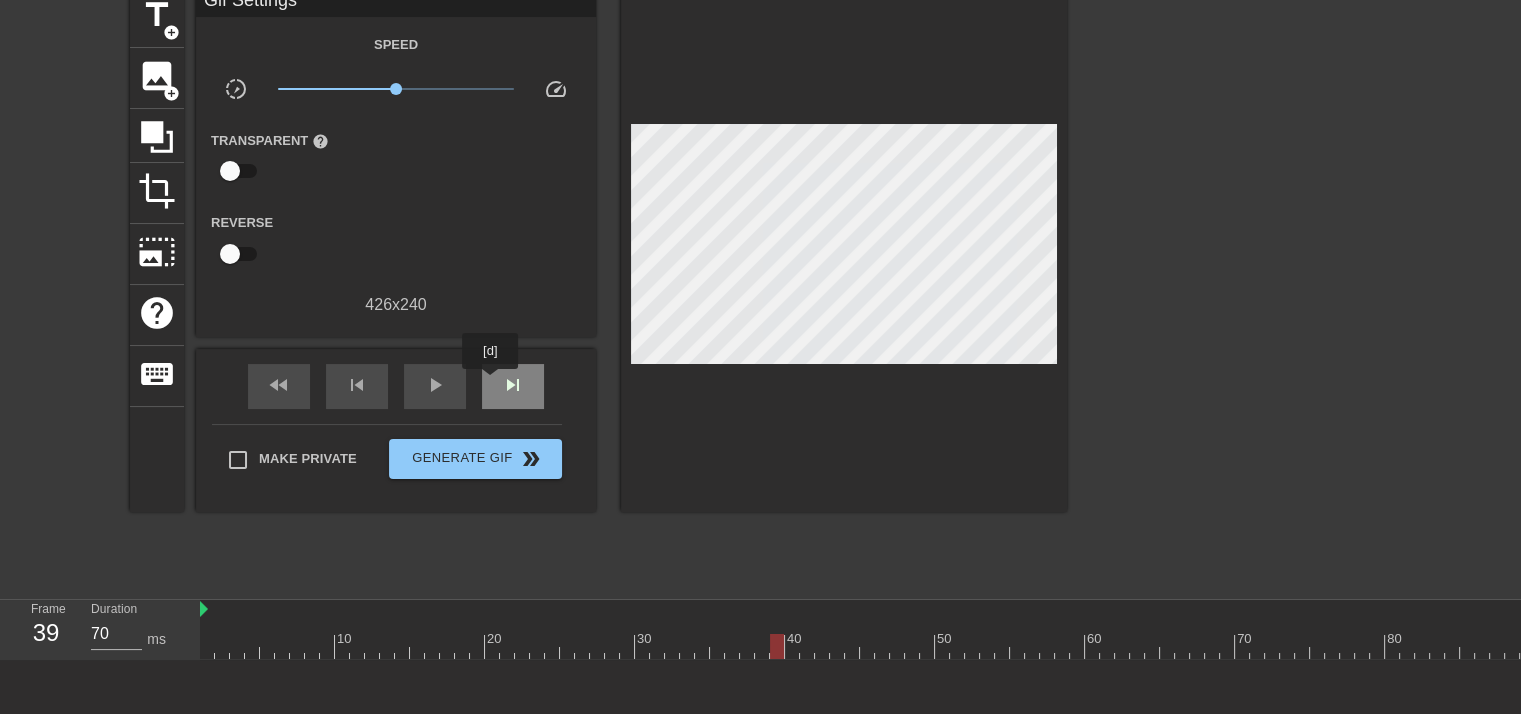 click on "skip_next" at bounding box center [513, 386] 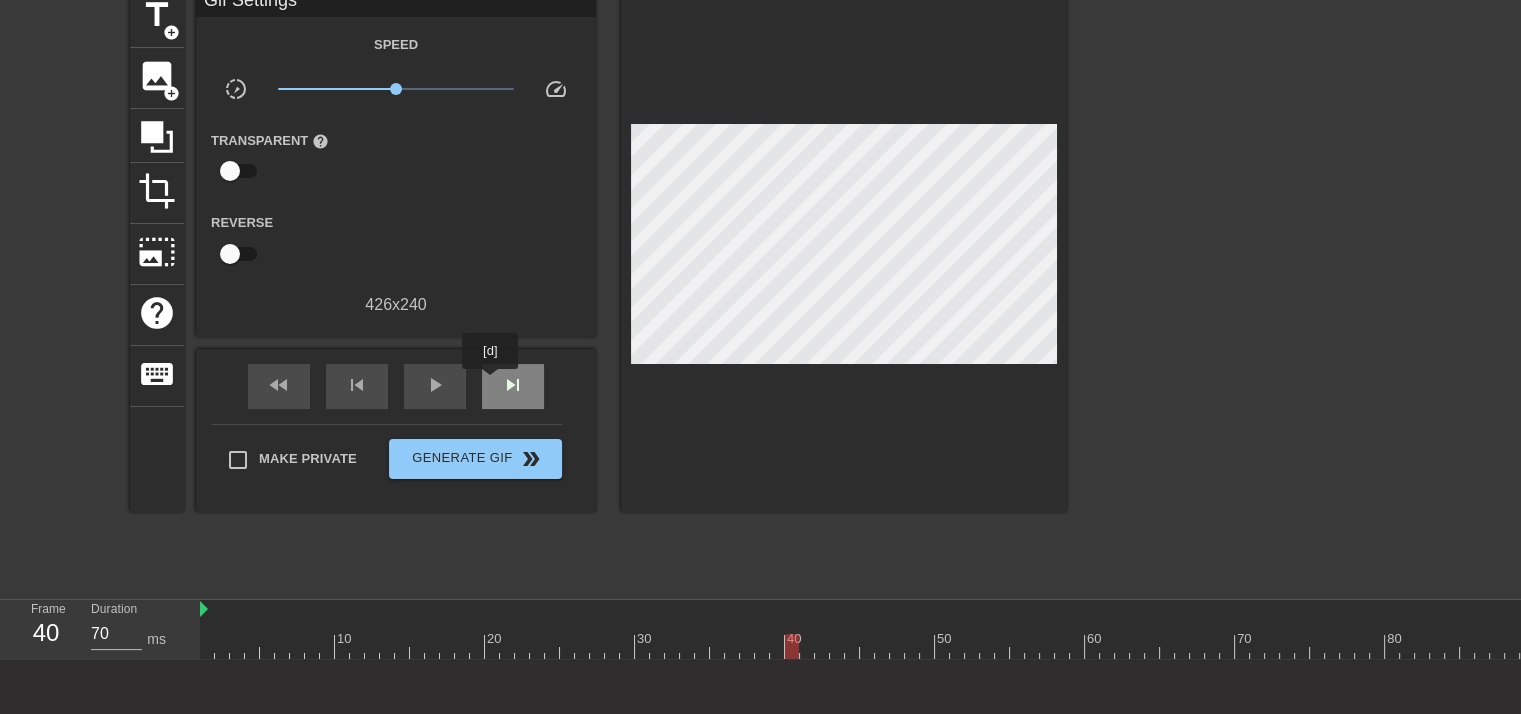 click on "skip_next" at bounding box center (513, 386) 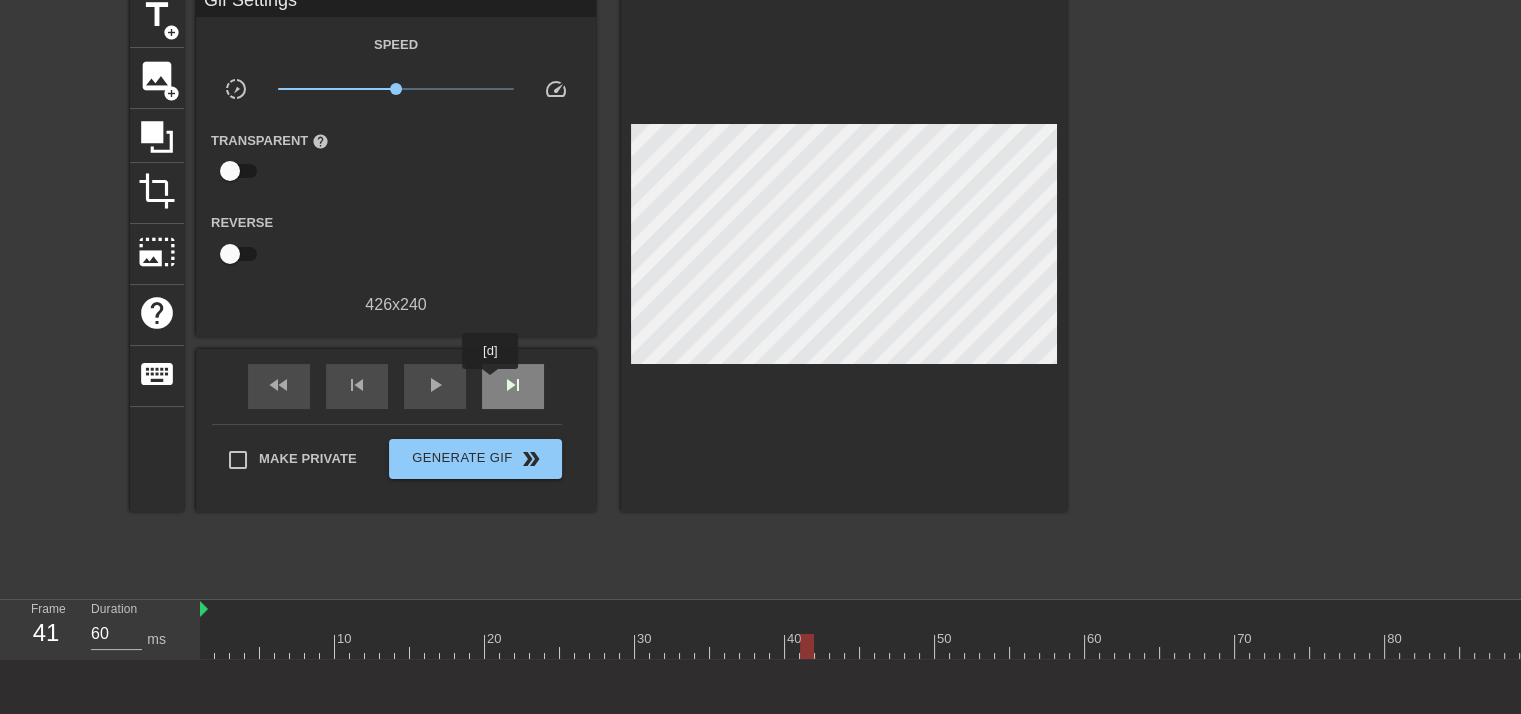 click on "skip_next" at bounding box center (513, 386) 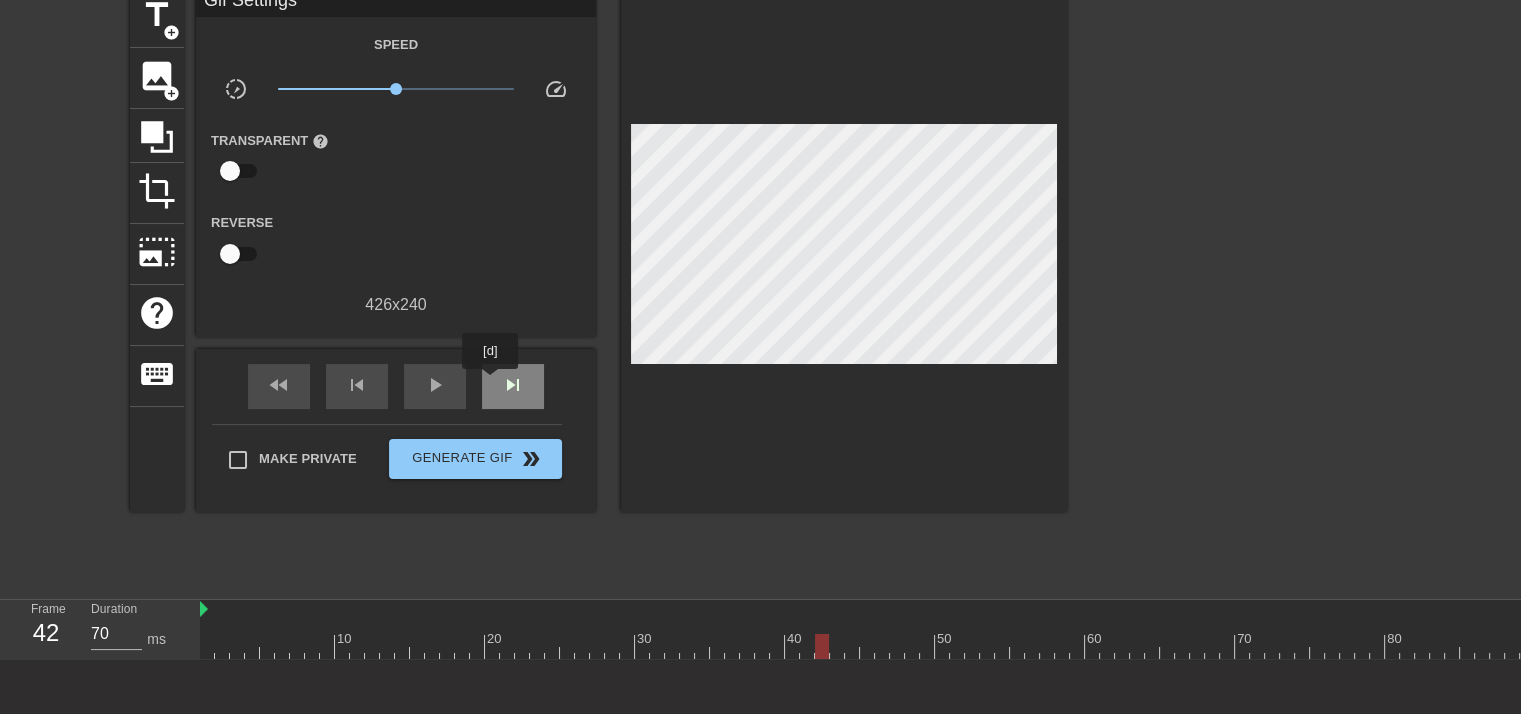 click on "skip_next" at bounding box center [513, 386] 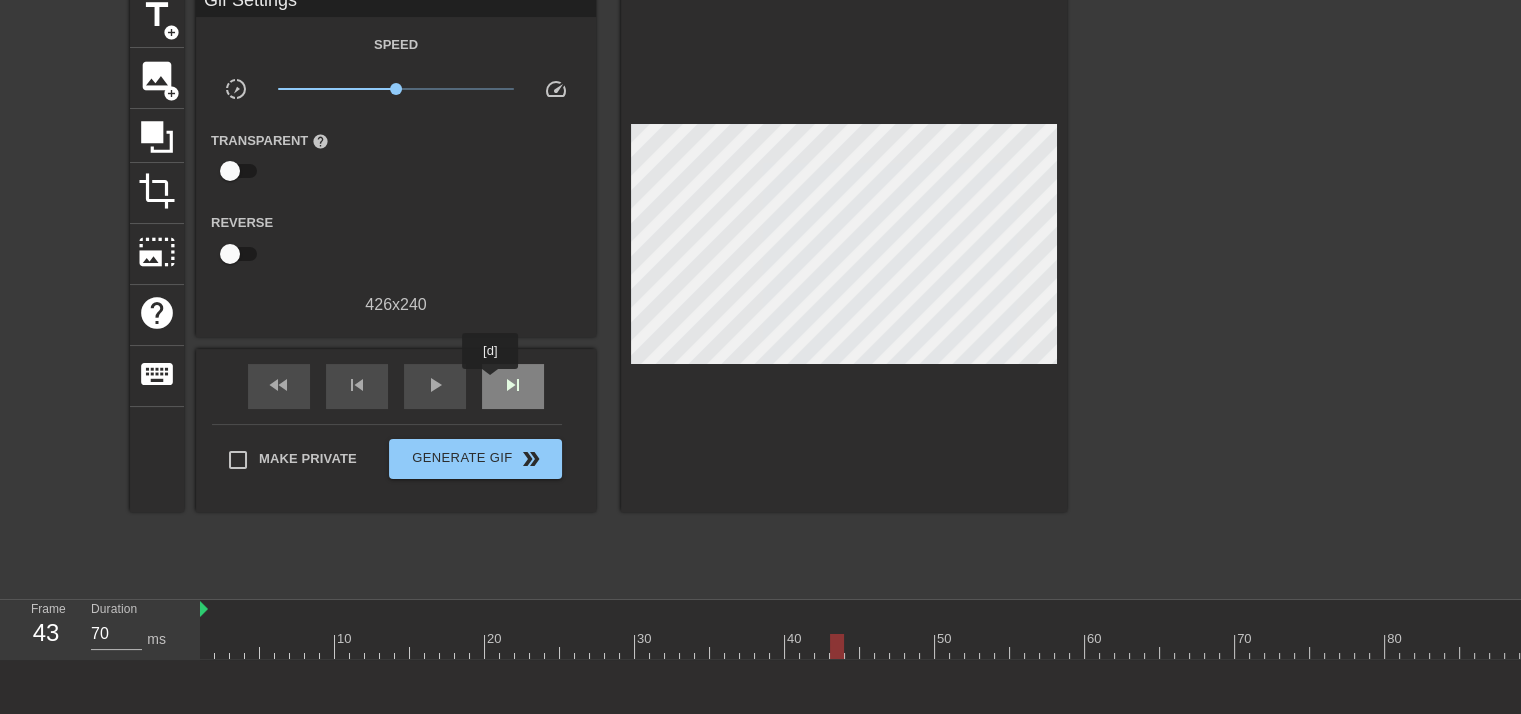 click on "skip_next" at bounding box center [513, 386] 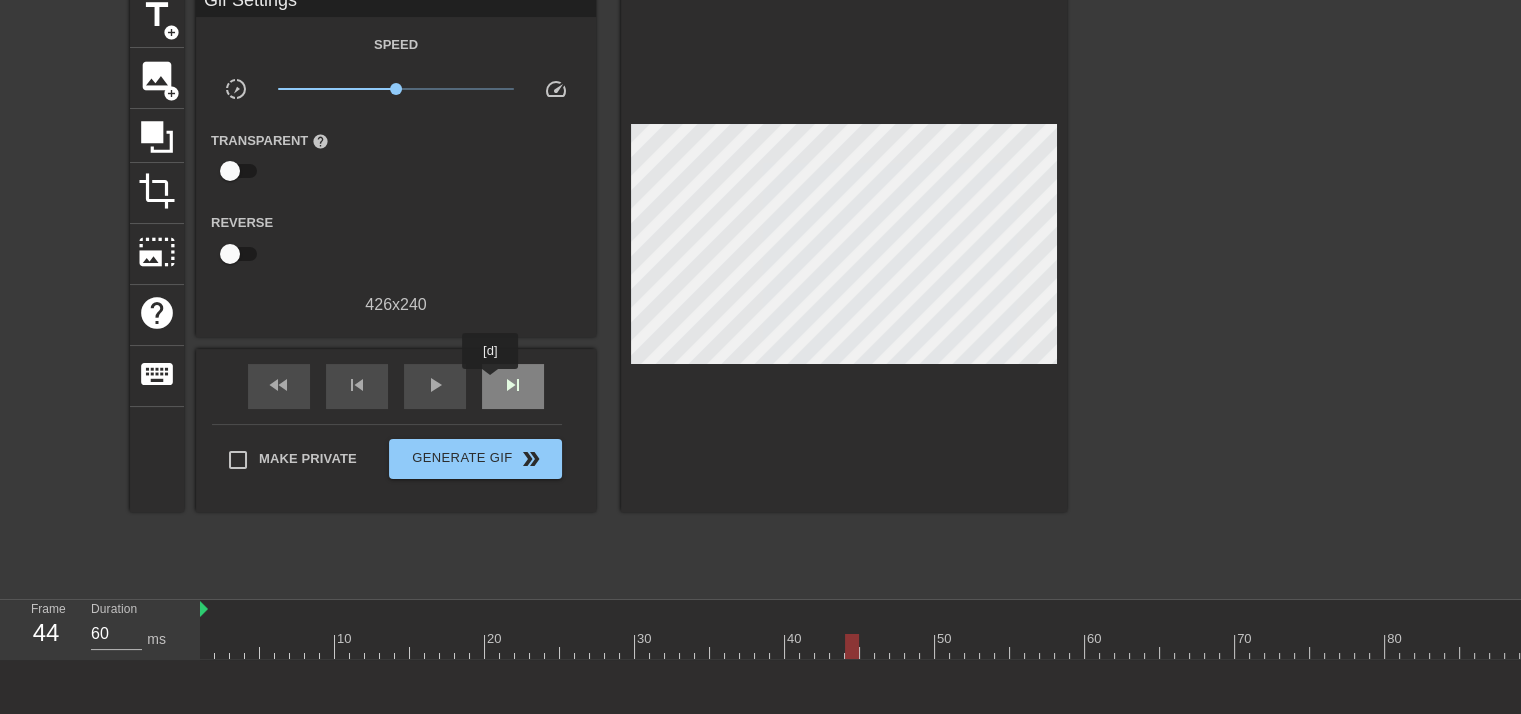 click on "skip_next" at bounding box center [513, 386] 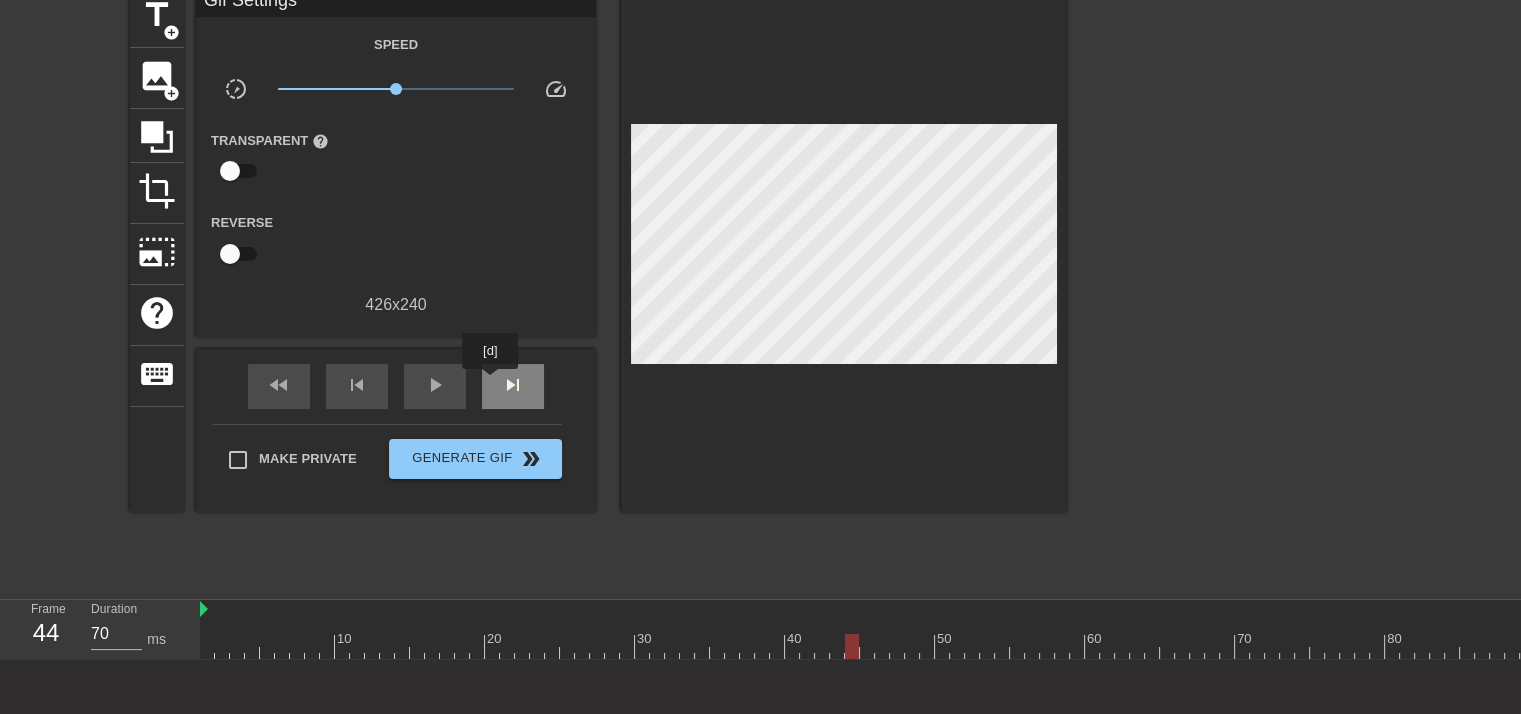 click on "skip_next" at bounding box center [513, 386] 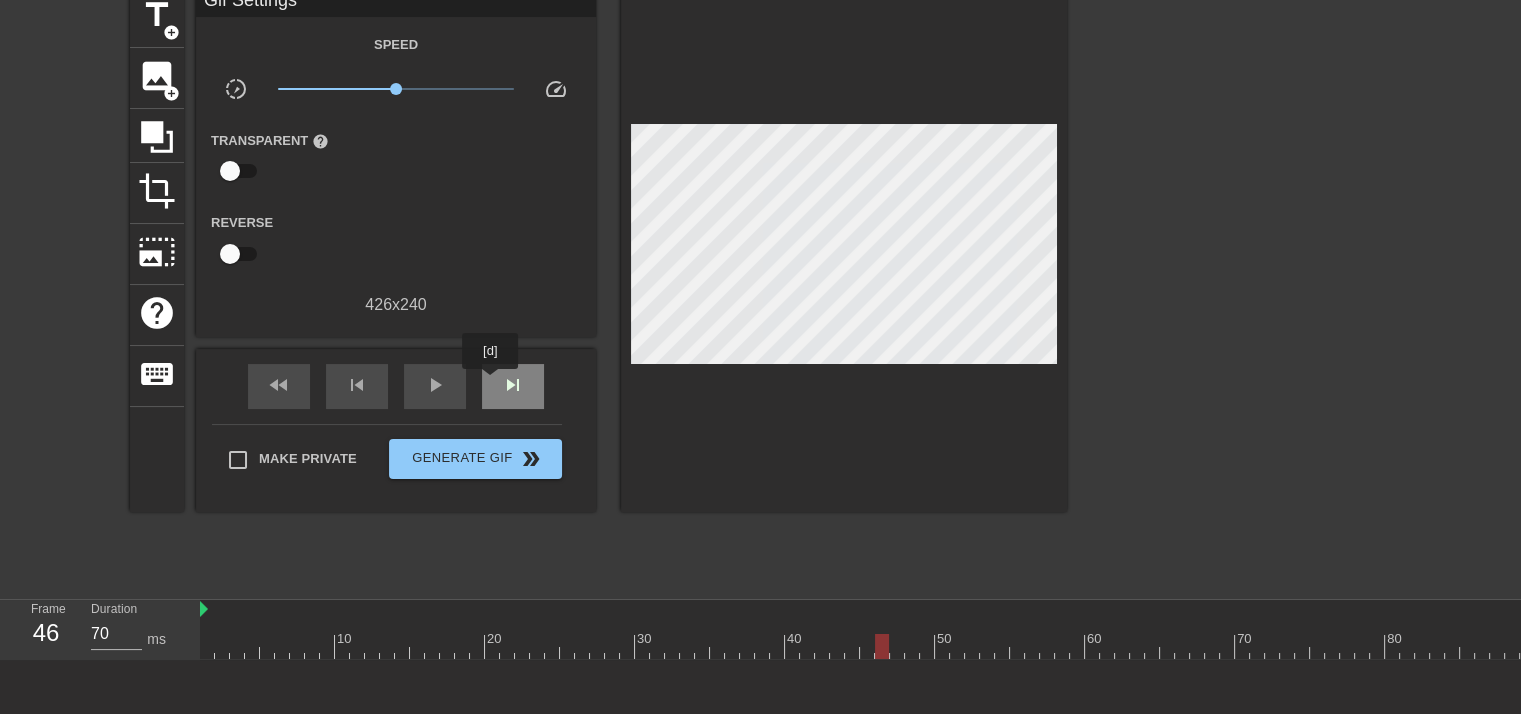 click on "skip_next" at bounding box center (513, 386) 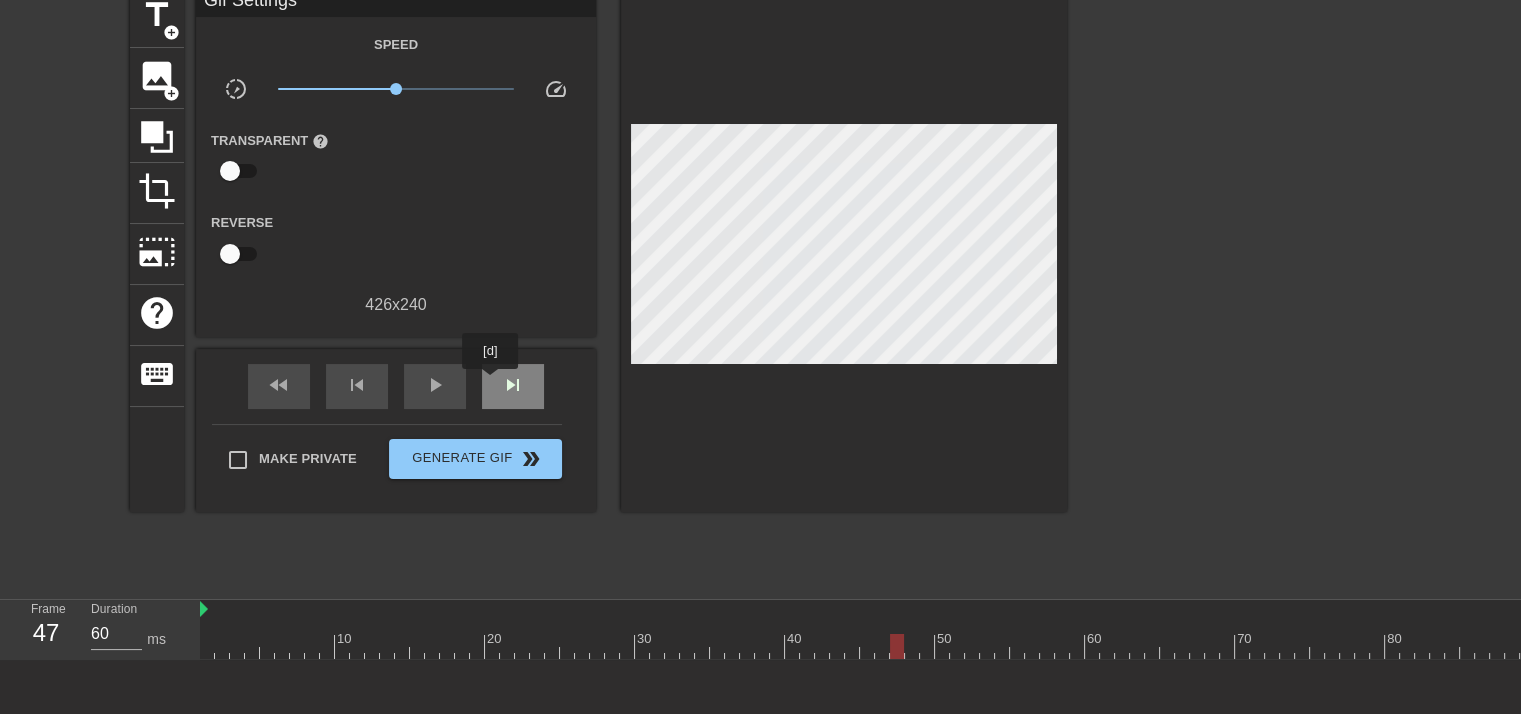 click on "skip_next" at bounding box center (513, 386) 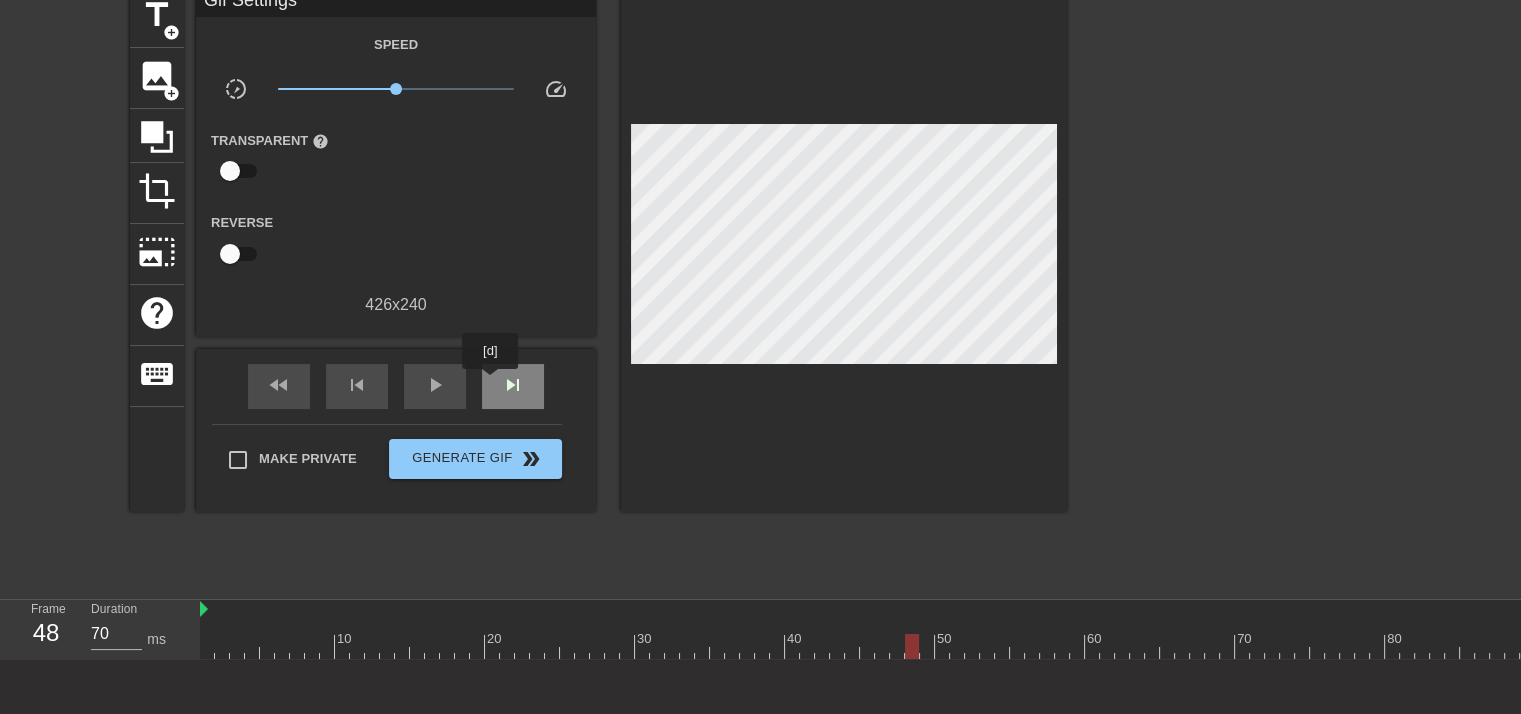 click on "skip_next" at bounding box center [513, 386] 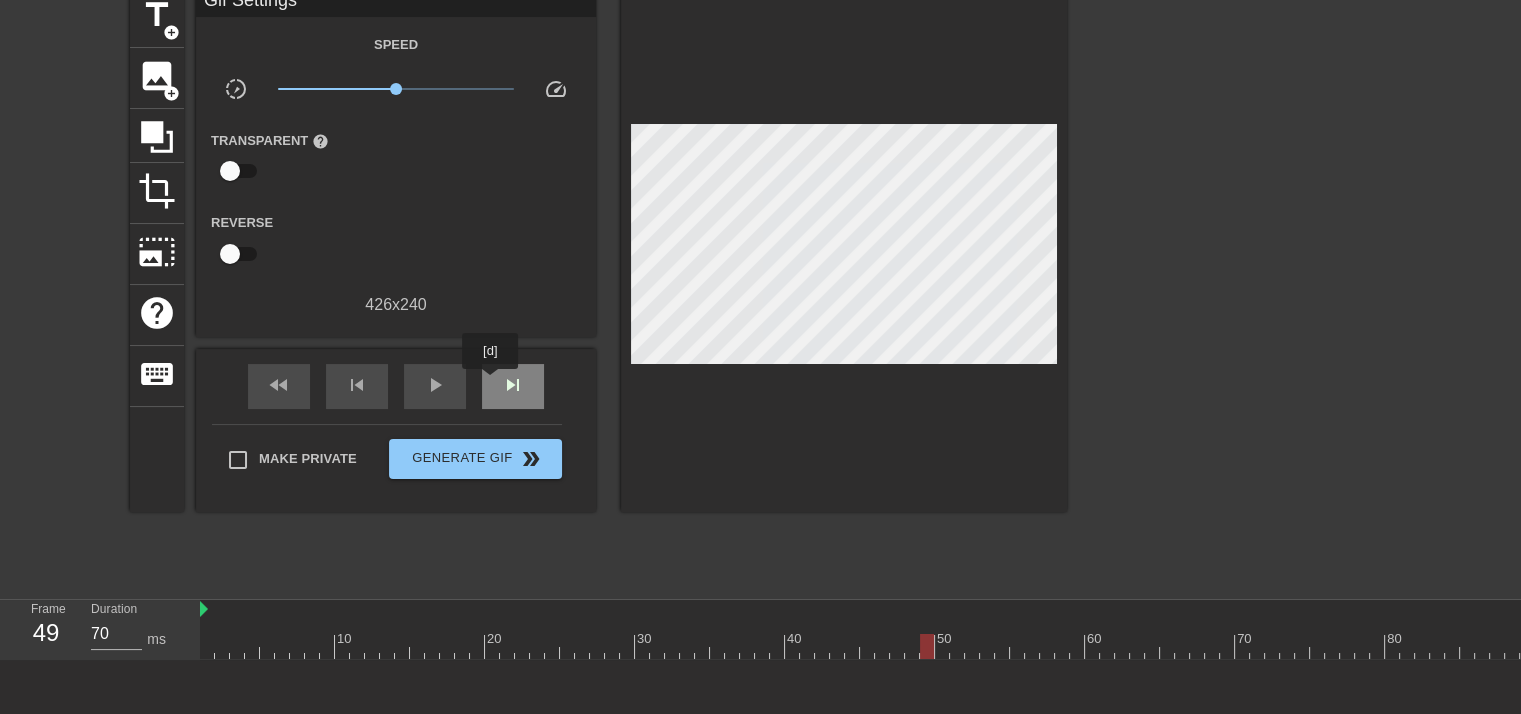 click on "skip_next" at bounding box center (513, 386) 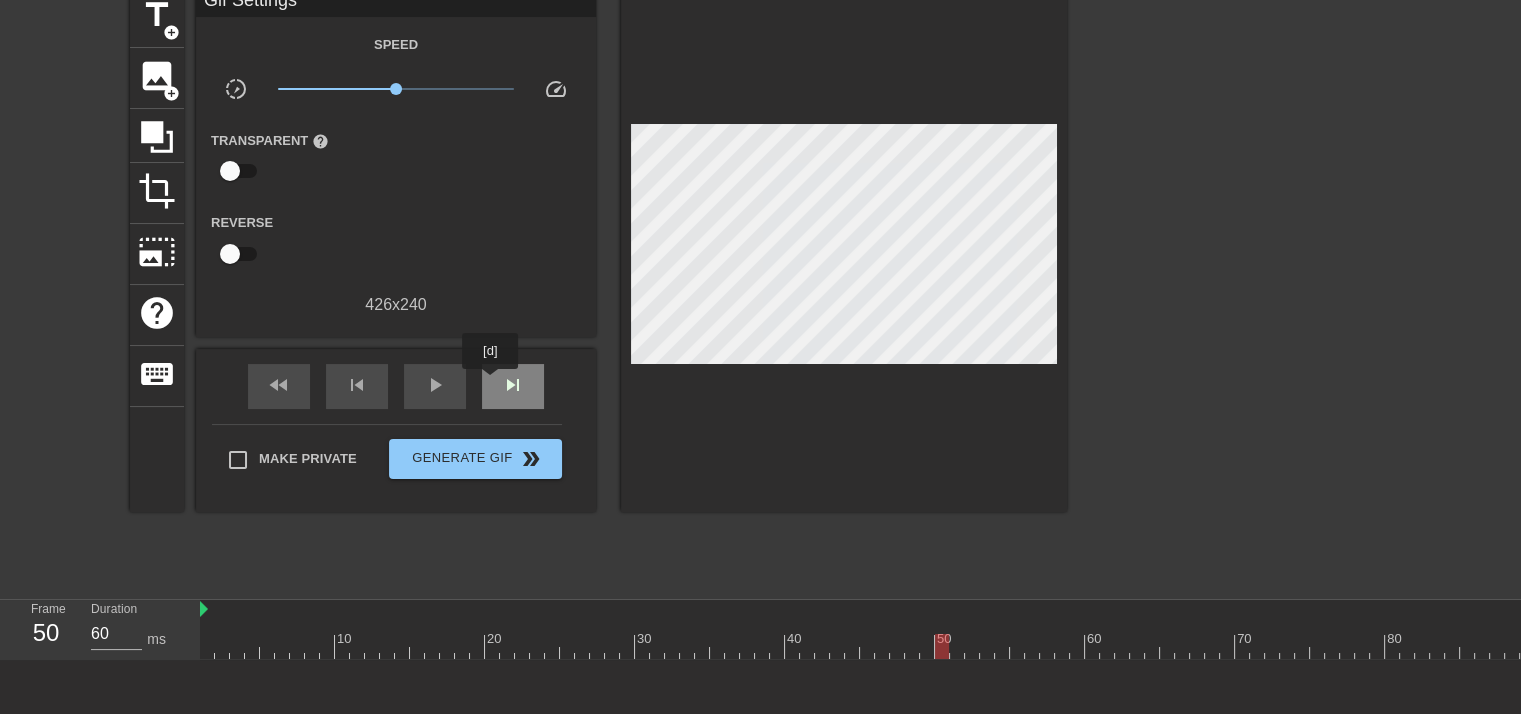 click on "skip_next" at bounding box center [513, 386] 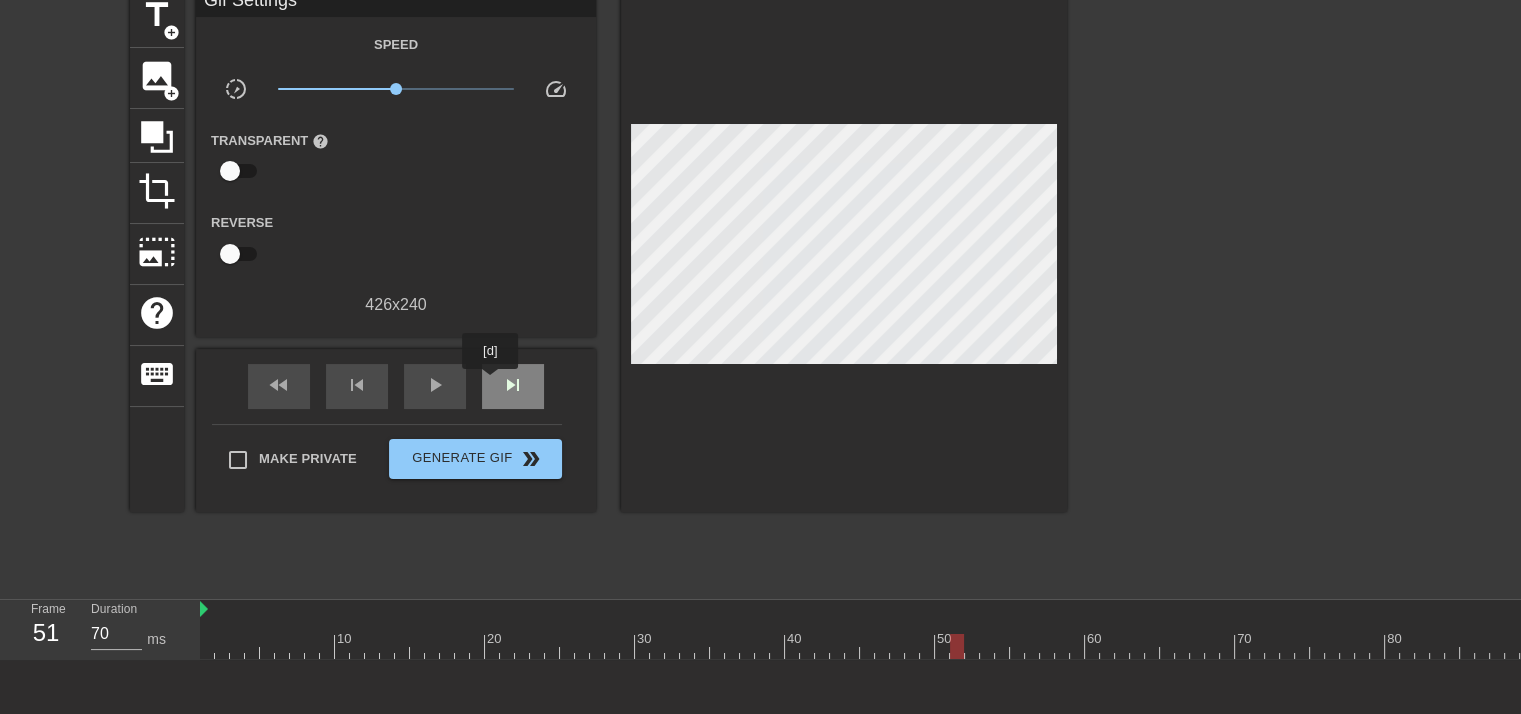 click on "skip_next" at bounding box center (513, 386) 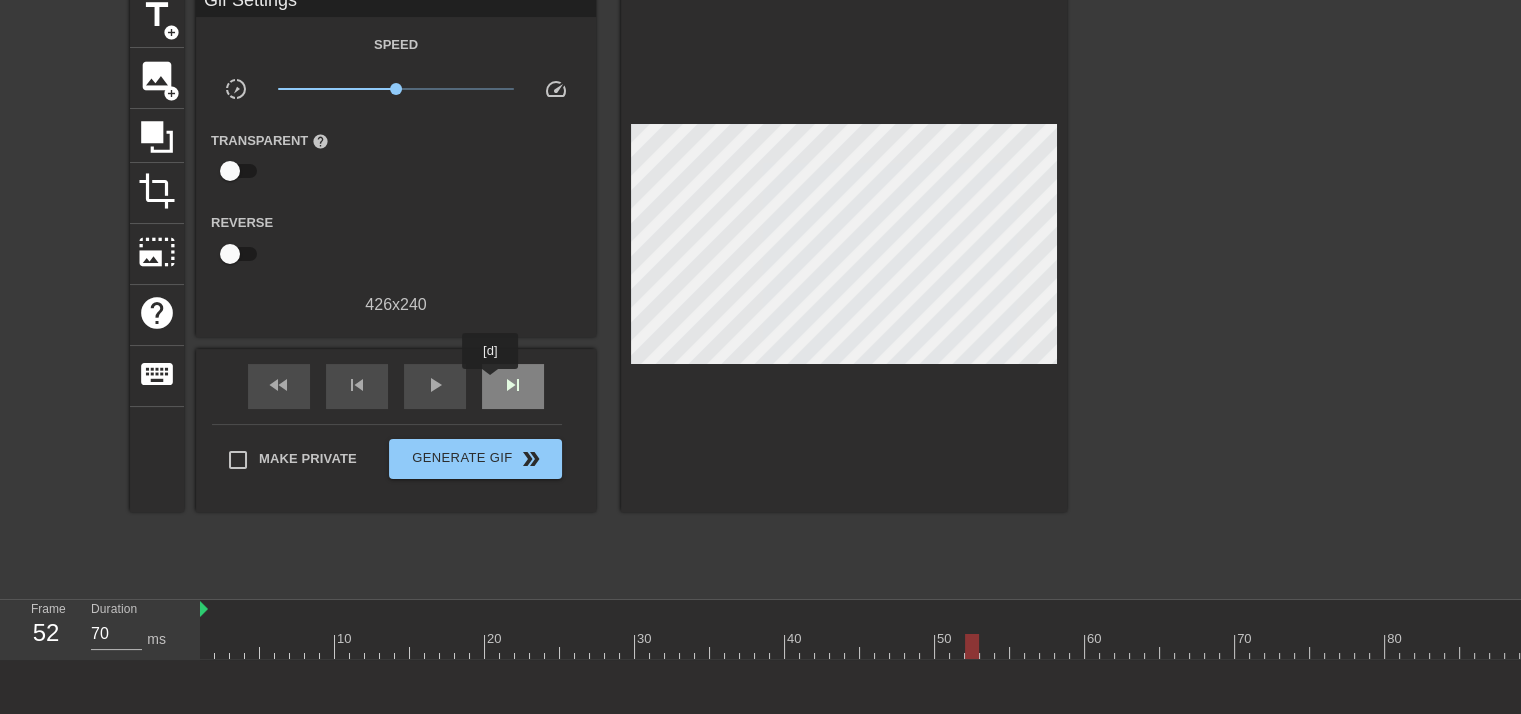 click on "skip_next" at bounding box center [513, 386] 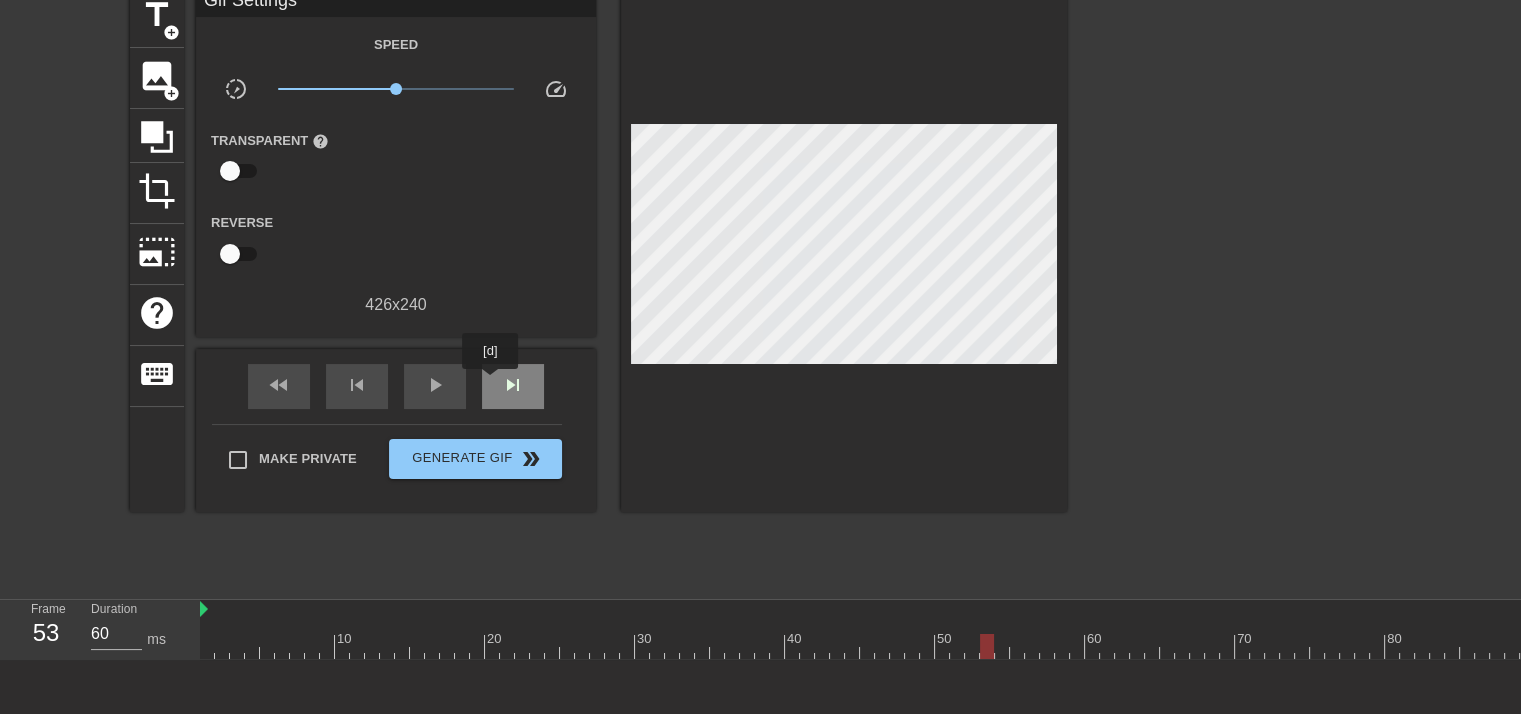 click on "skip_next" at bounding box center [513, 386] 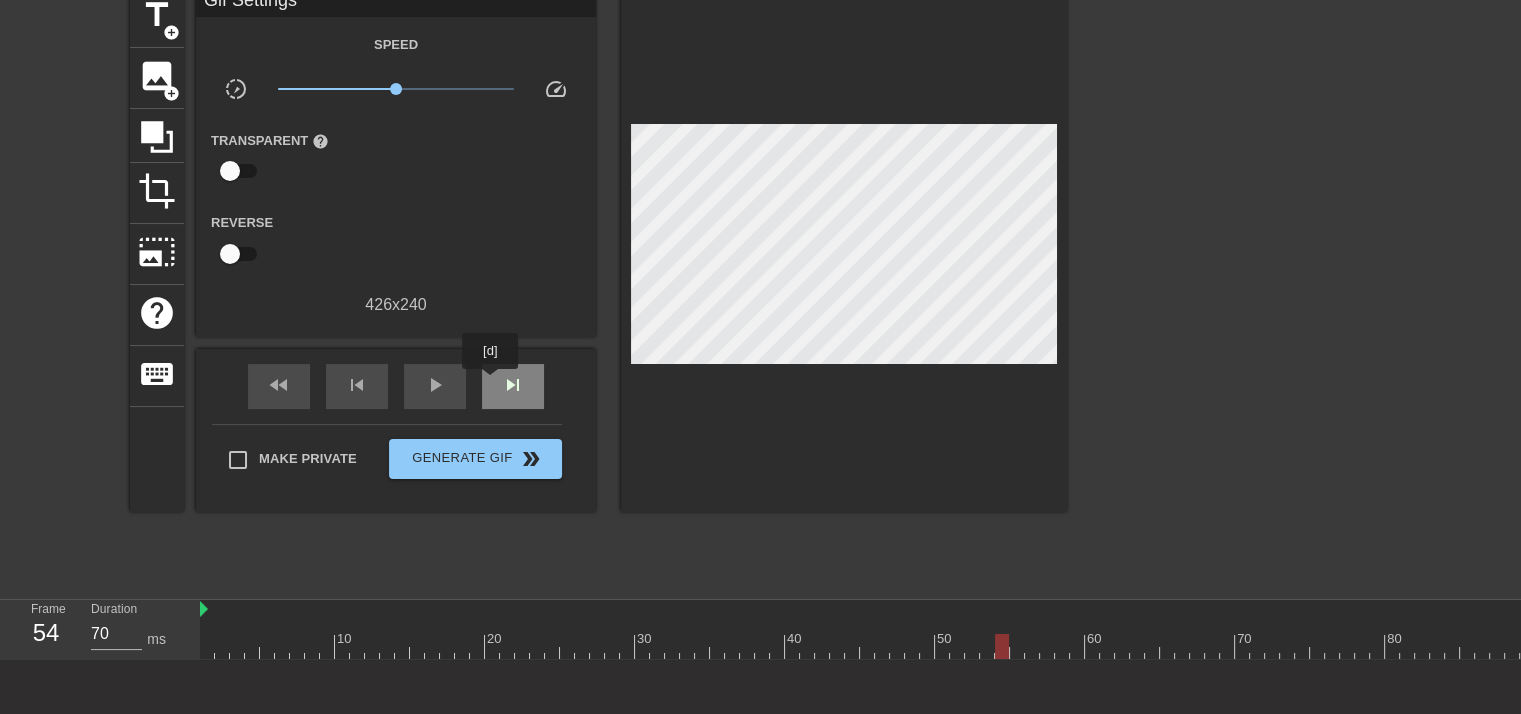 click on "skip_next" at bounding box center (513, 386) 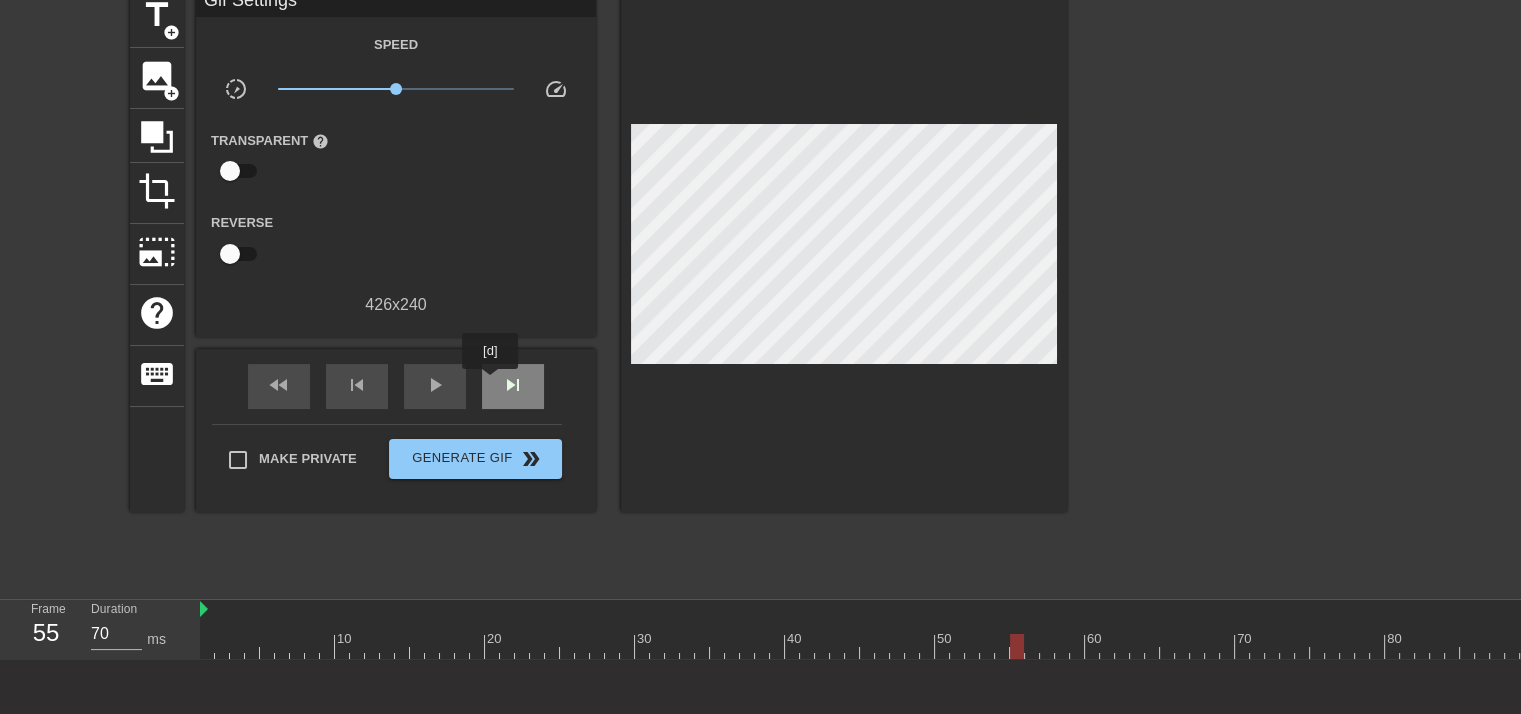 click on "skip_next" at bounding box center [513, 386] 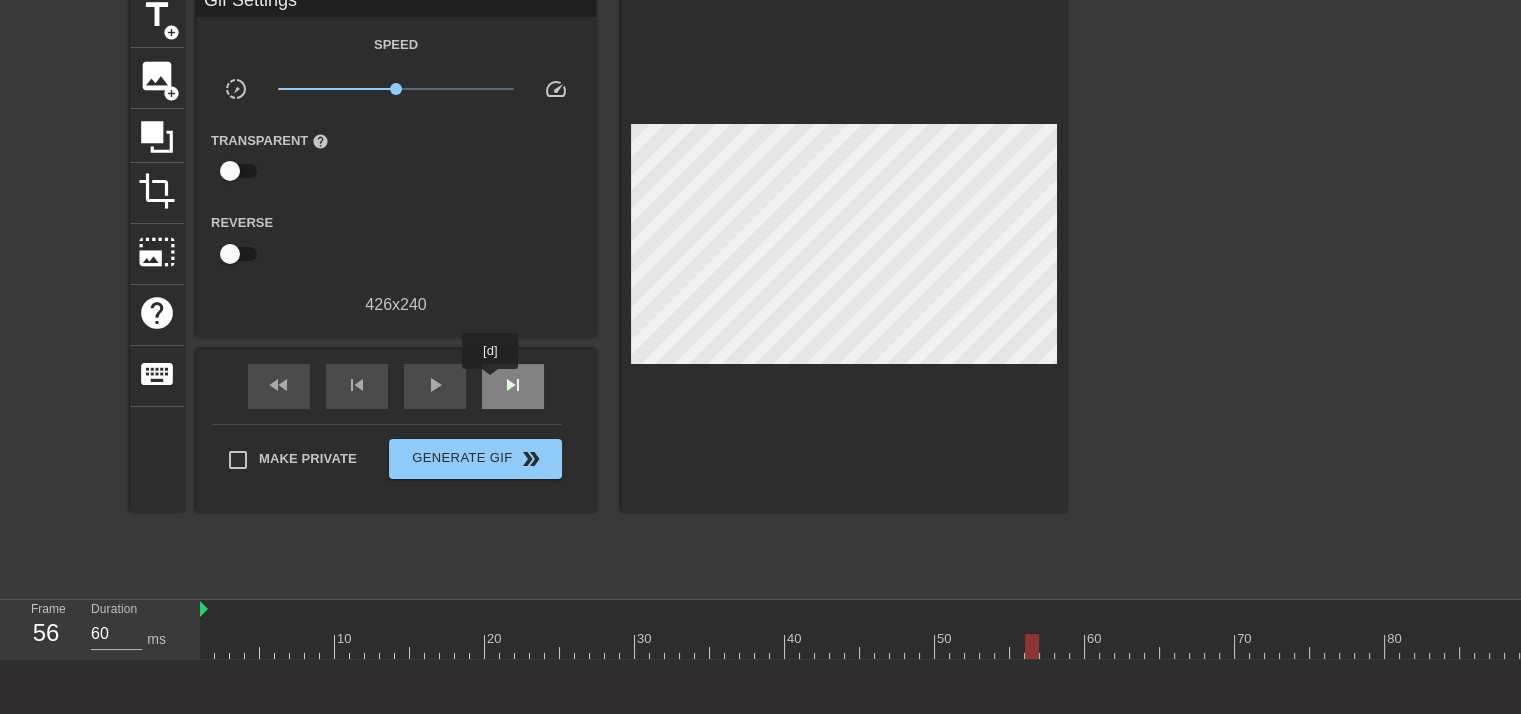 click on "skip_next" at bounding box center [513, 386] 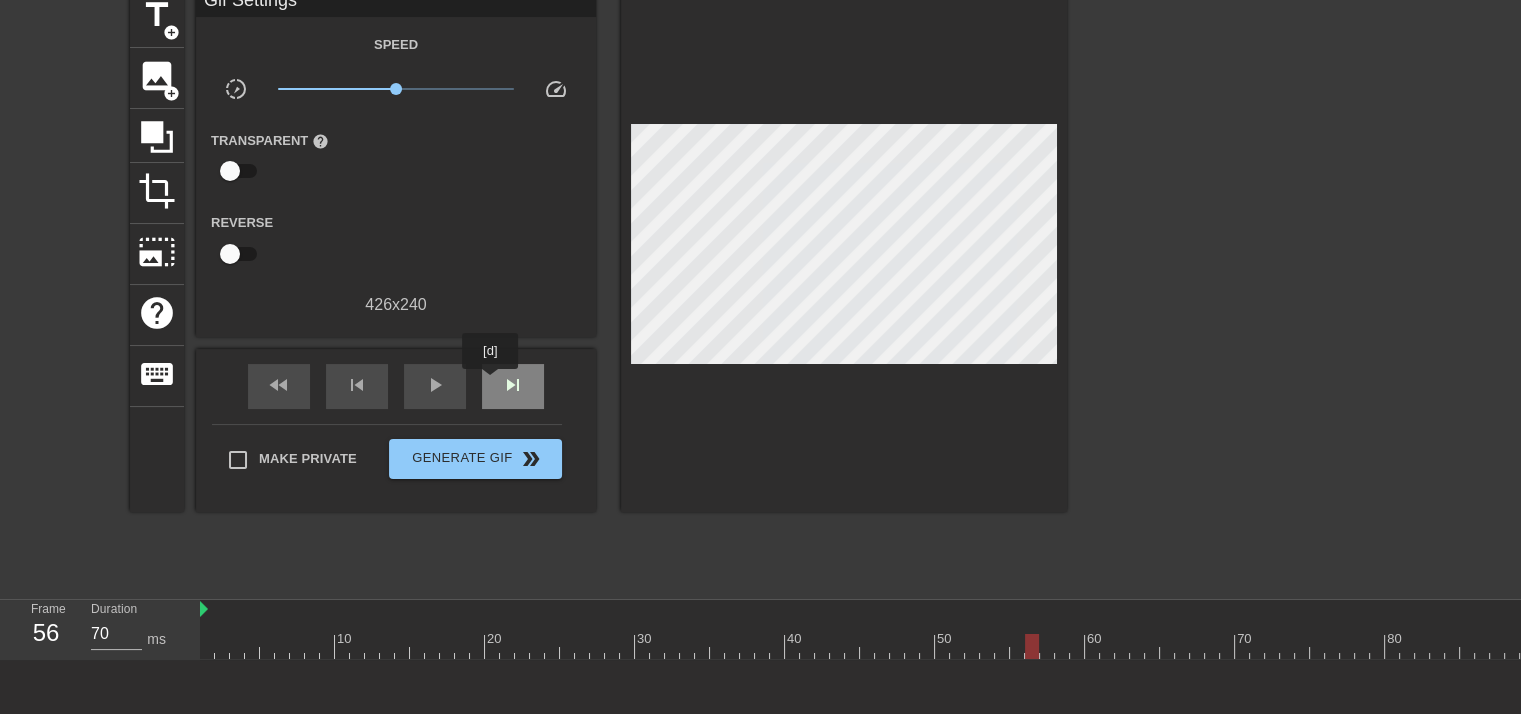 click on "skip_next" at bounding box center [513, 386] 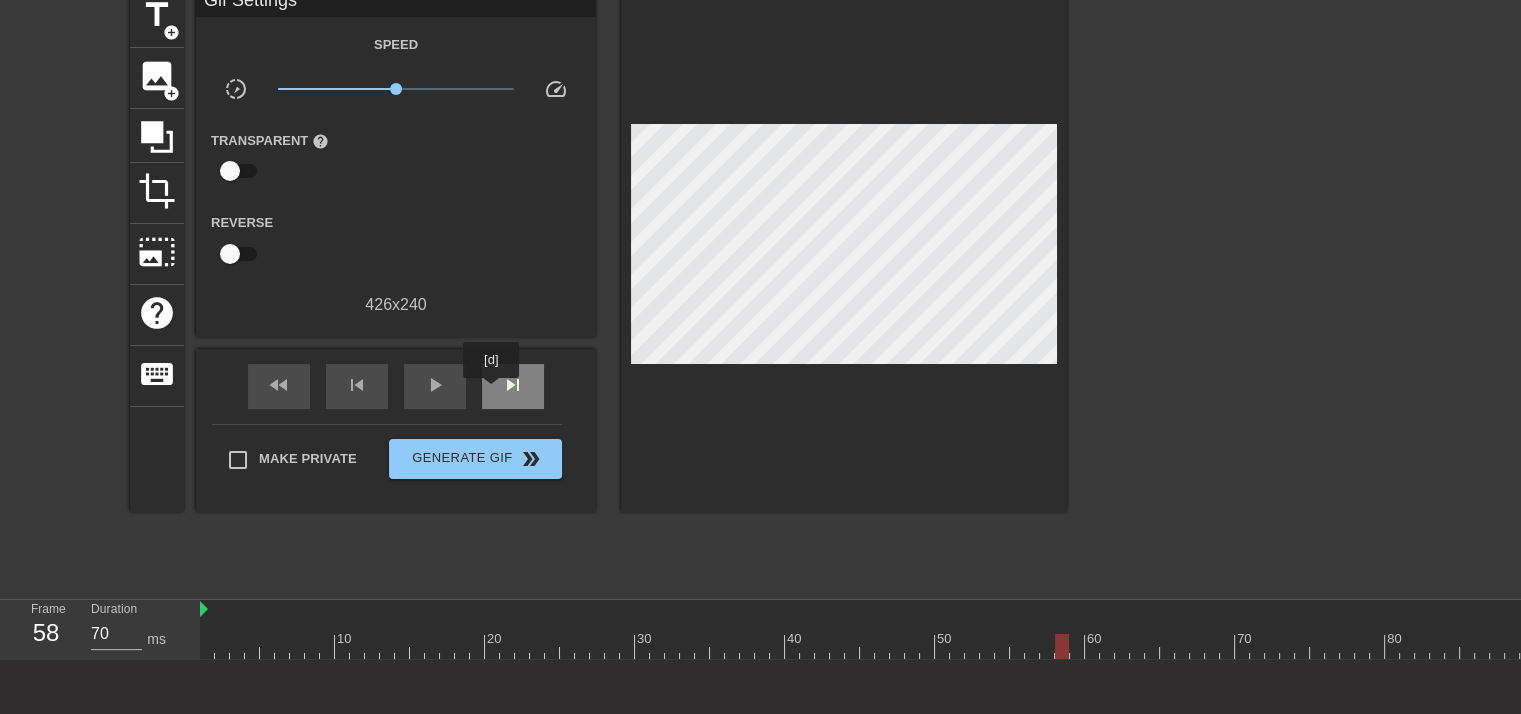click on "skip_next" at bounding box center [513, 386] 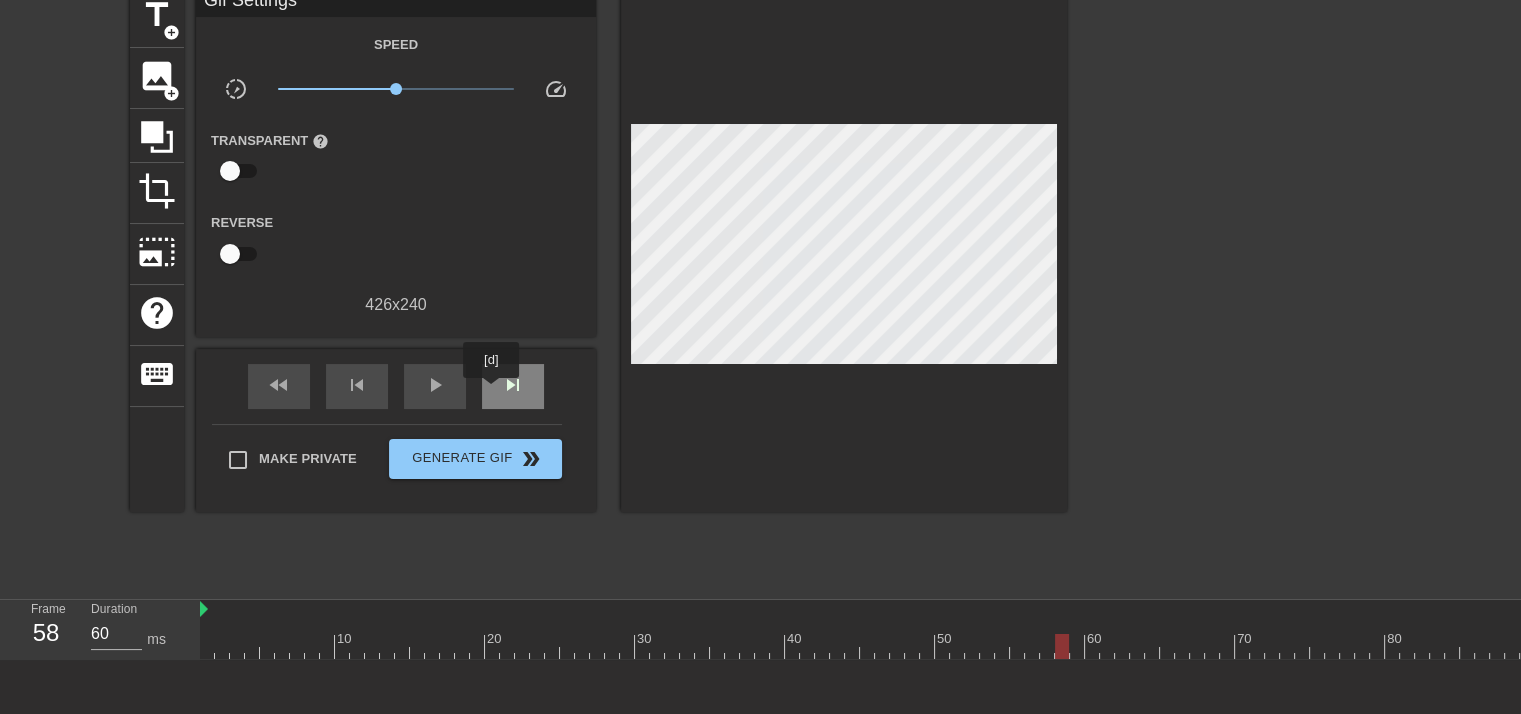 click on "skip_next" at bounding box center [513, 386] 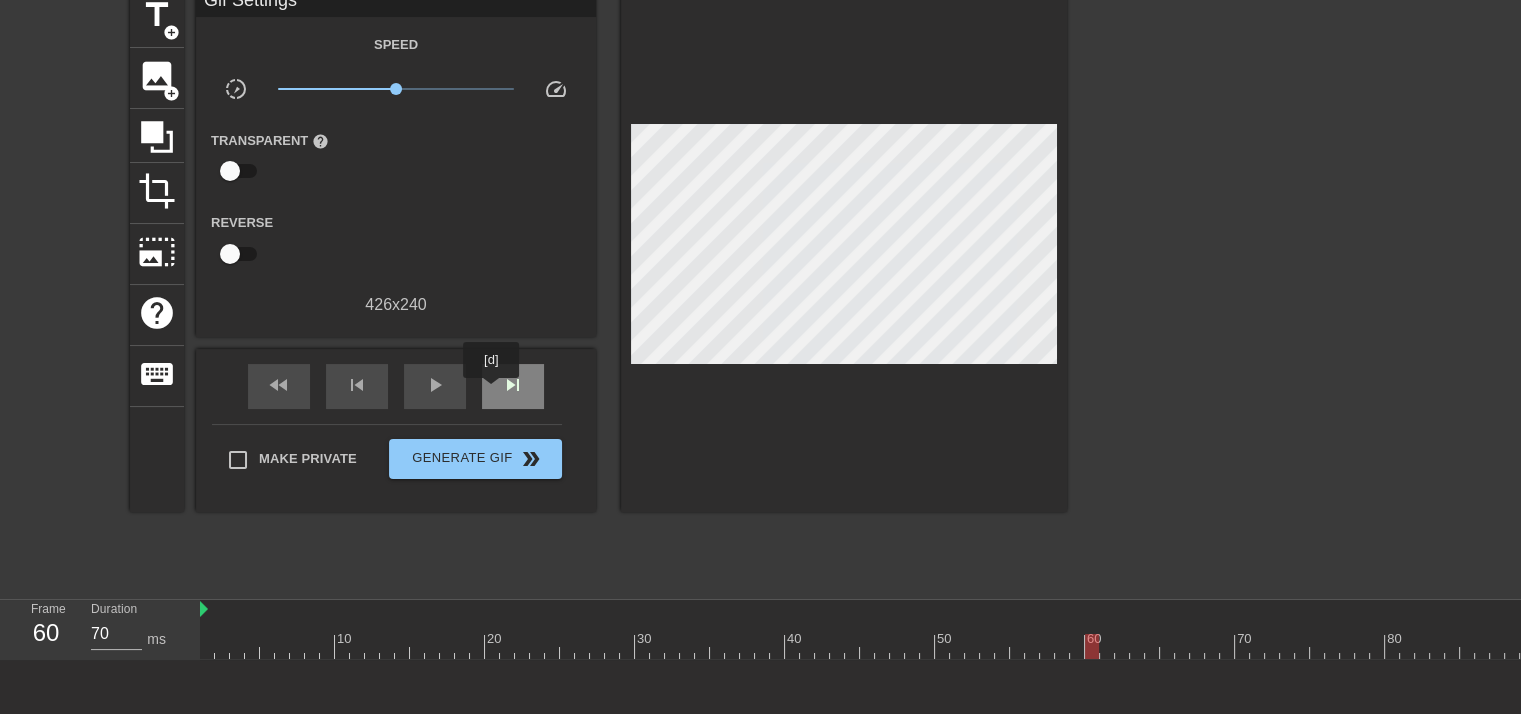 click on "skip_next" at bounding box center (513, 386) 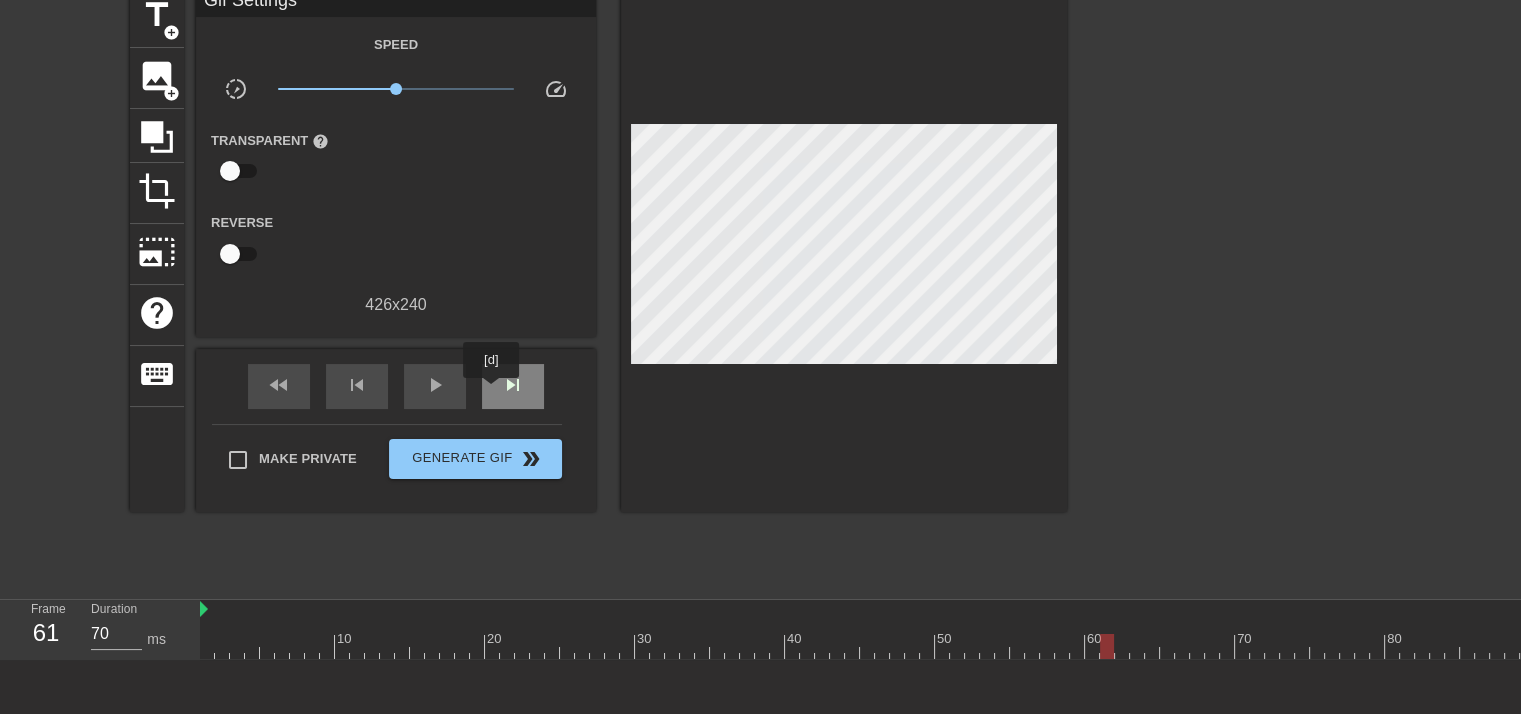 click on "skip_next" at bounding box center (513, 386) 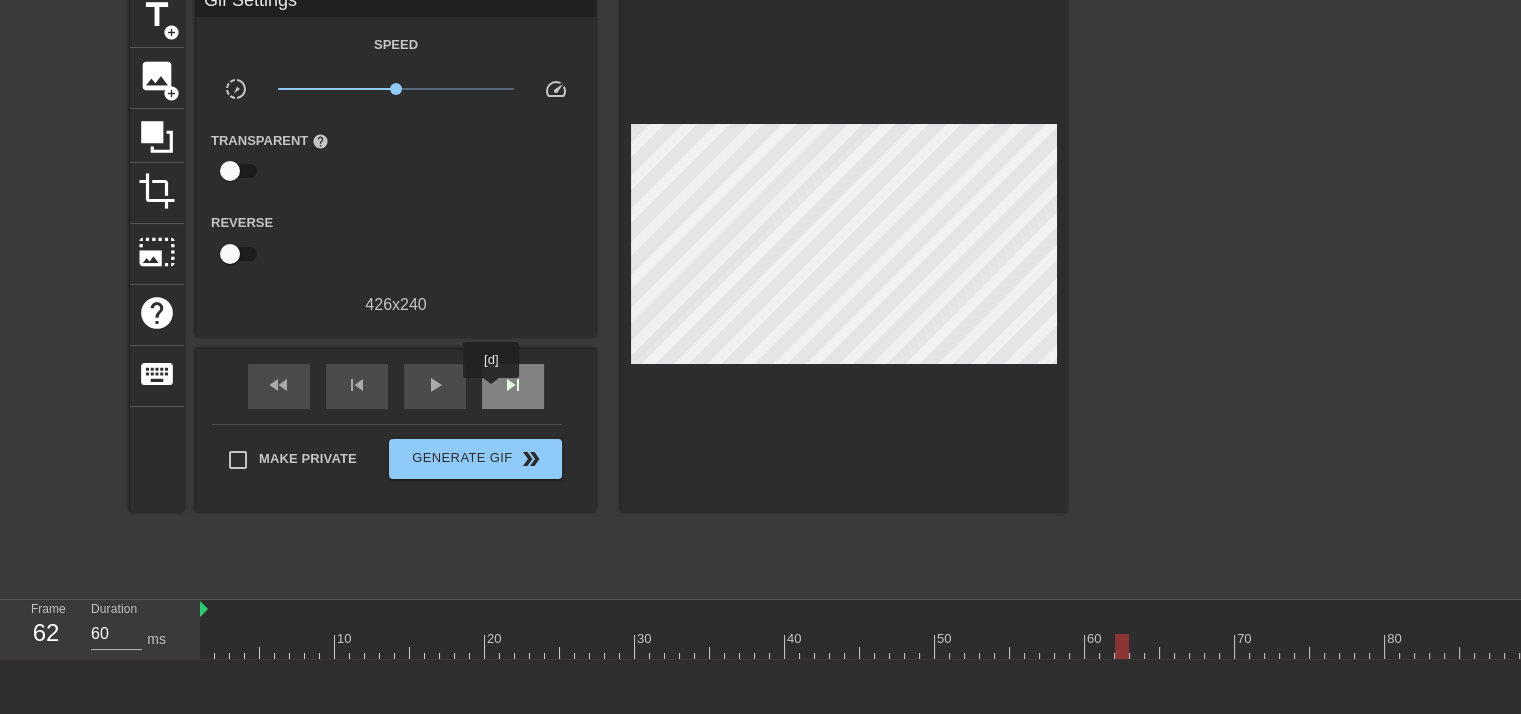 click on "skip_next" at bounding box center (513, 386) 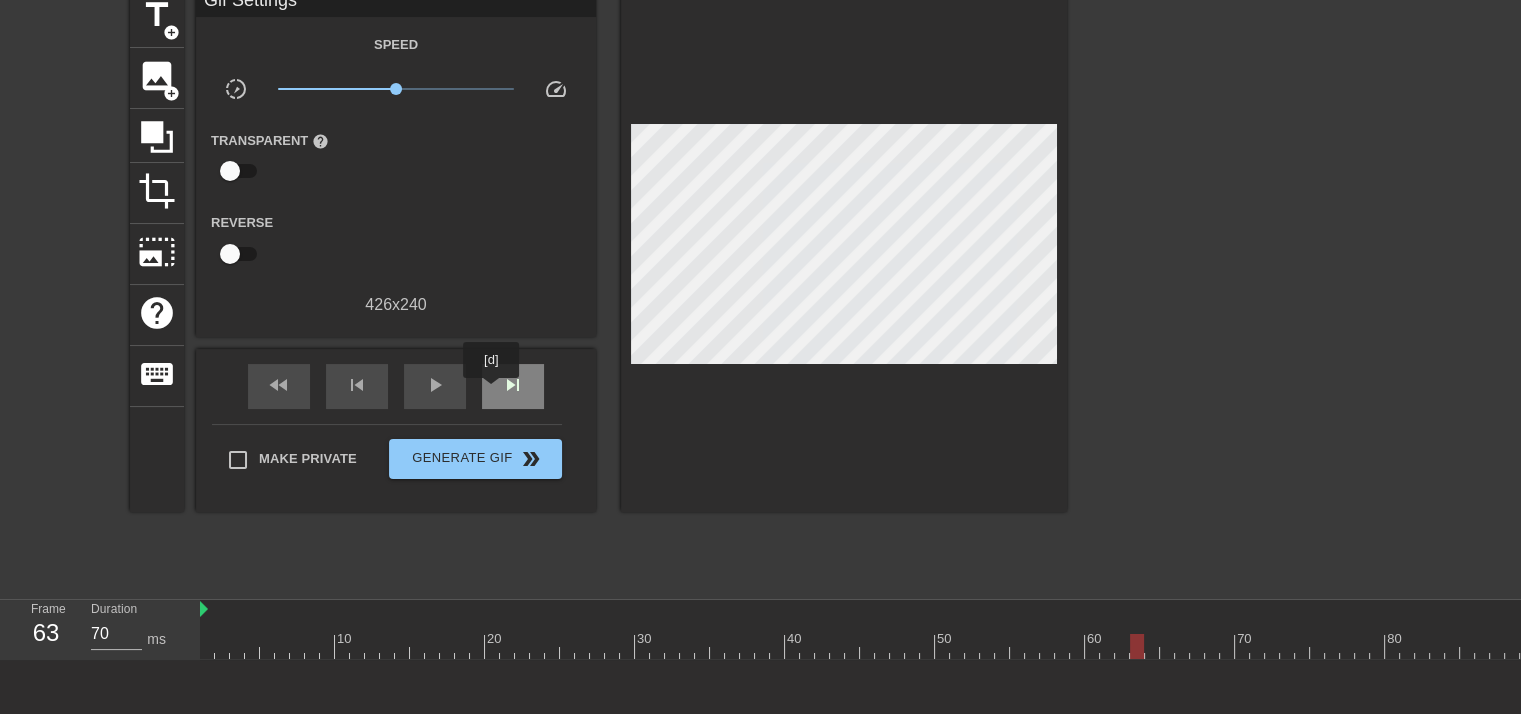 click on "skip_next" at bounding box center [513, 386] 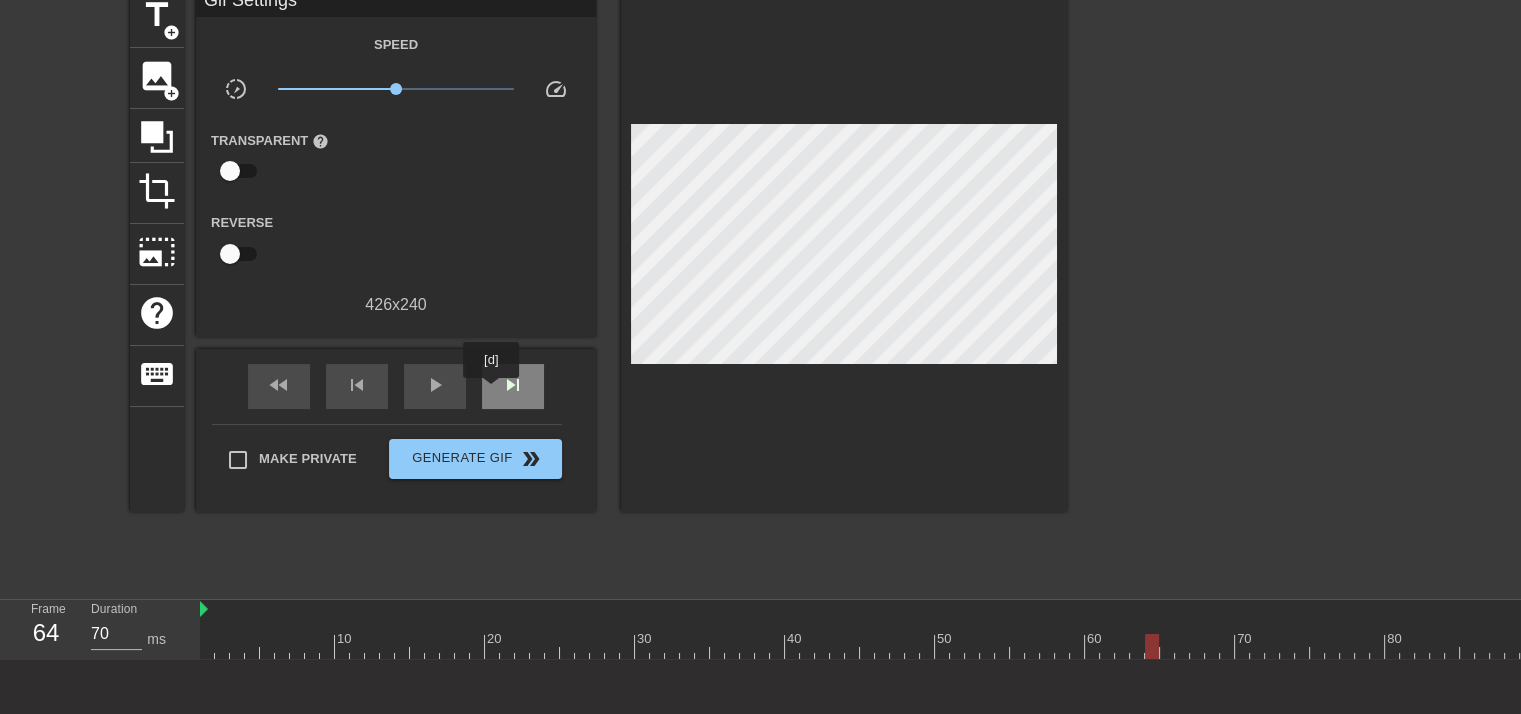 click on "skip_next" at bounding box center (513, 386) 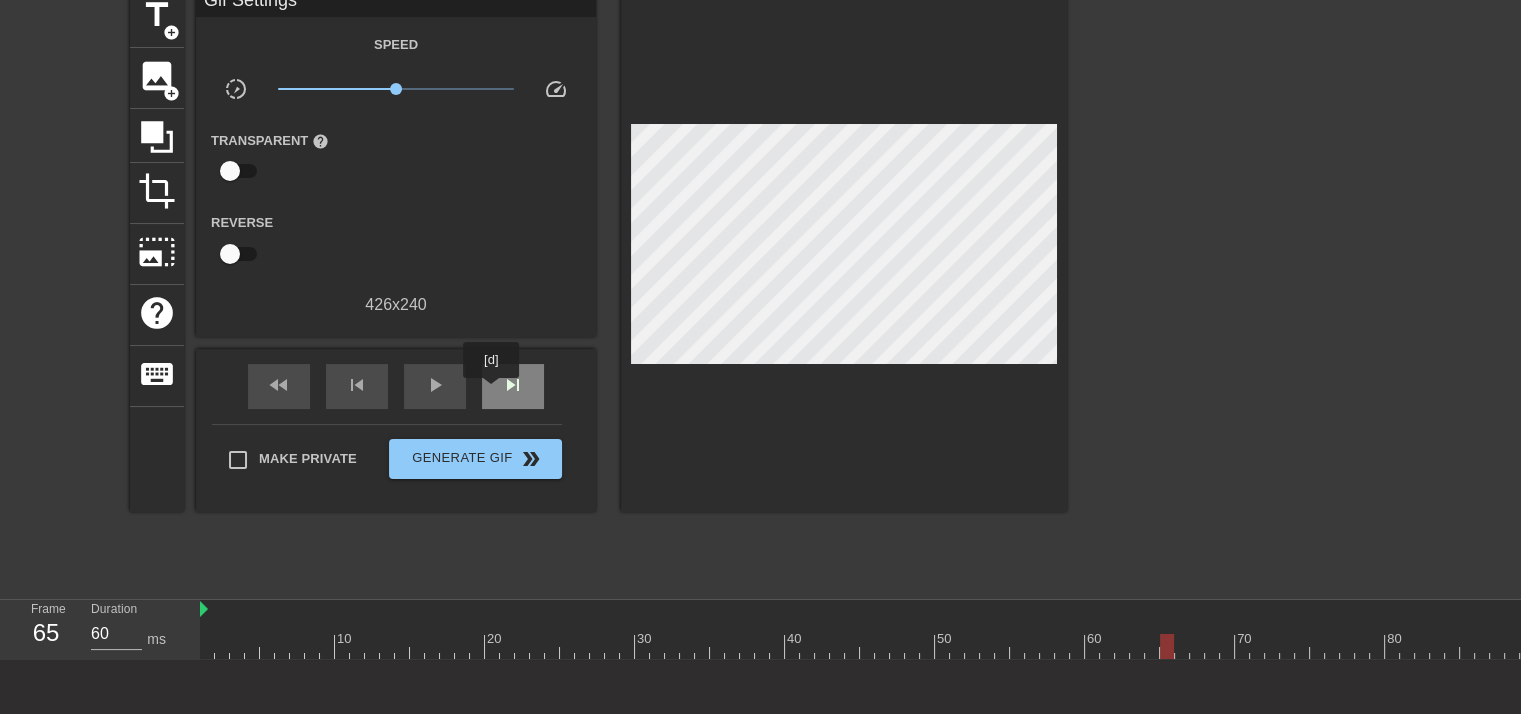 click on "skip_next" at bounding box center (513, 386) 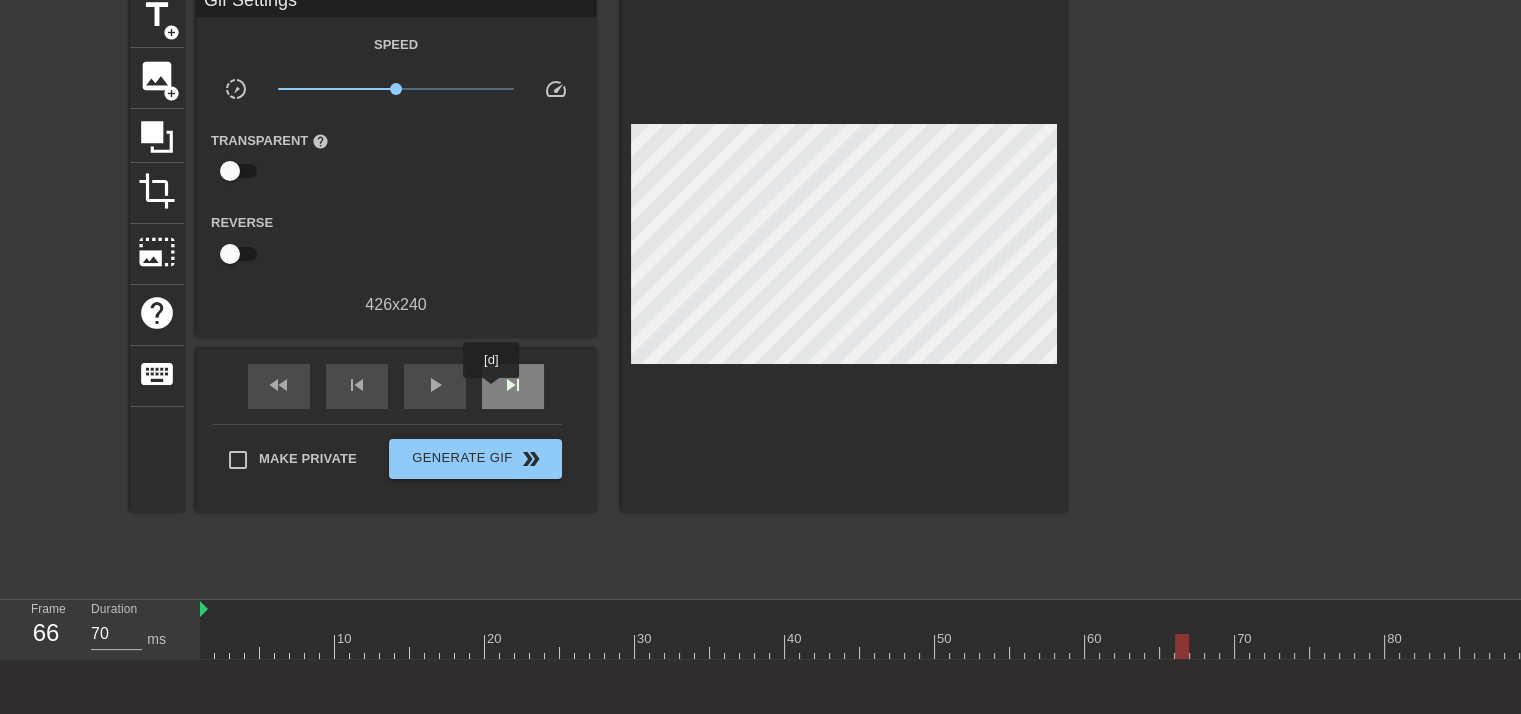 click on "skip_next" at bounding box center [513, 386] 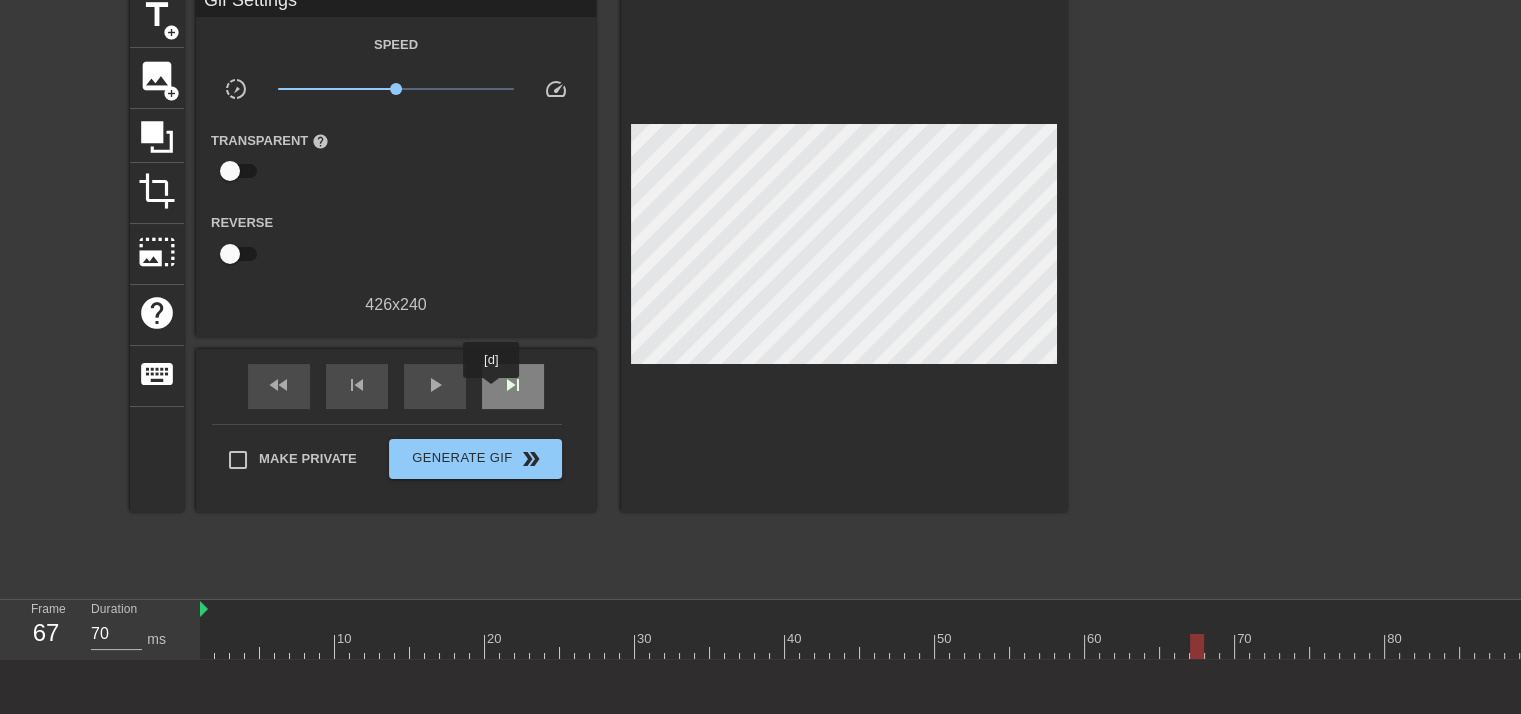 click on "skip_next" at bounding box center [513, 386] 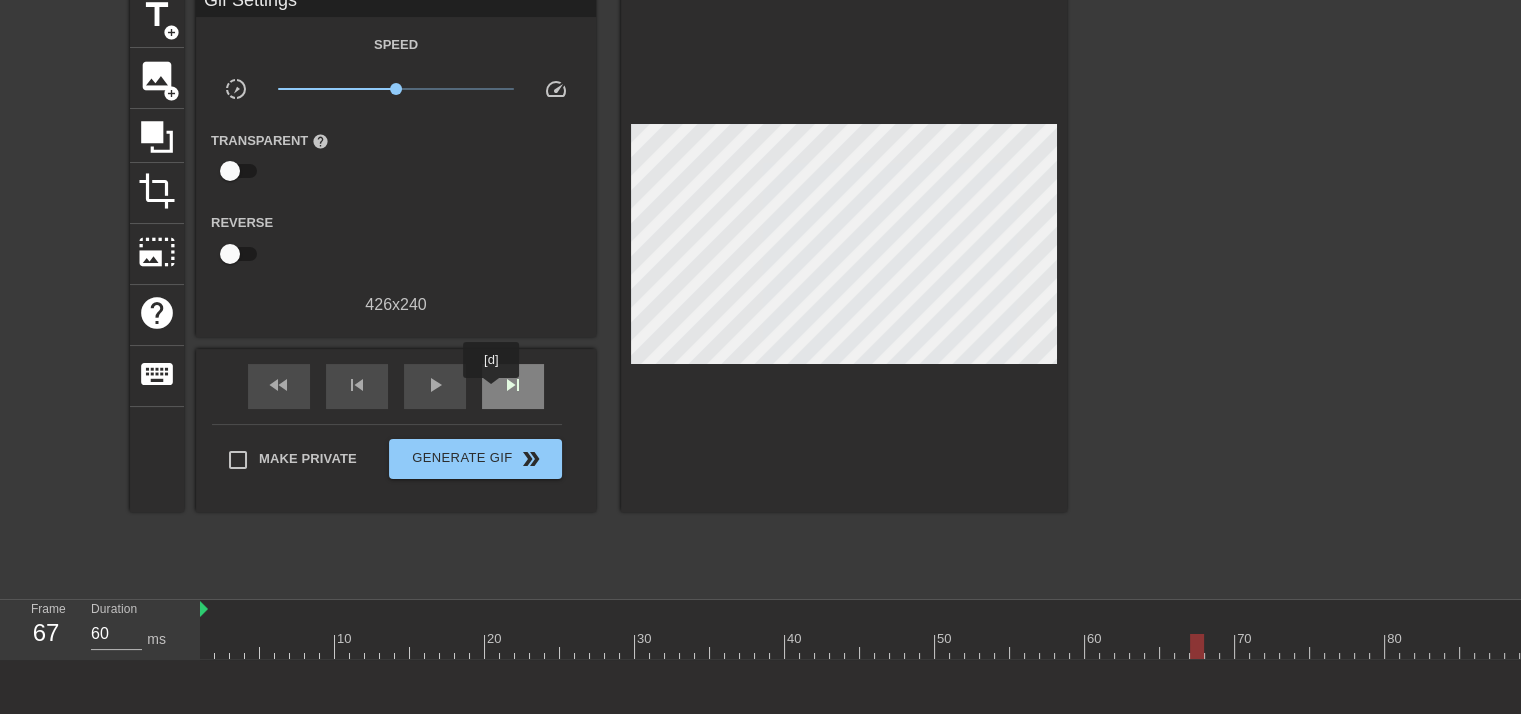 click on "skip_next" at bounding box center [513, 386] 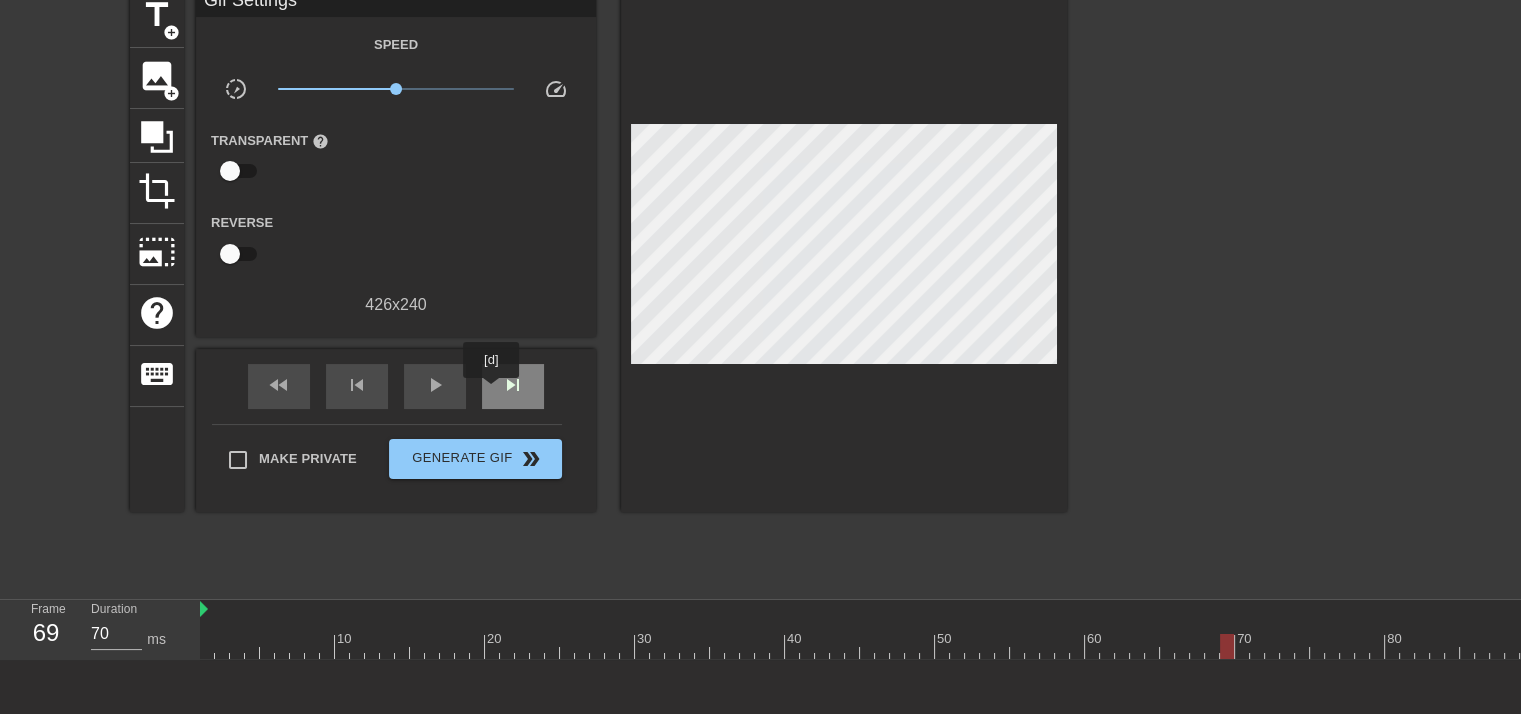 click on "skip_next" at bounding box center (513, 386) 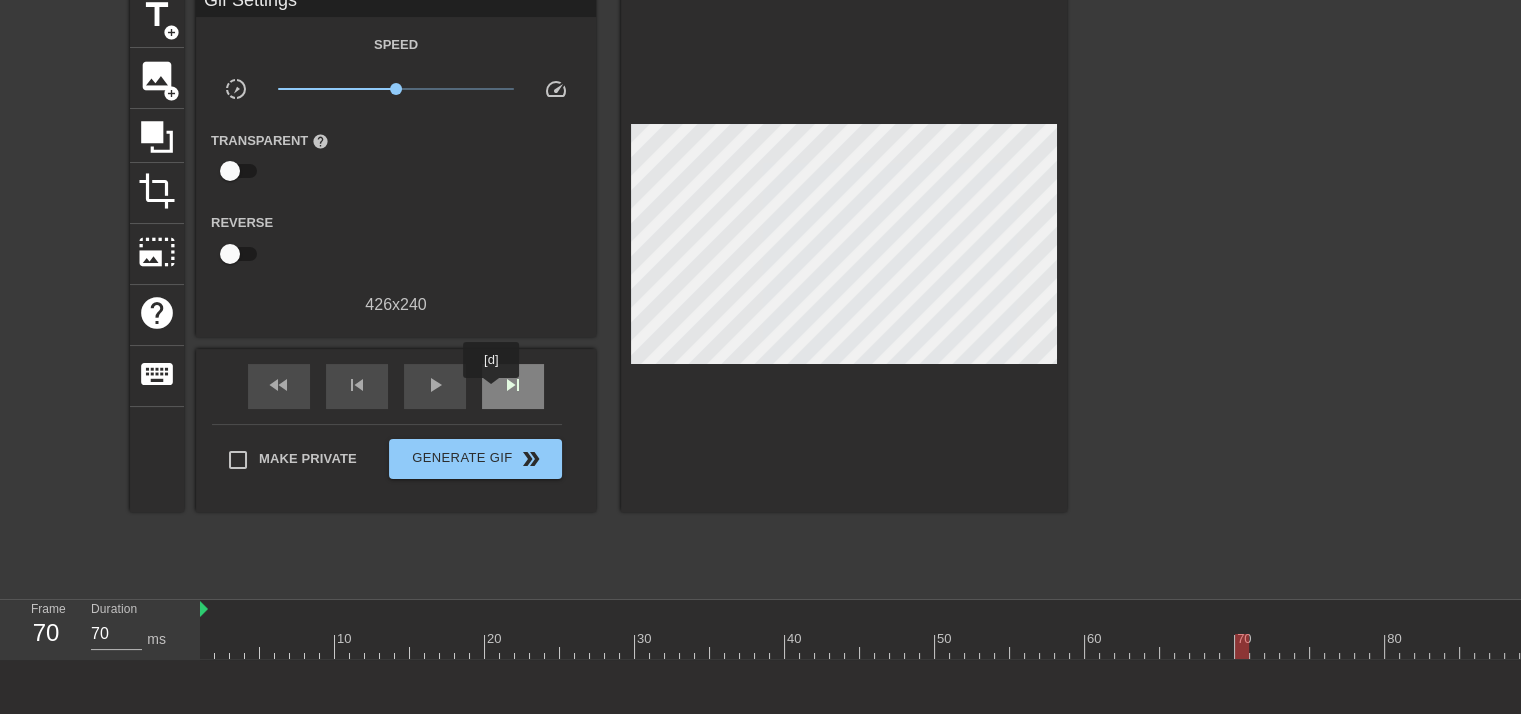 click on "skip_next" at bounding box center [513, 386] 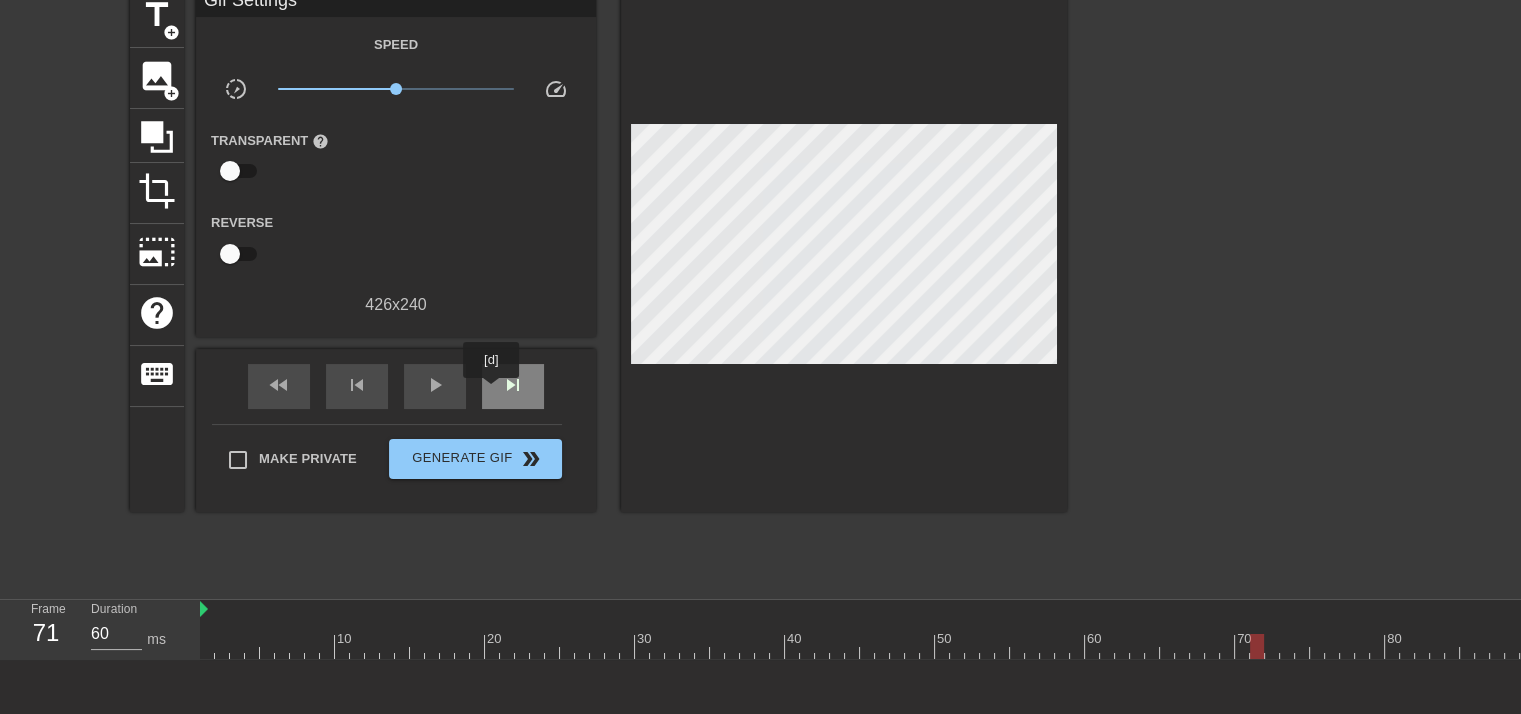 click on "skip_next" at bounding box center (513, 386) 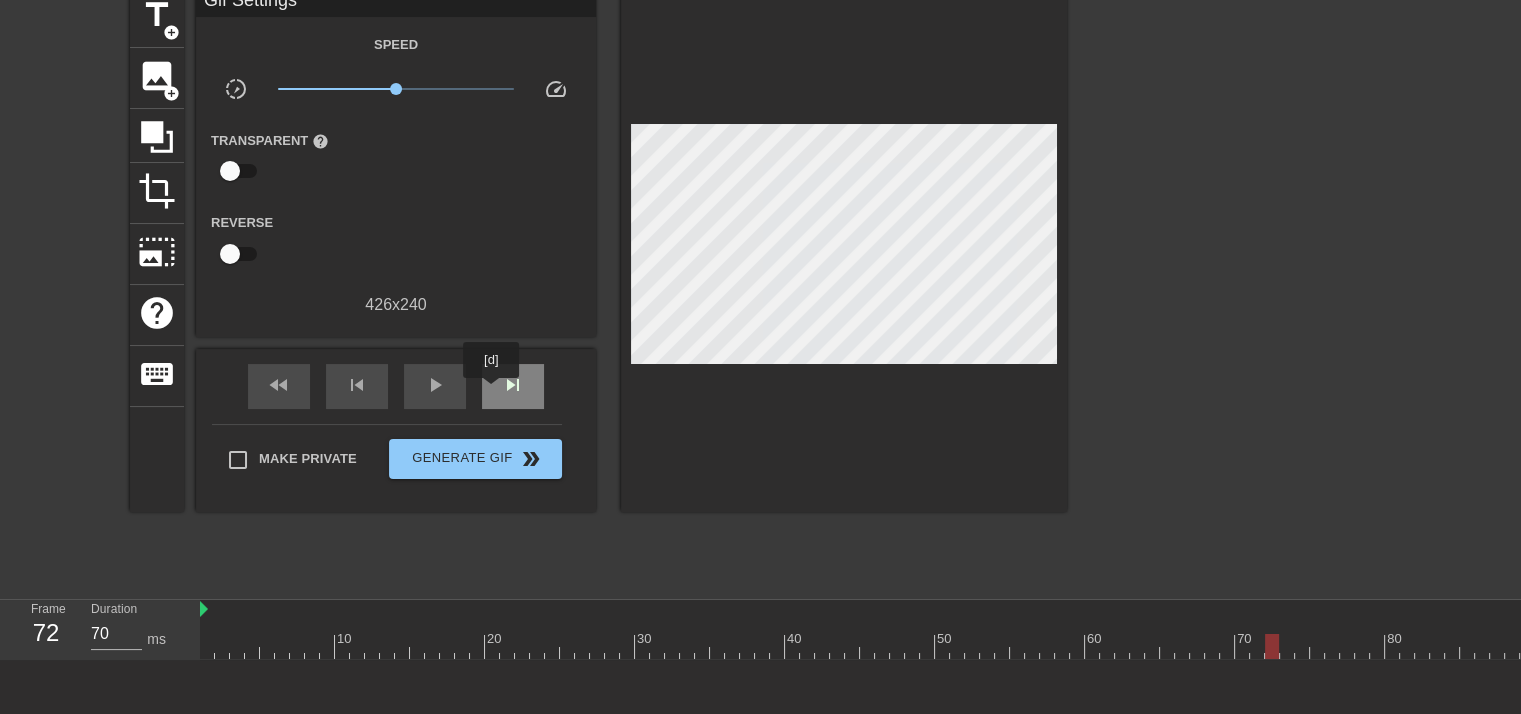 click on "skip_next" at bounding box center [513, 386] 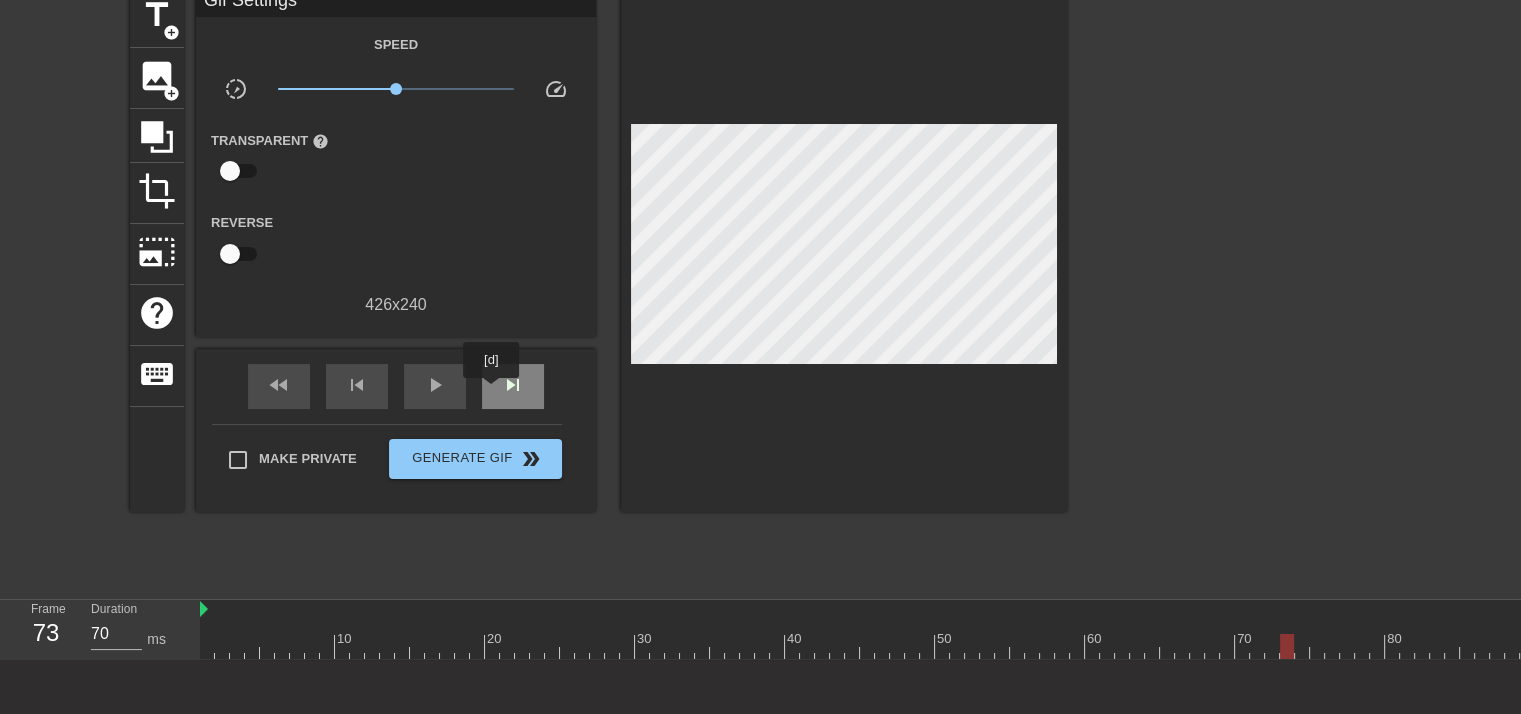click on "skip_next" at bounding box center (513, 386) 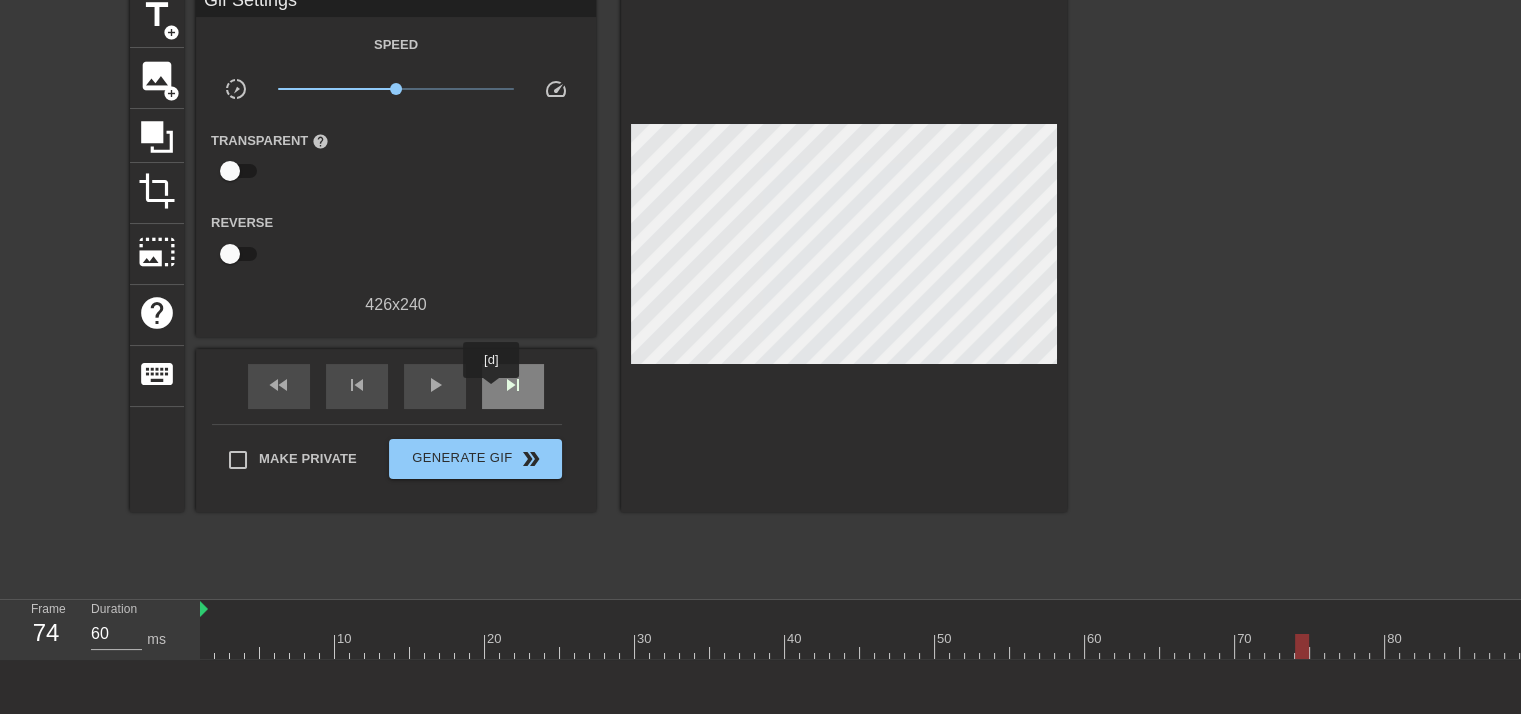 click on "skip_next" at bounding box center [513, 386] 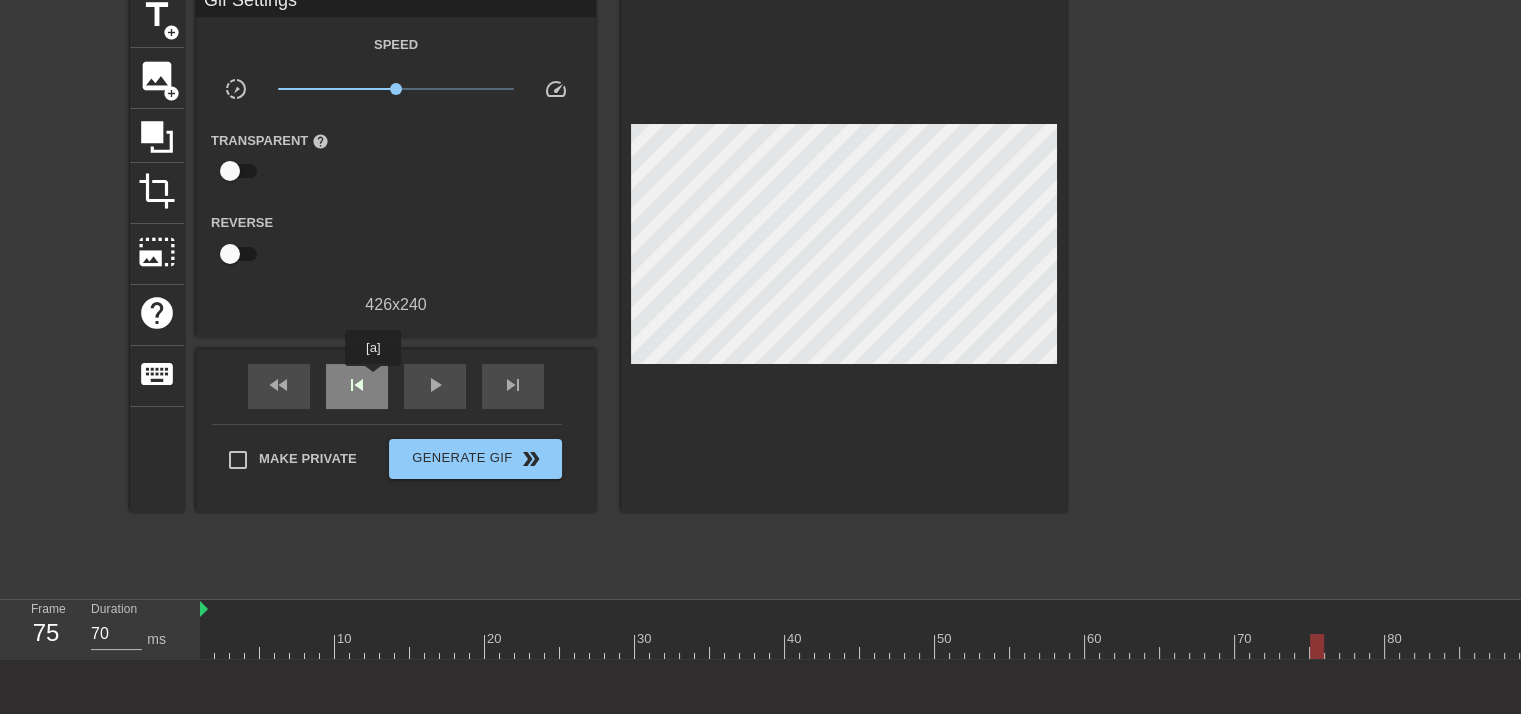 click on "skip_previous" at bounding box center (357, 386) 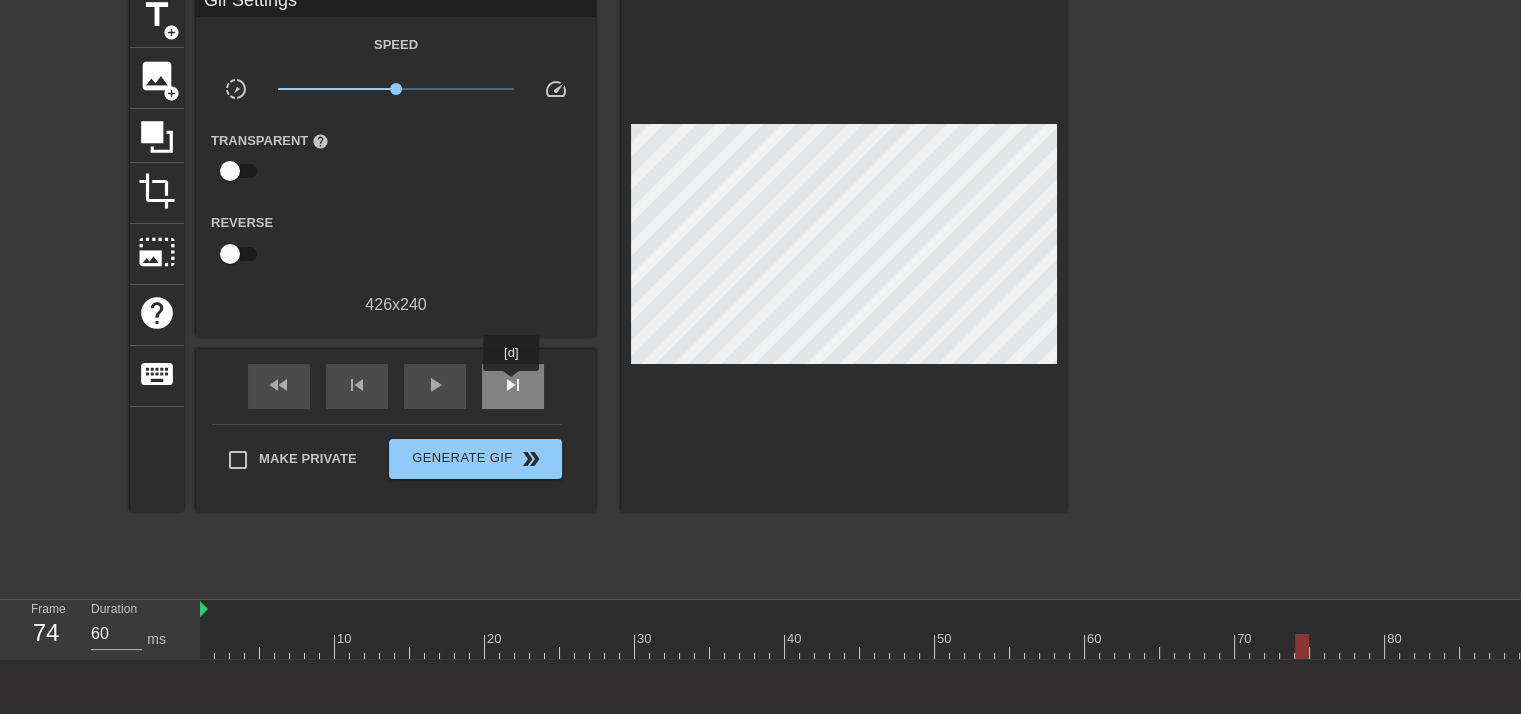 click on "skip_next" at bounding box center [513, 385] 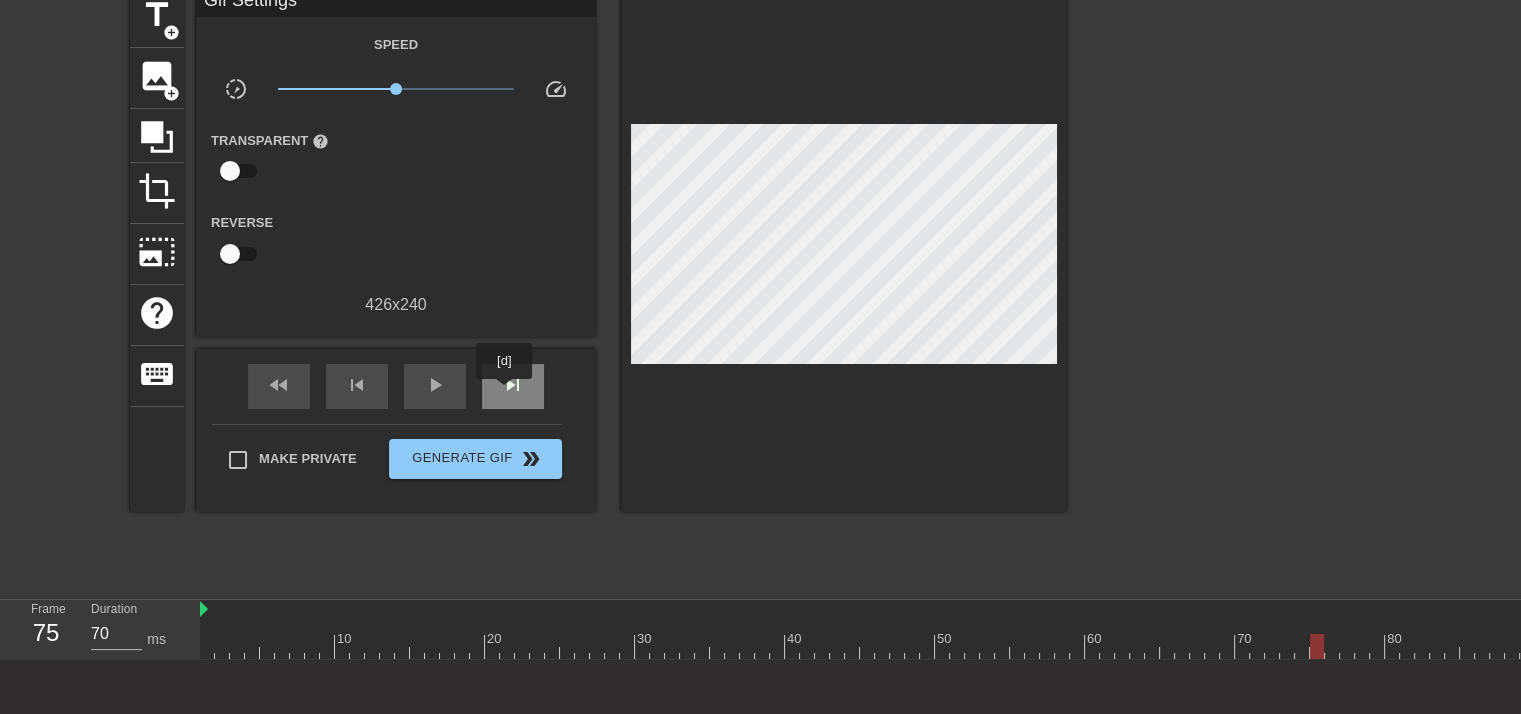 click on "skip_next" at bounding box center [513, 385] 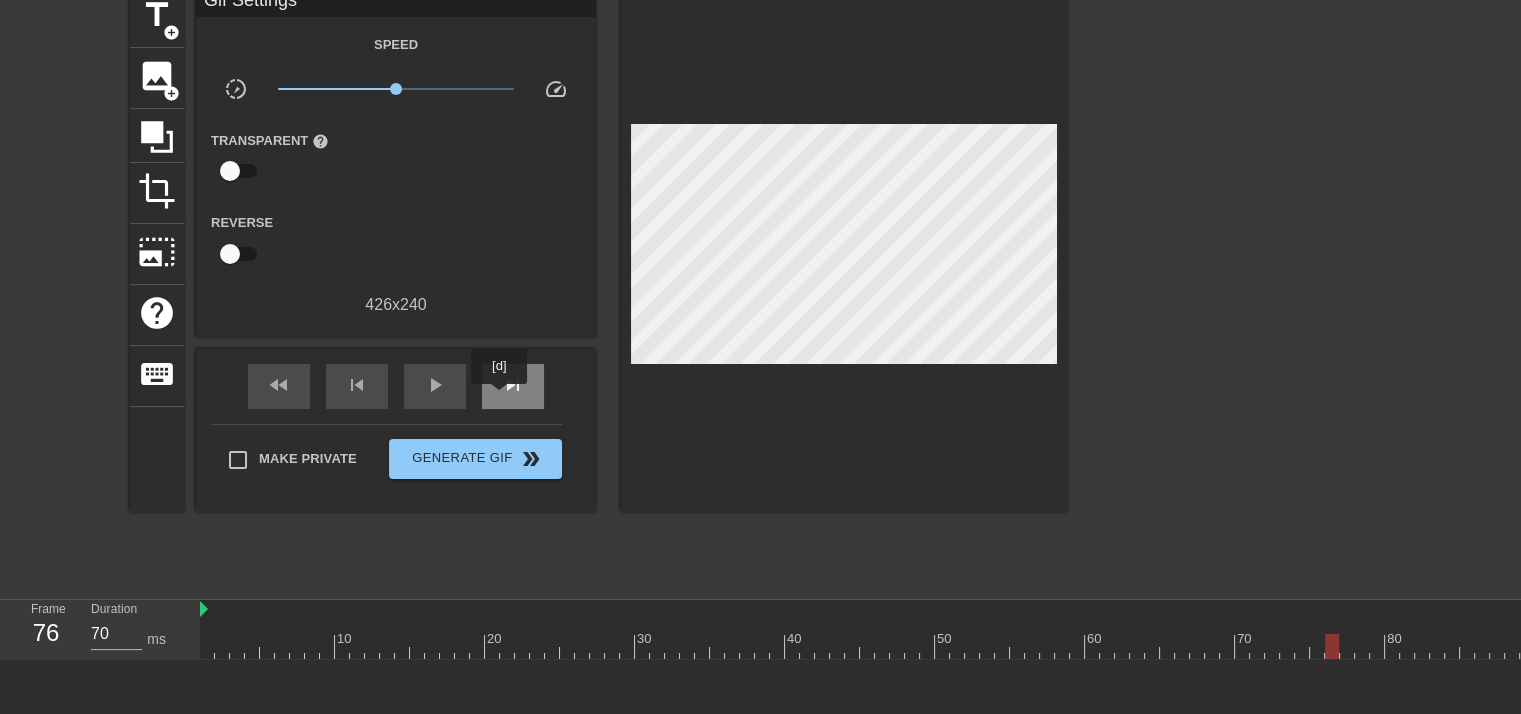 click on "skip_next" at bounding box center (513, 386) 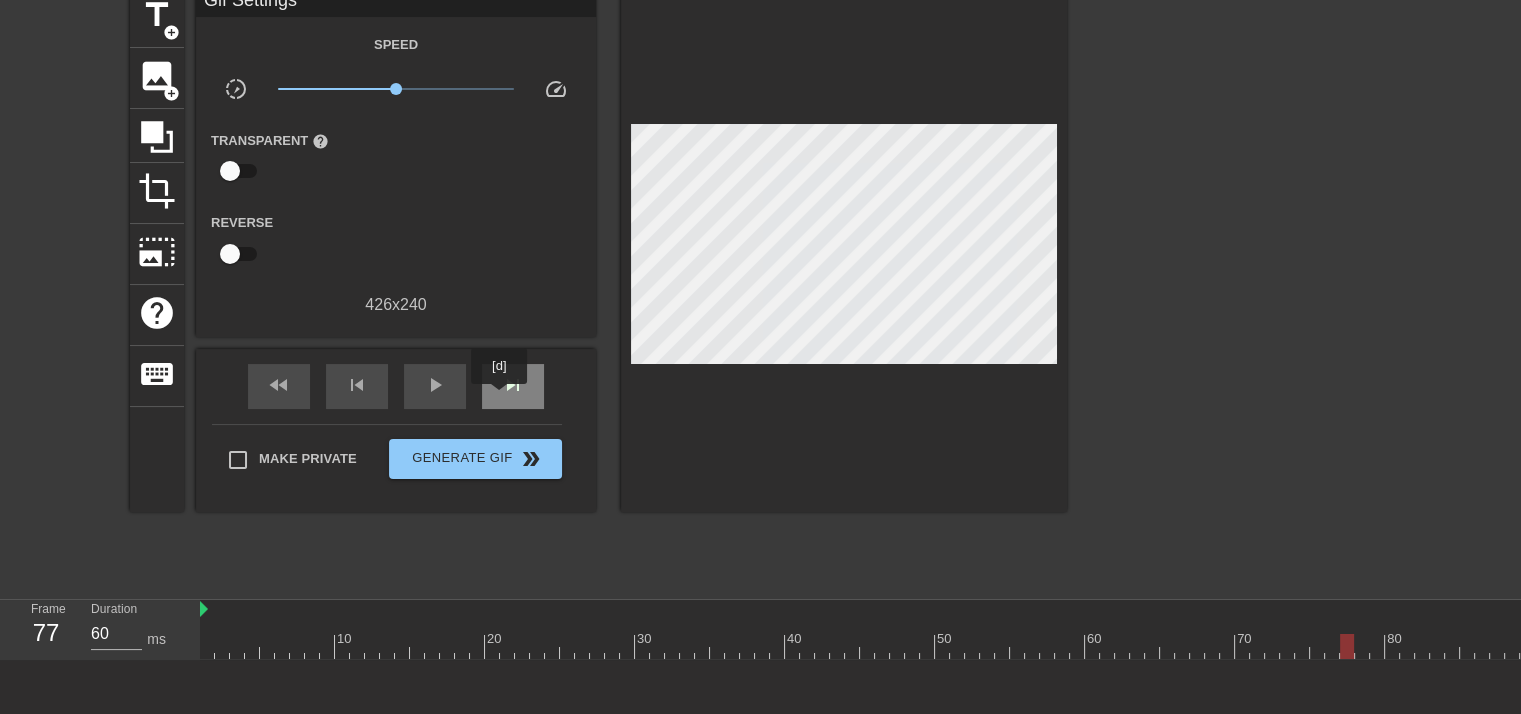 click on "skip_next" at bounding box center [513, 386] 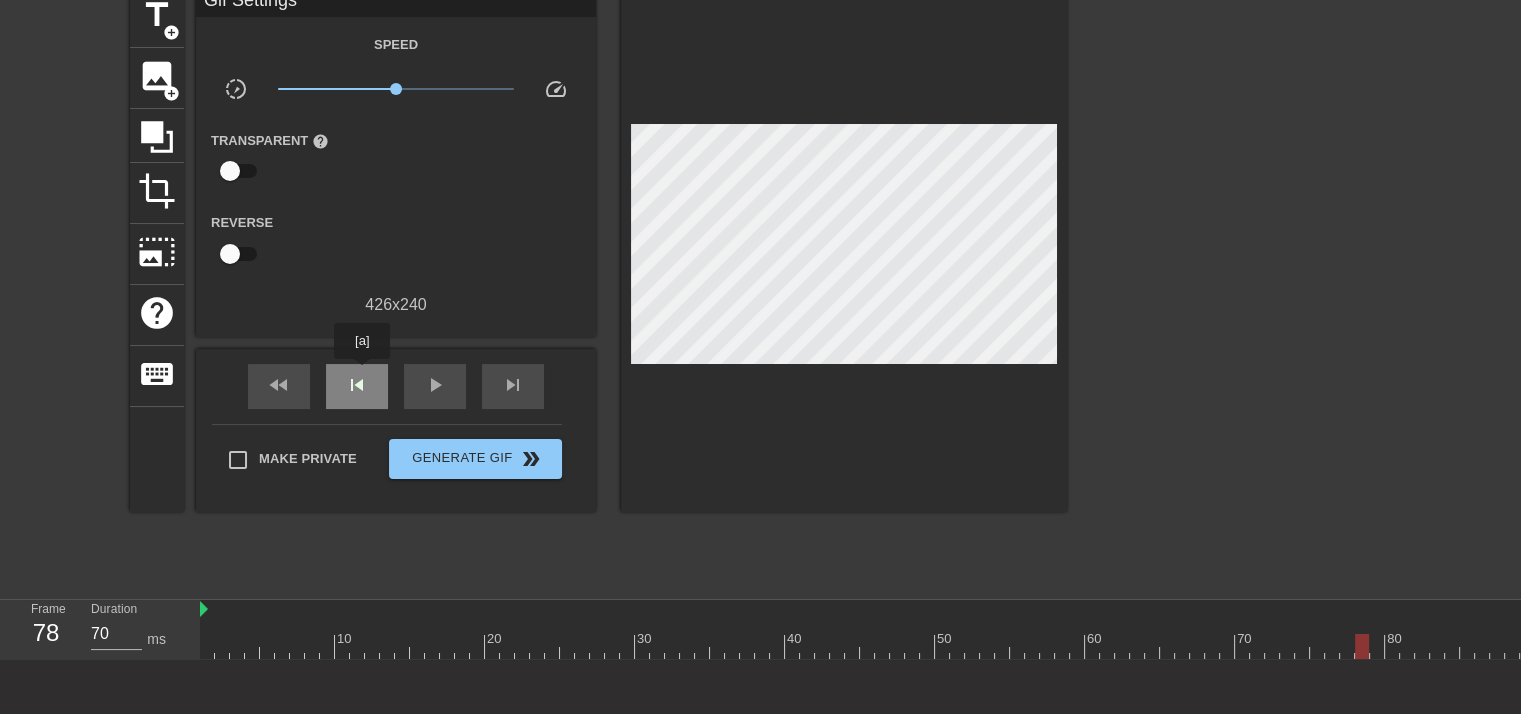 click on "skip_previous" at bounding box center [357, 385] 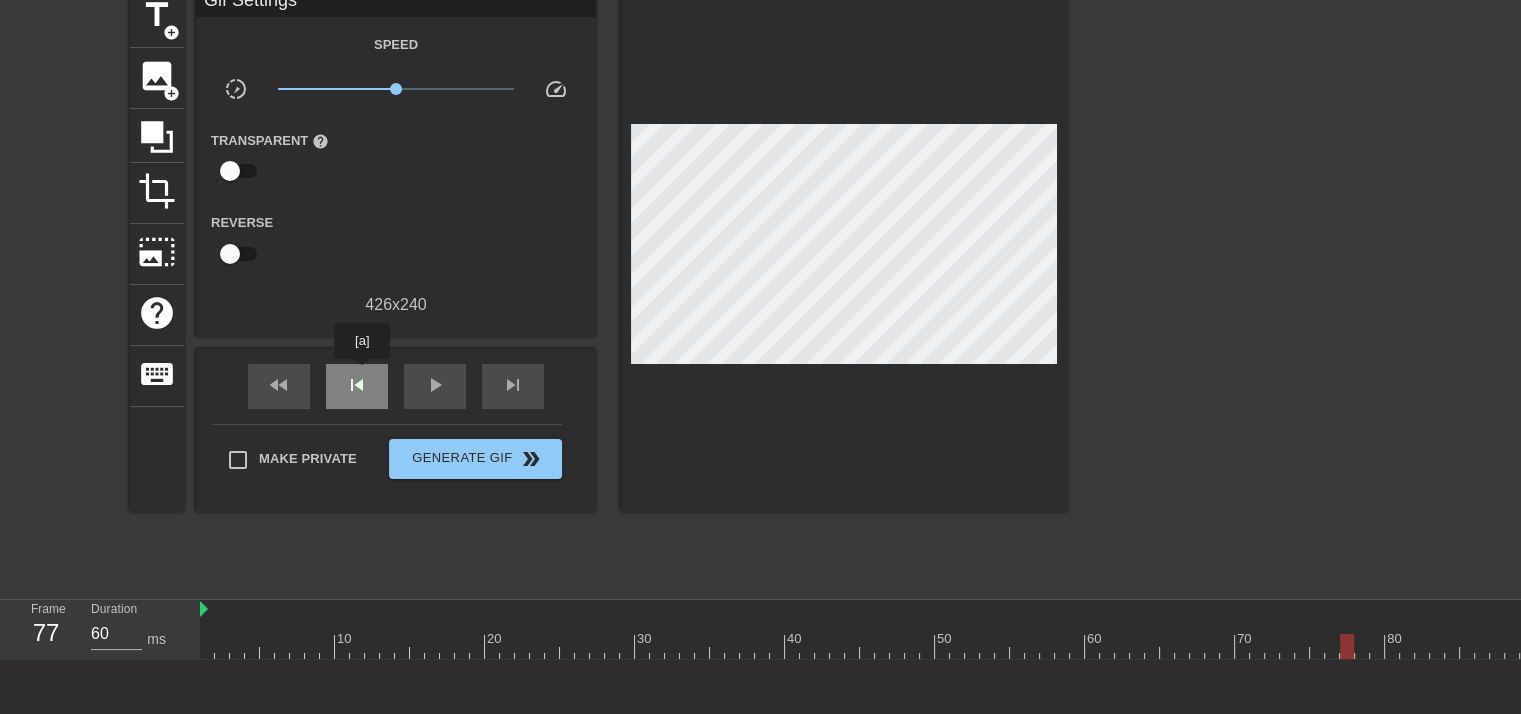 click on "skip_previous" at bounding box center (357, 385) 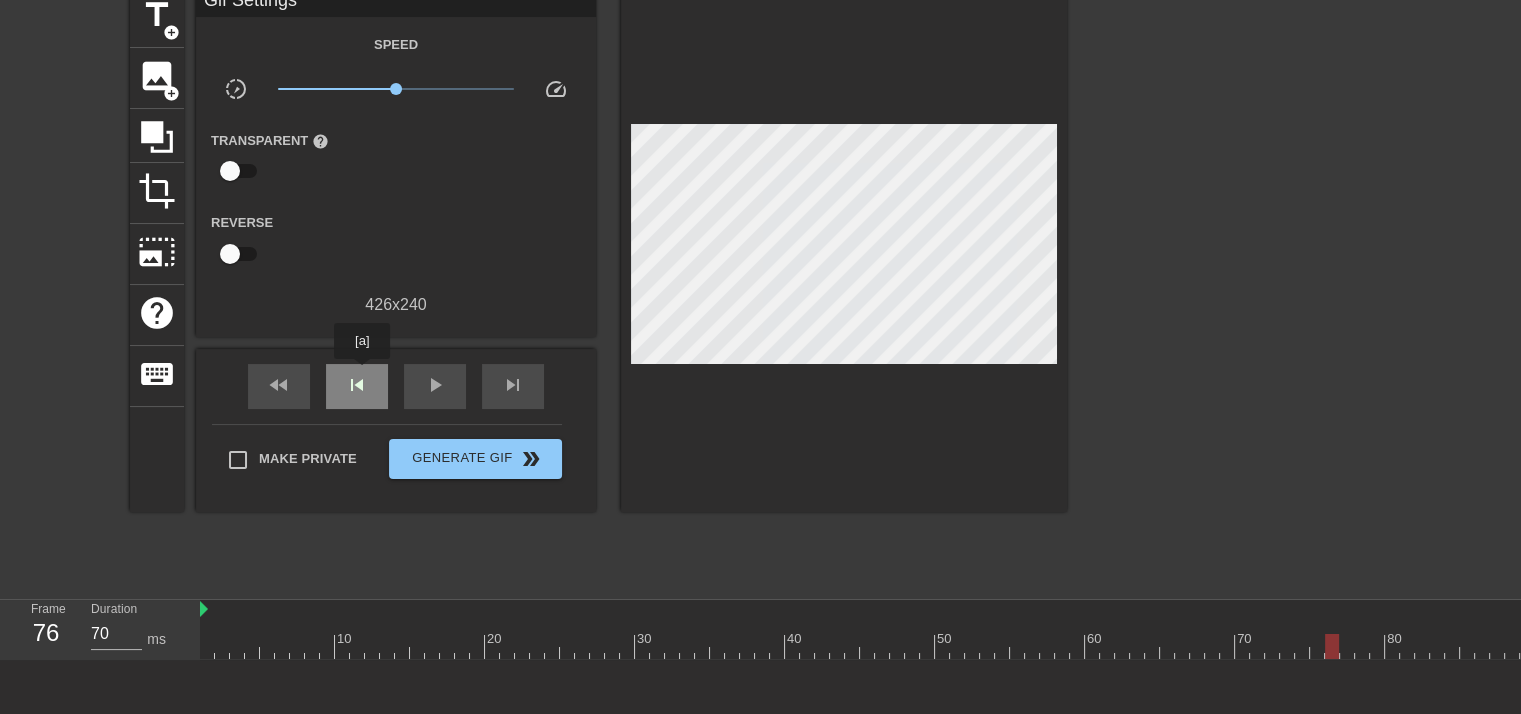 click on "skip_previous" at bounding box center (357, 385) 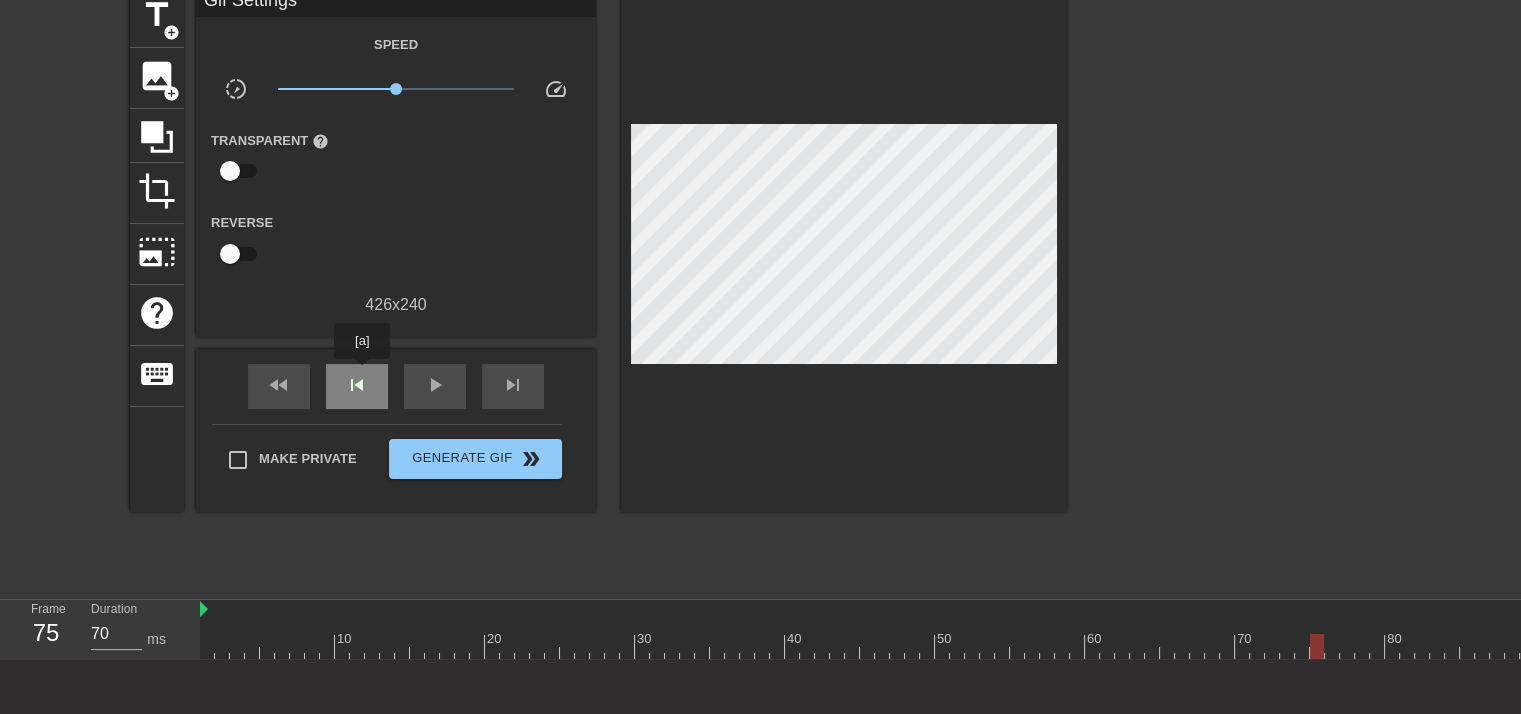 click on "skip_previous" at bounding box center [357, 385] 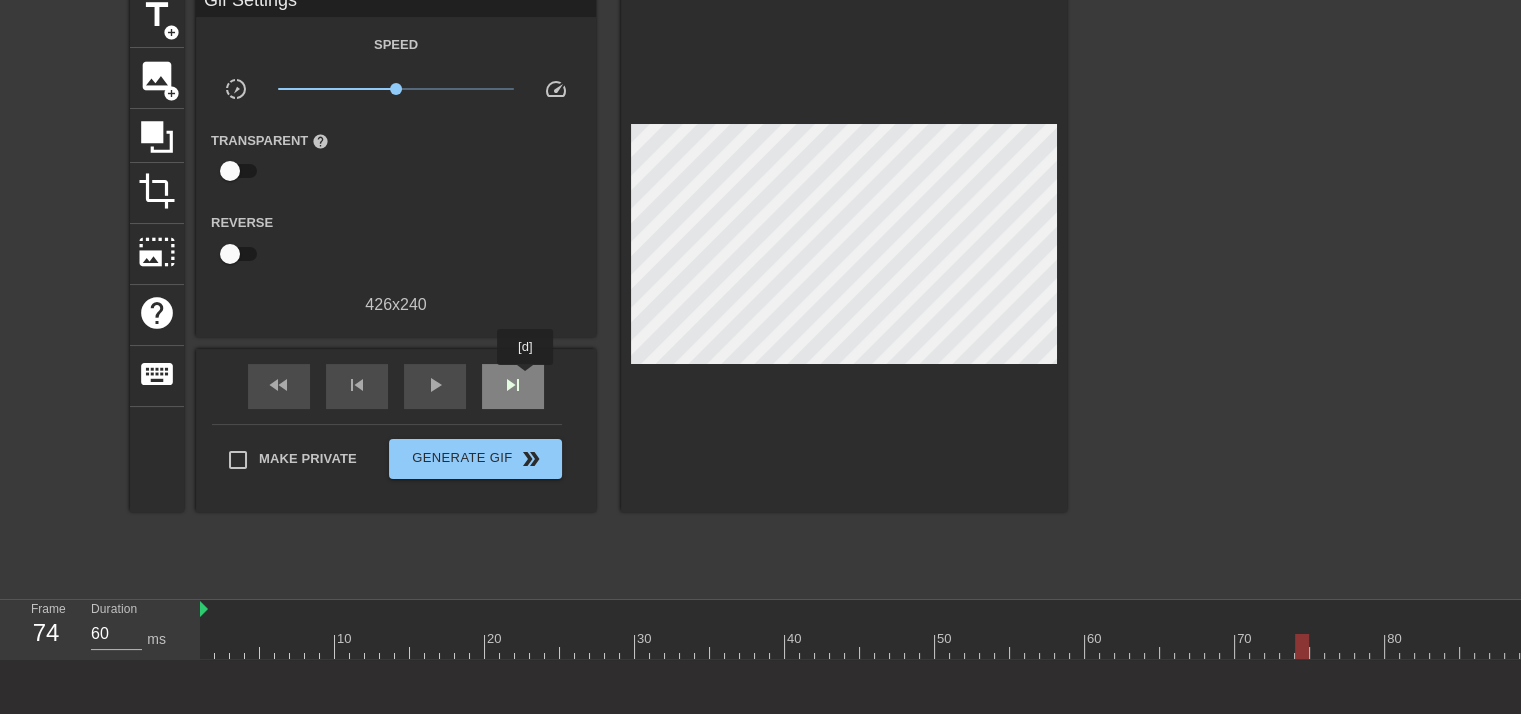 click on "skip_next" at bounding box center (513, 386) 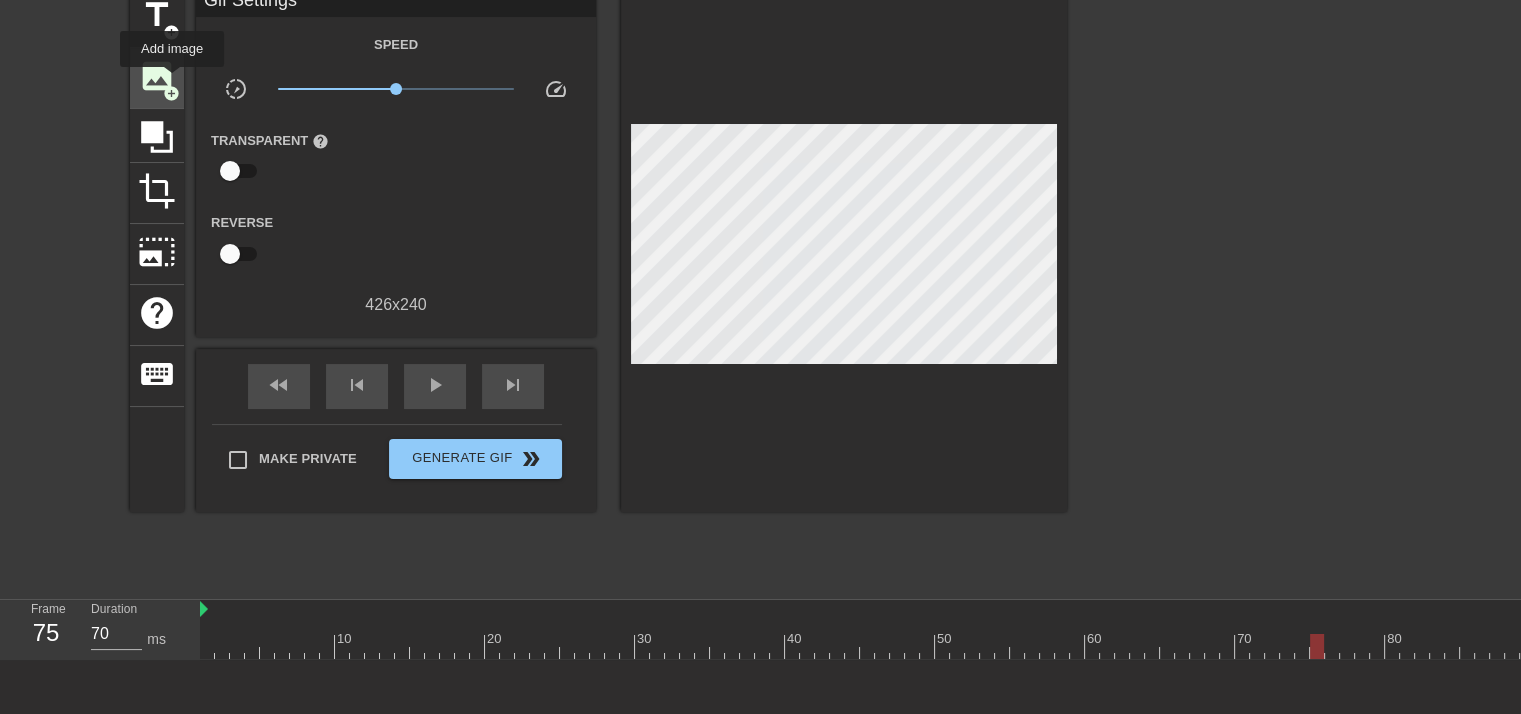 click on "image" at bounding box center [157, 76] 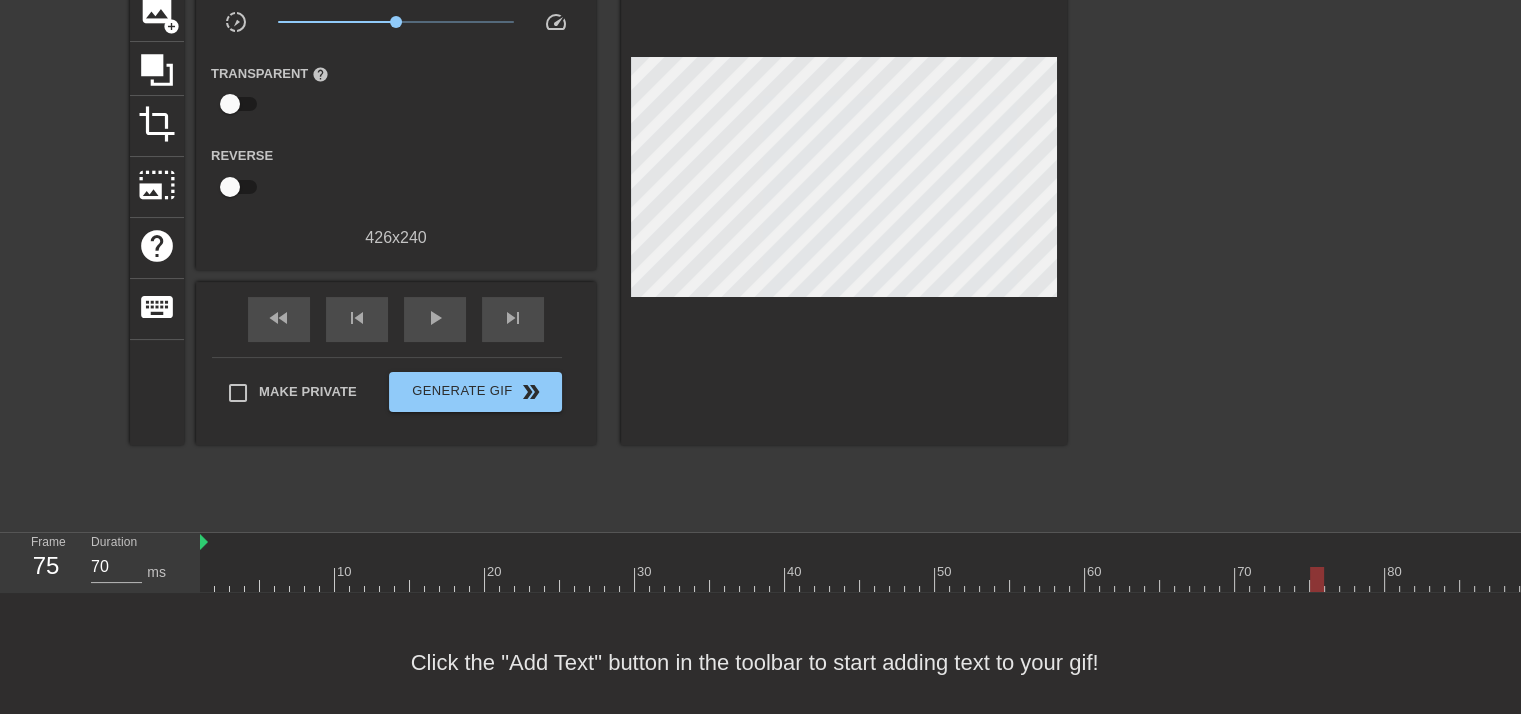 scroll, scrollTop: 192, scrollLeft: 0, axis: vertical 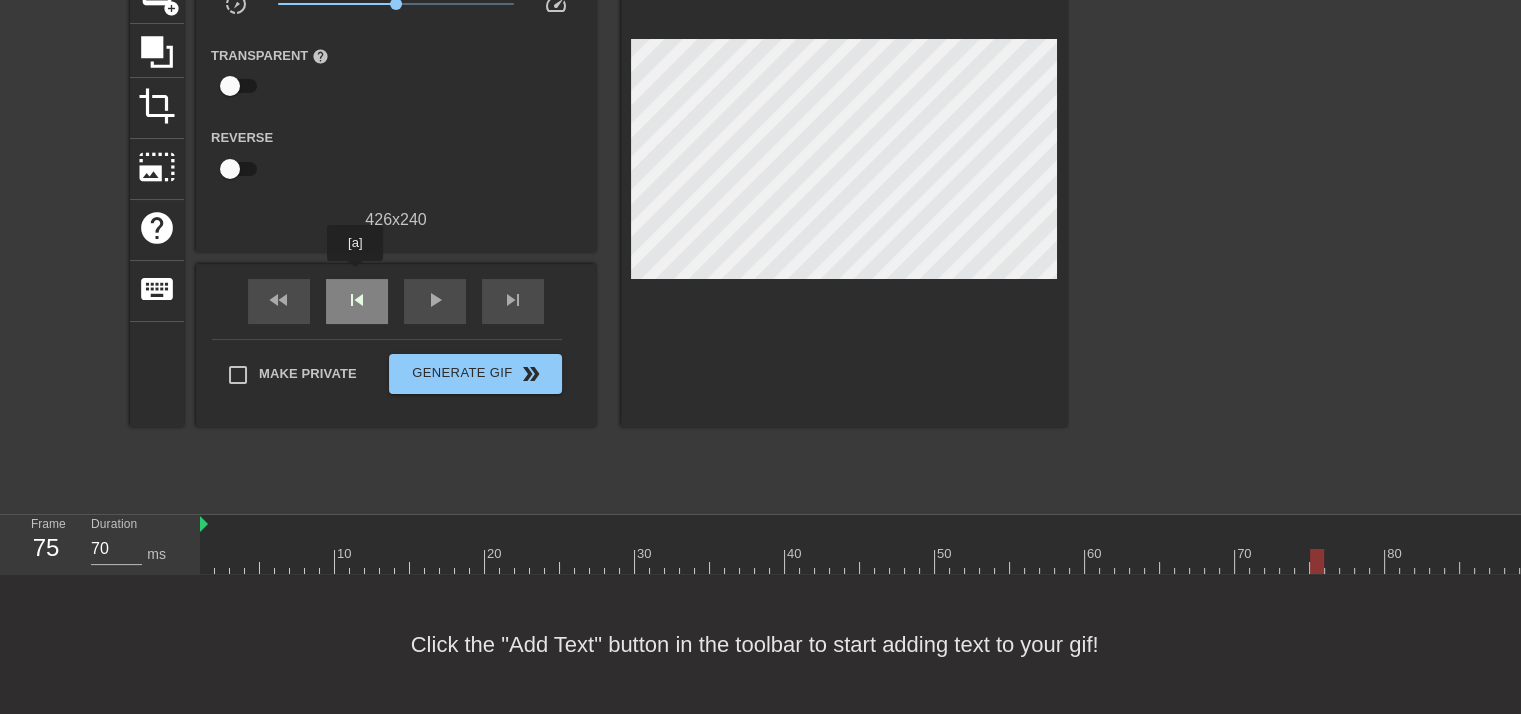 click on "skip_previous" at bounding box center [357, 300] 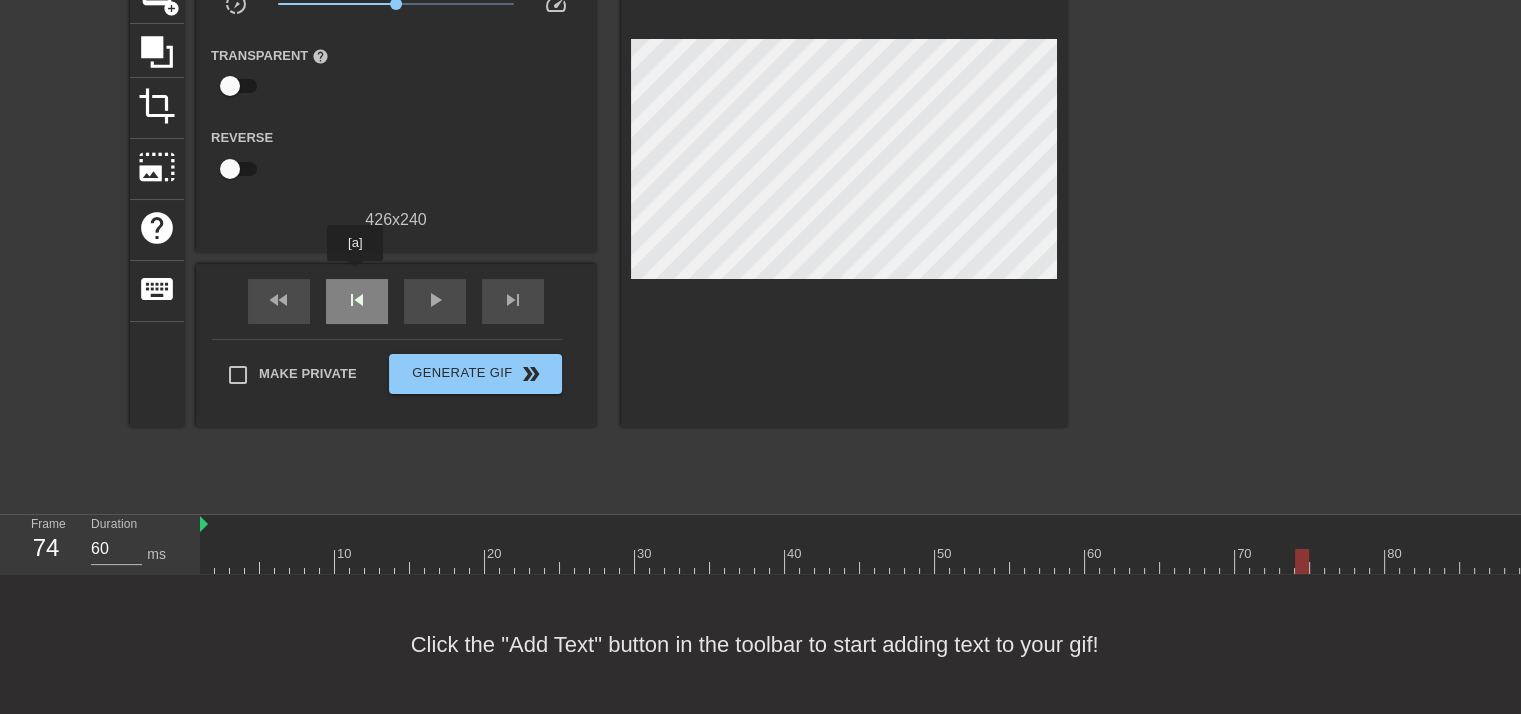 click on "skip_previous" at bounding box center [357, 300] 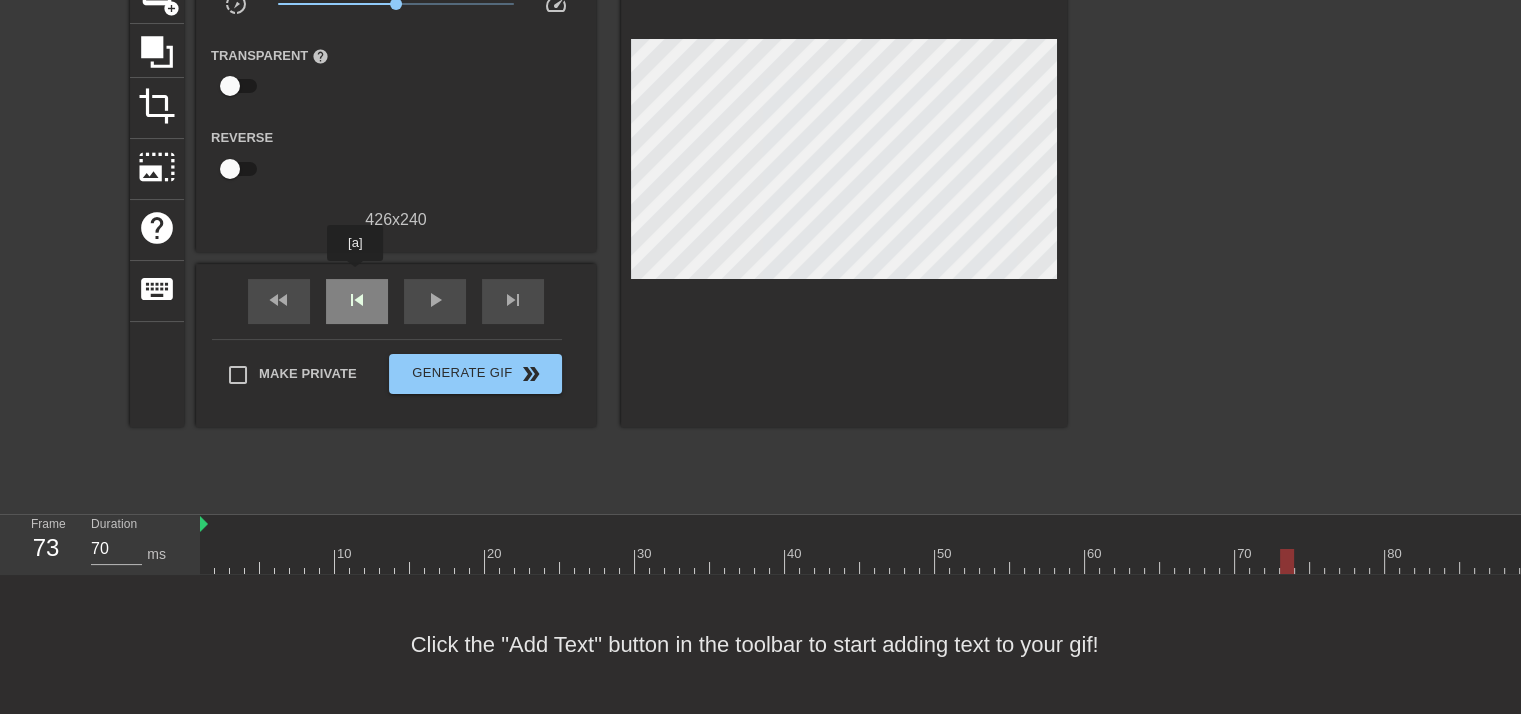 click on "skip_previous" at bounding box center [357, 300] 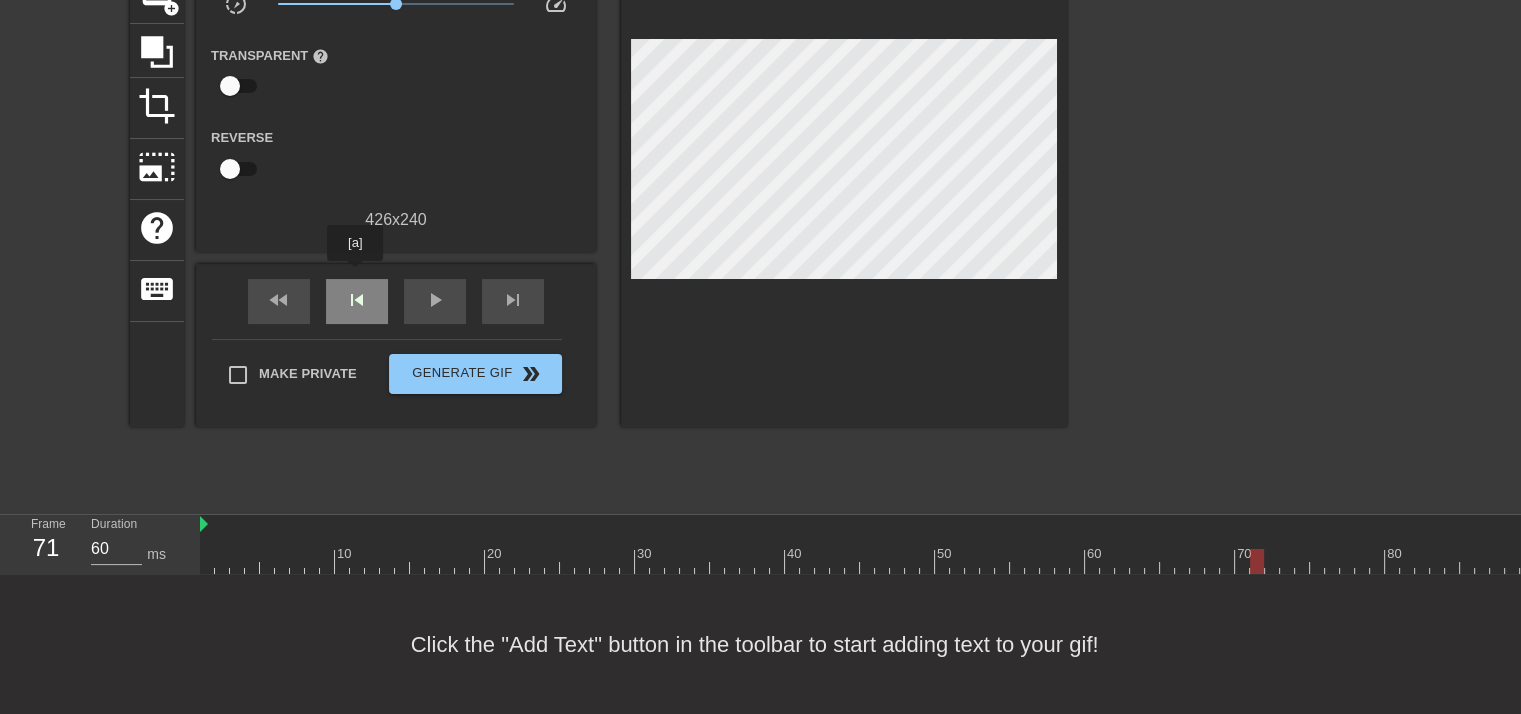 click on "skip_previous" at bounding box center (357, 300) 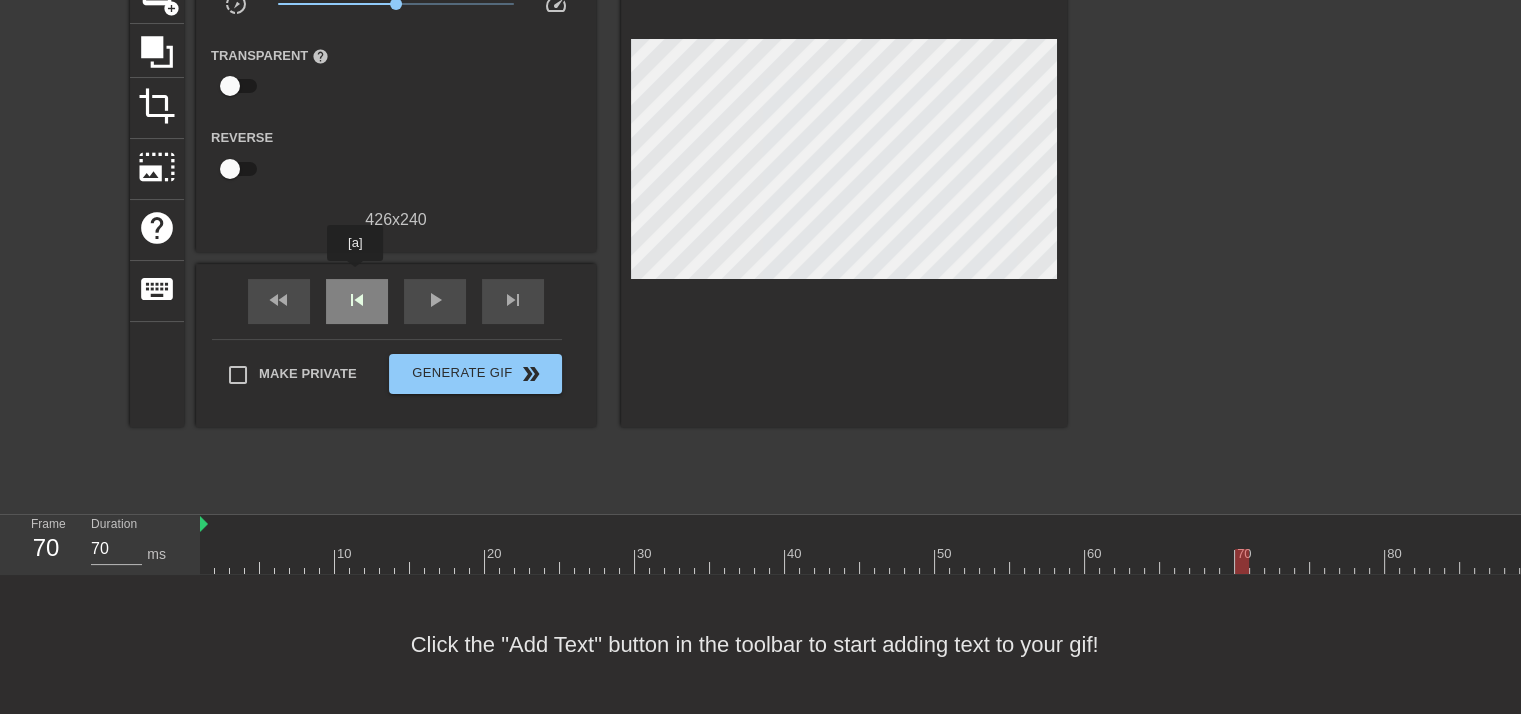 click on "skip_previous" at bounding box center [357, 300] 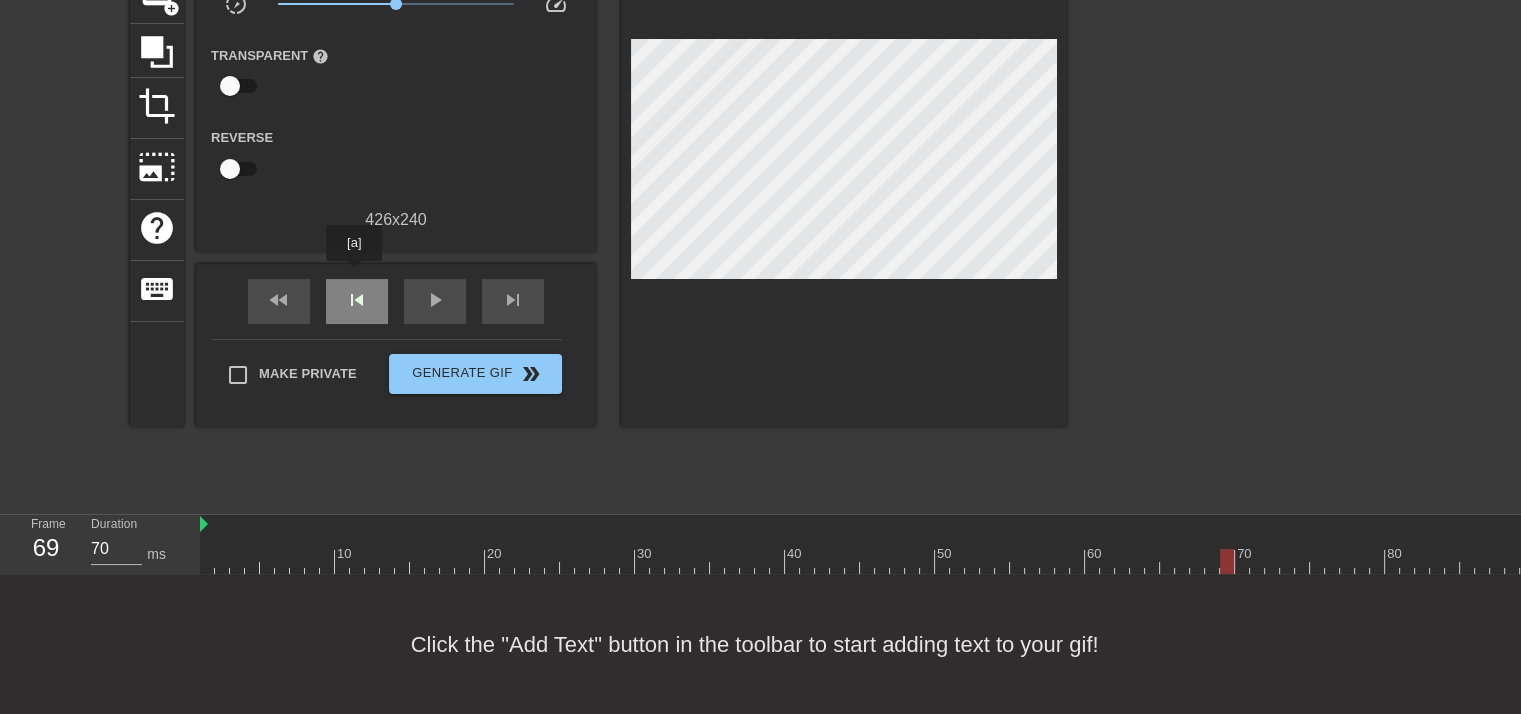 click on "skip_previous" at bounding box center [357, 300] 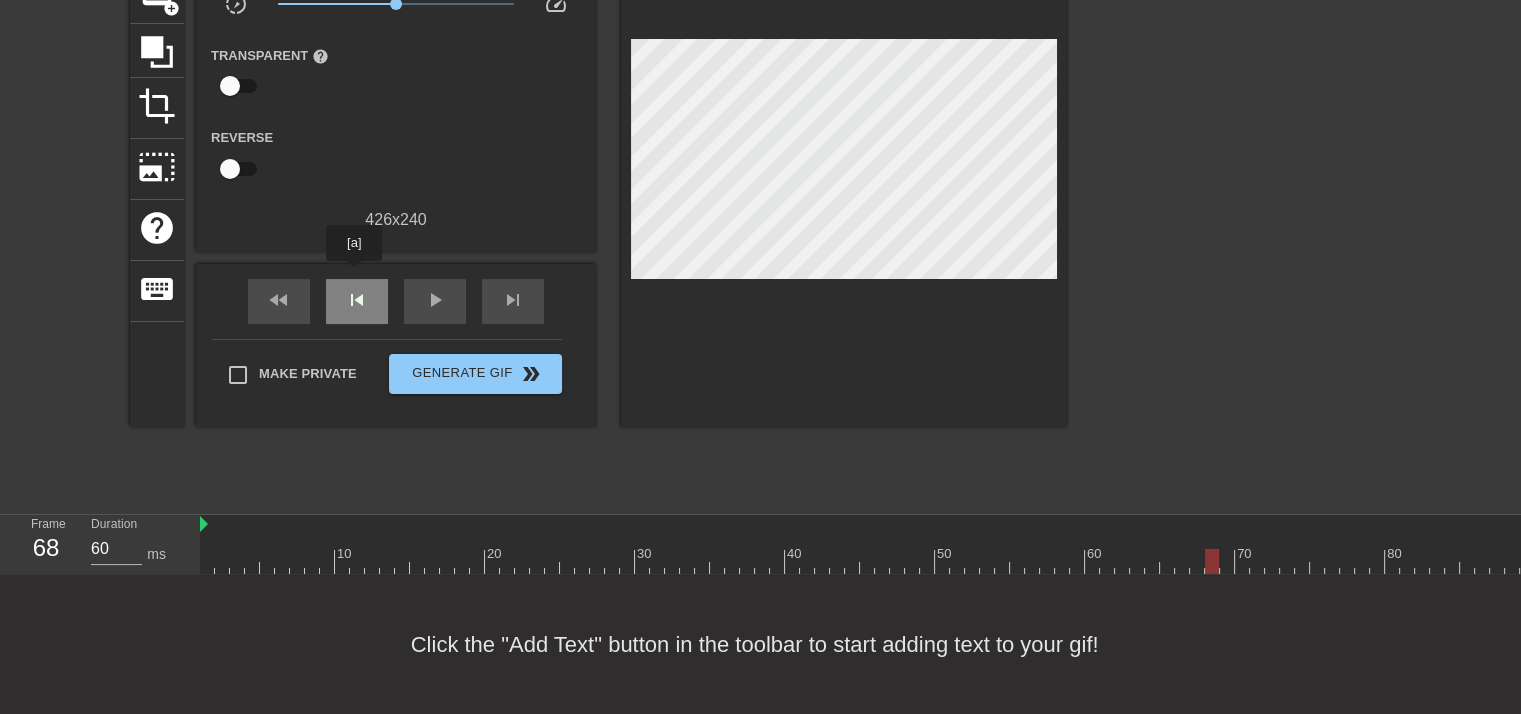 click on "skip_previous" at bounding box center [357, 300] 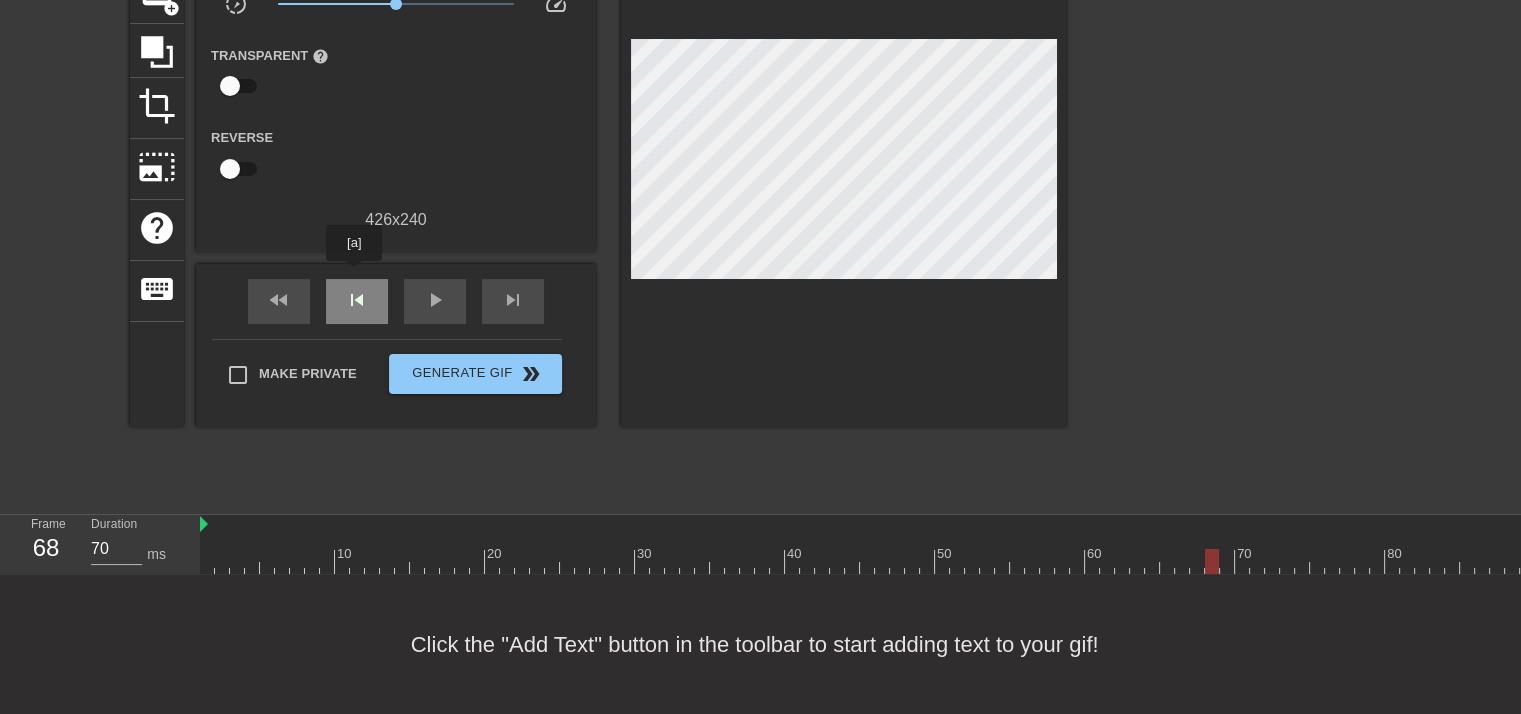 click on "skip_previous" at bounding box center [357, 300] 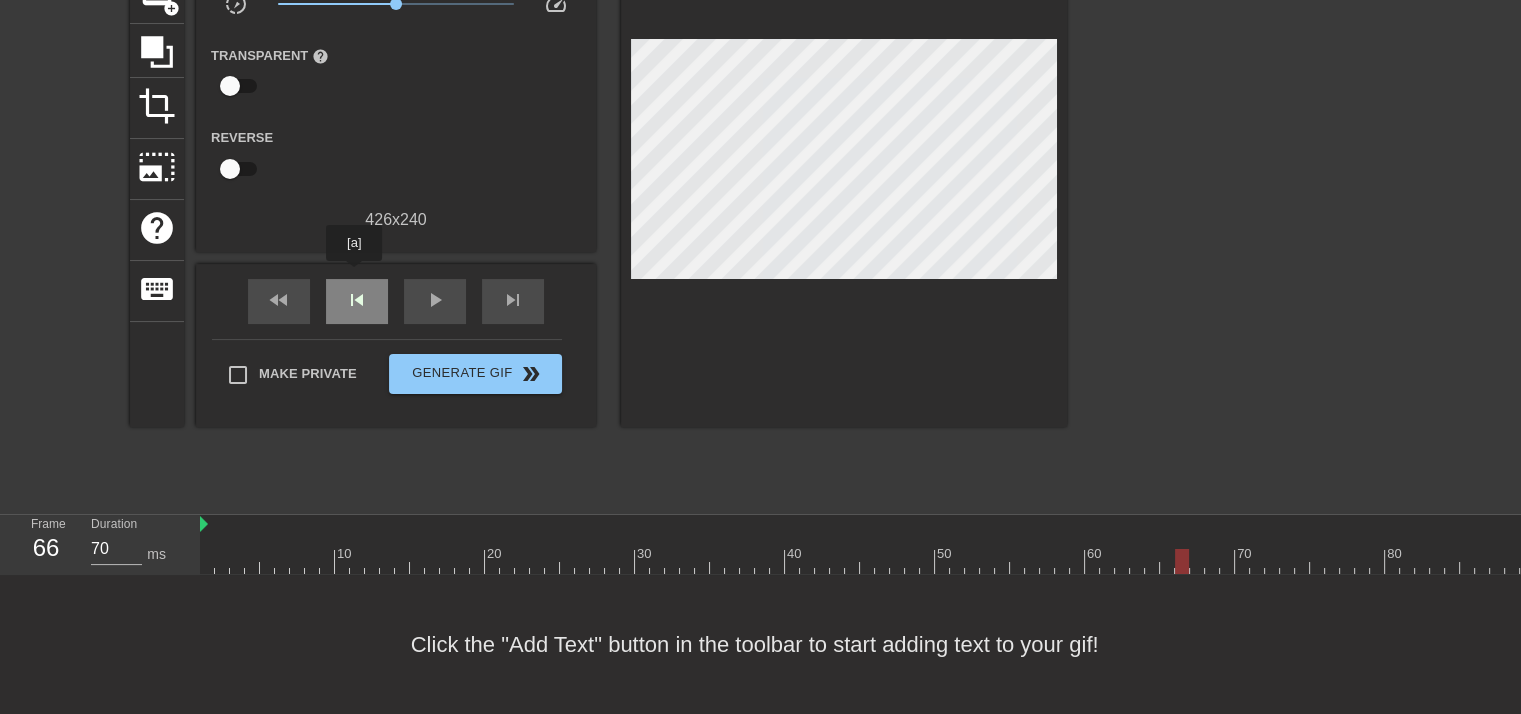 click on "skip_previous" at bounding box center [357, 300] 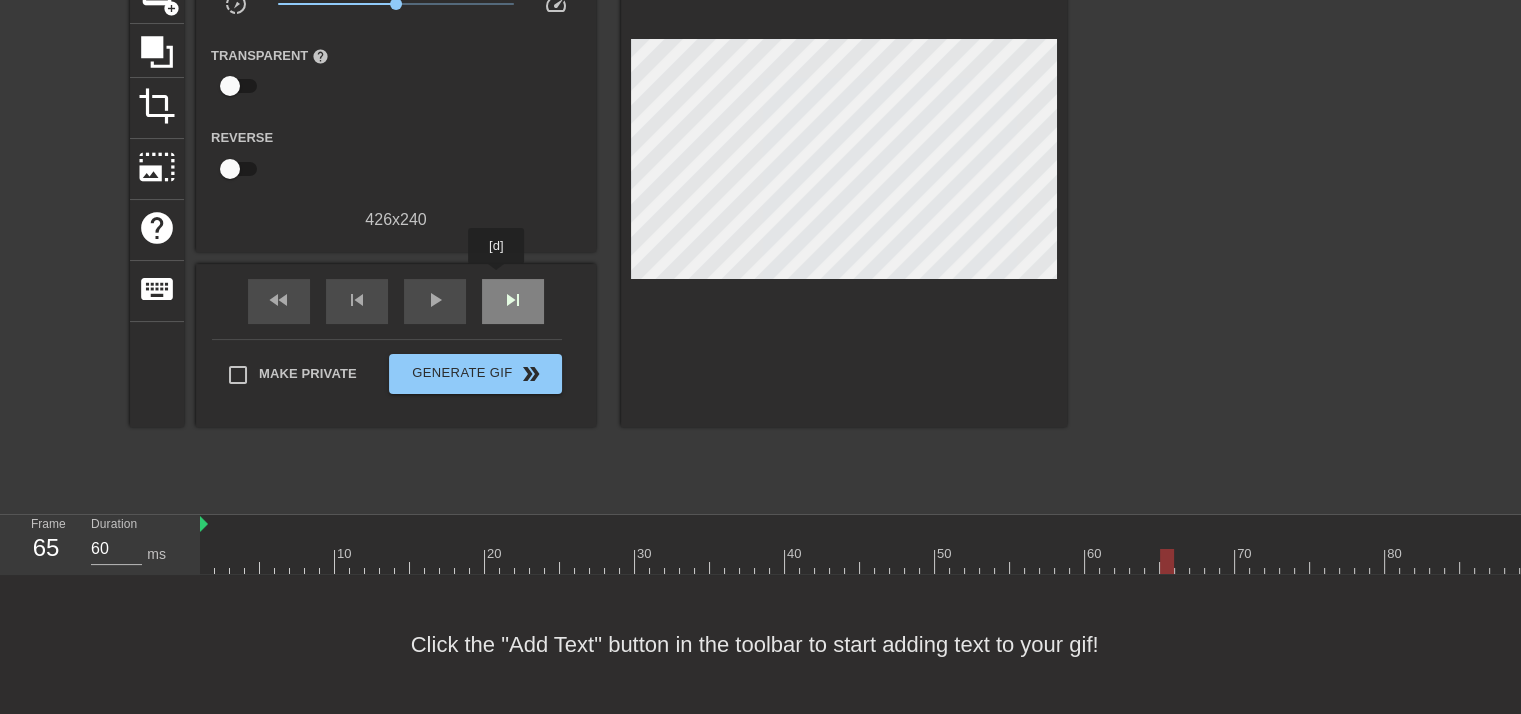 click on "skip_next" at bounding box center (513, 301) 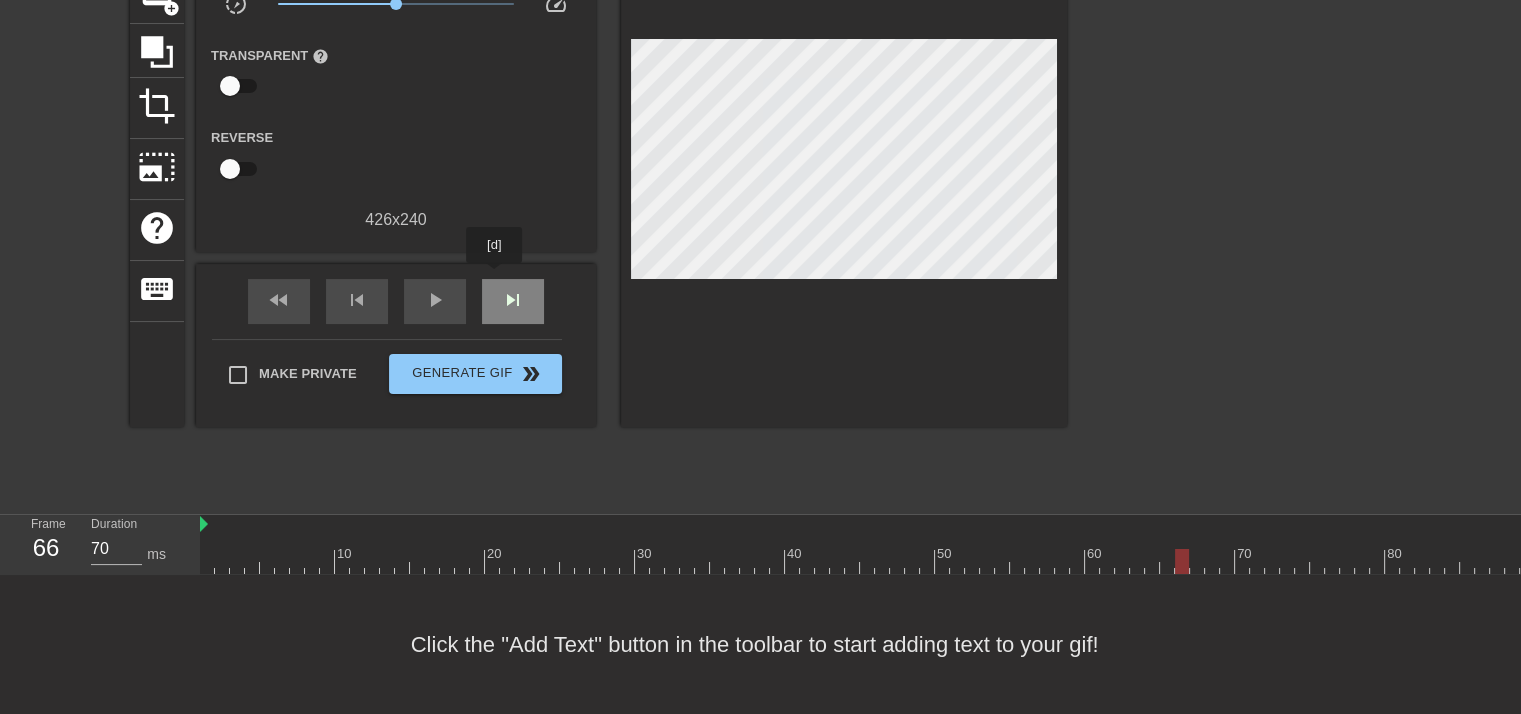 click on "skip_next" at bounding box center [513, 301] 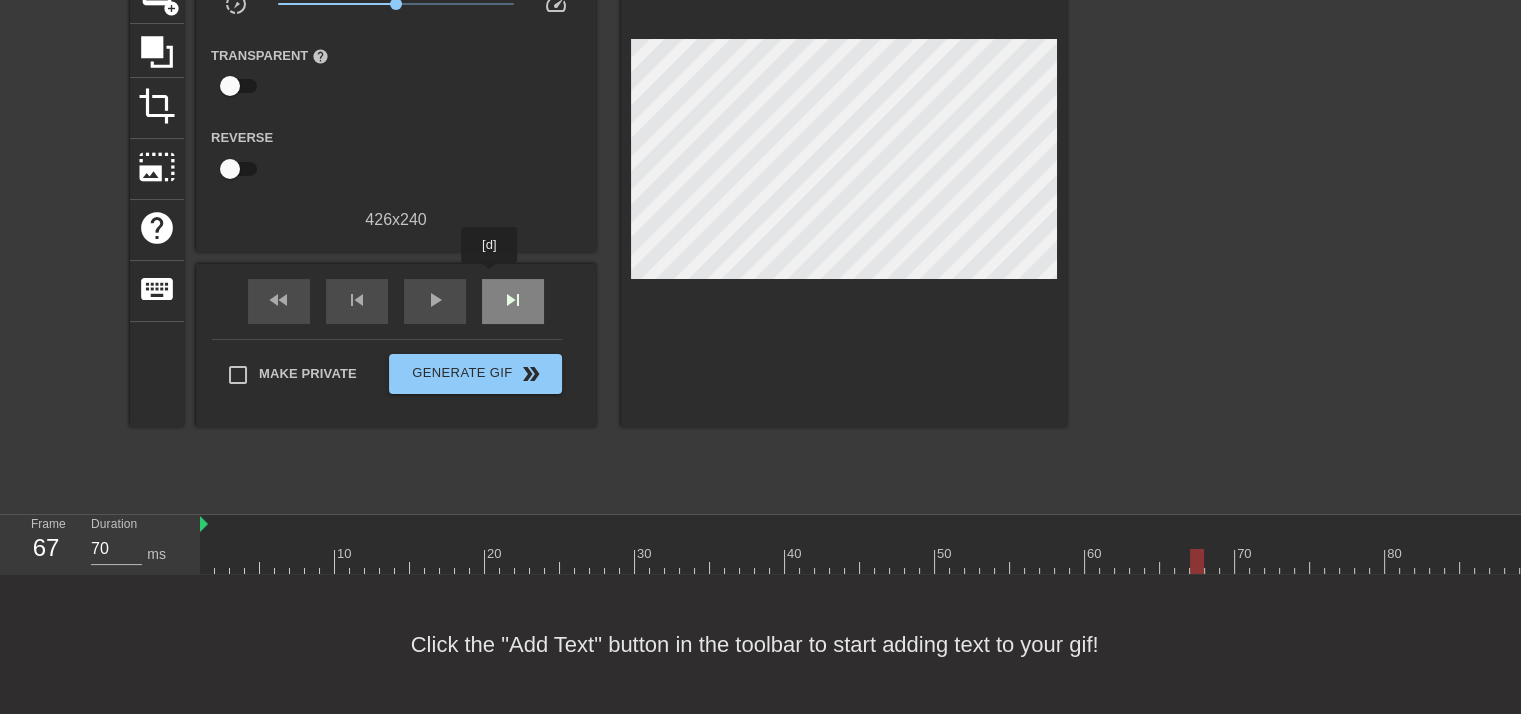 click on "skip_next" at bounding box center [513, 301] 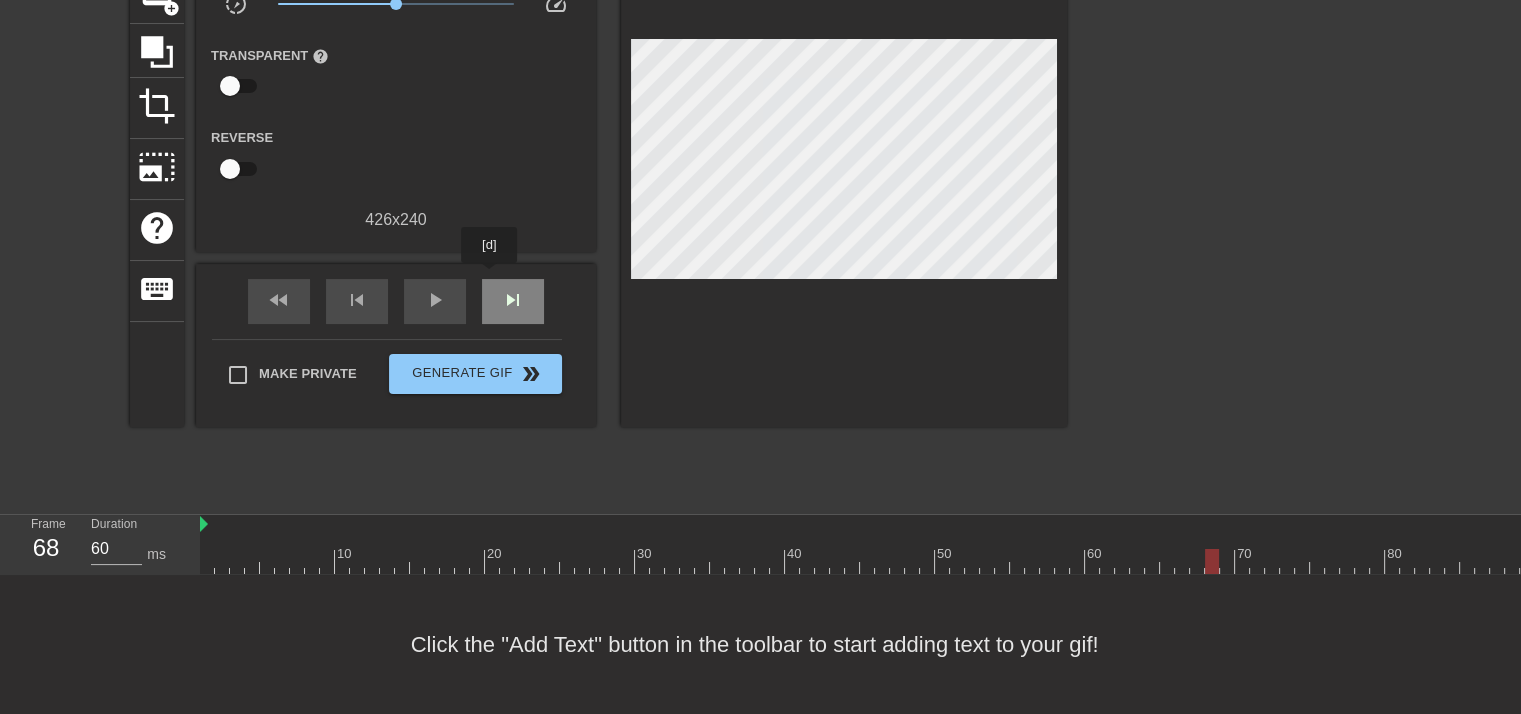 click on "skip_next" at bounding box center (513, 301) 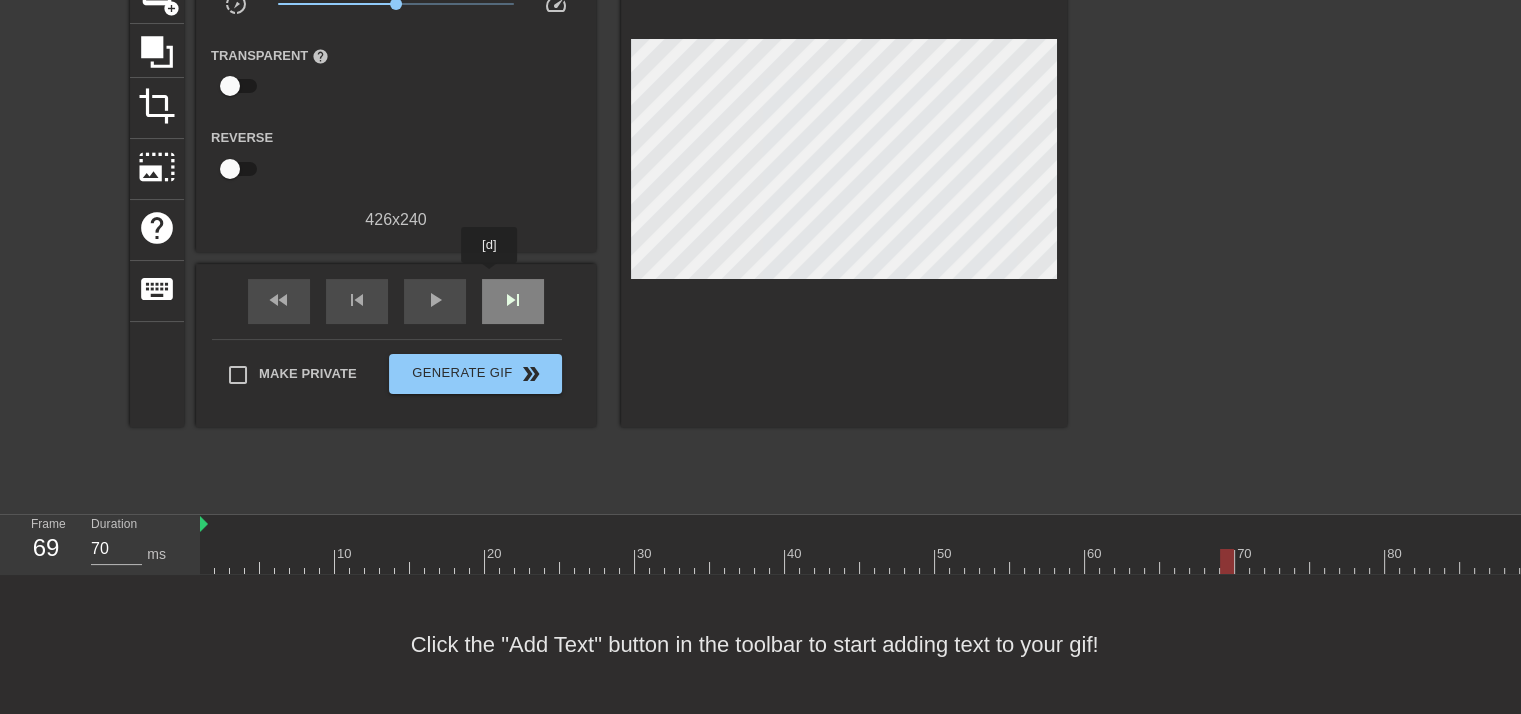 click on "skip_next" at bounding box center [513, 301] 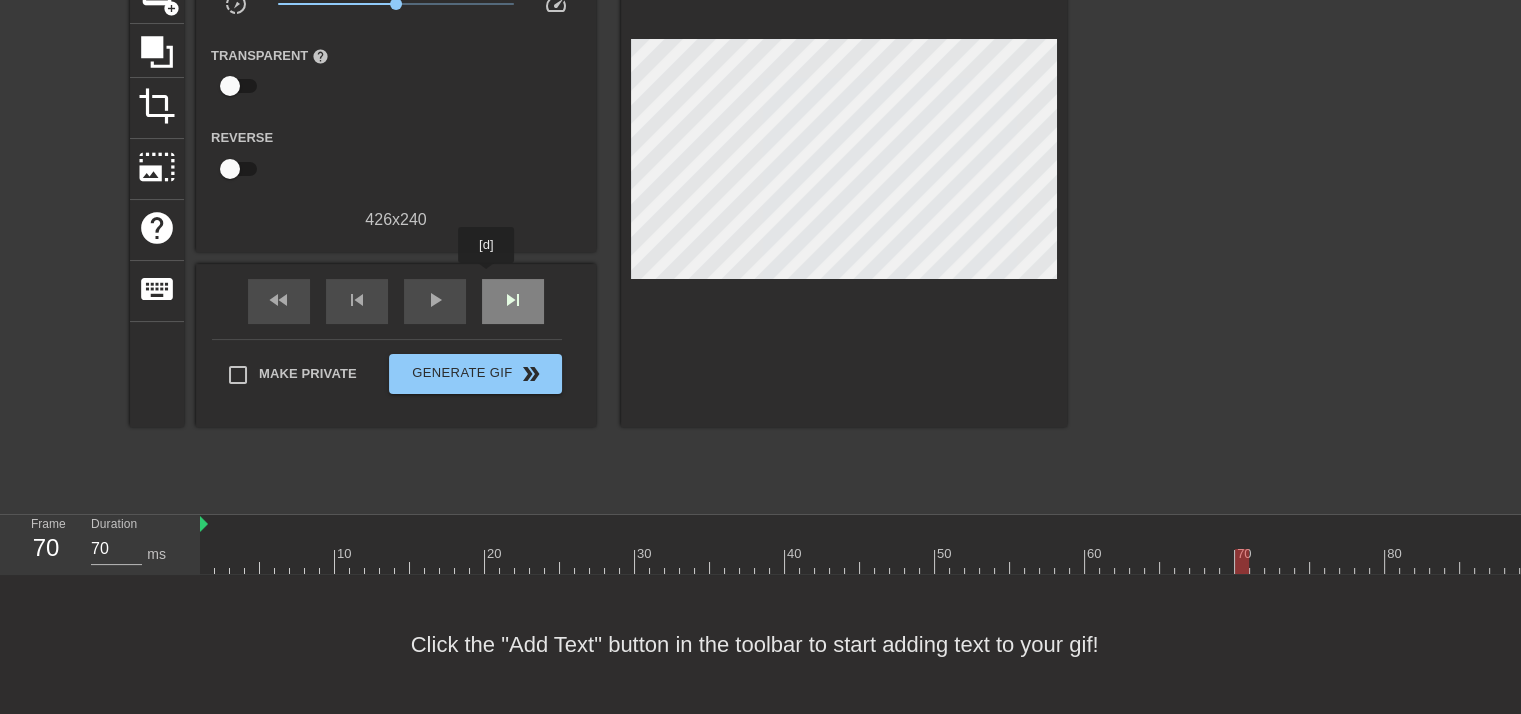 click on "skip_next" at bounding box center (513, 301) 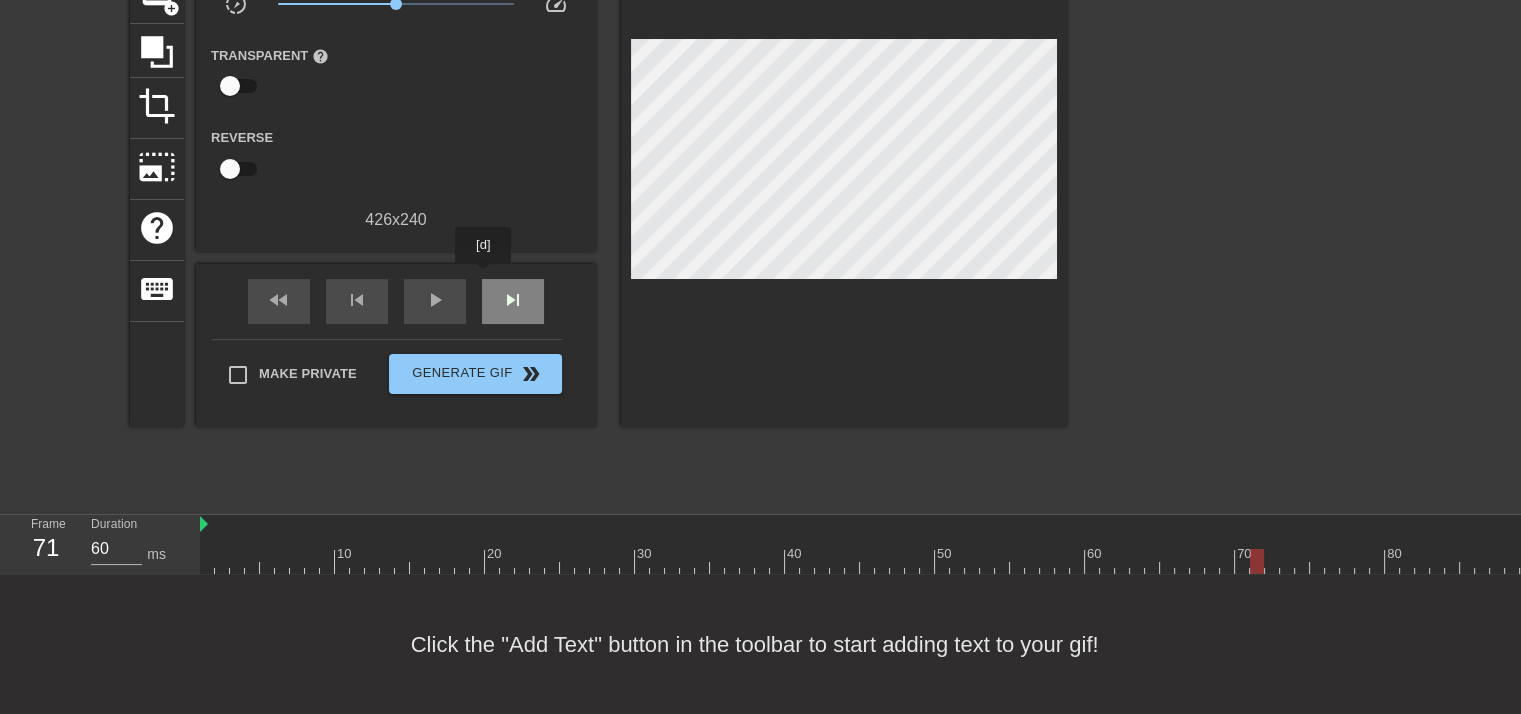 click on "skip_next" at bounding box center (513, 301) 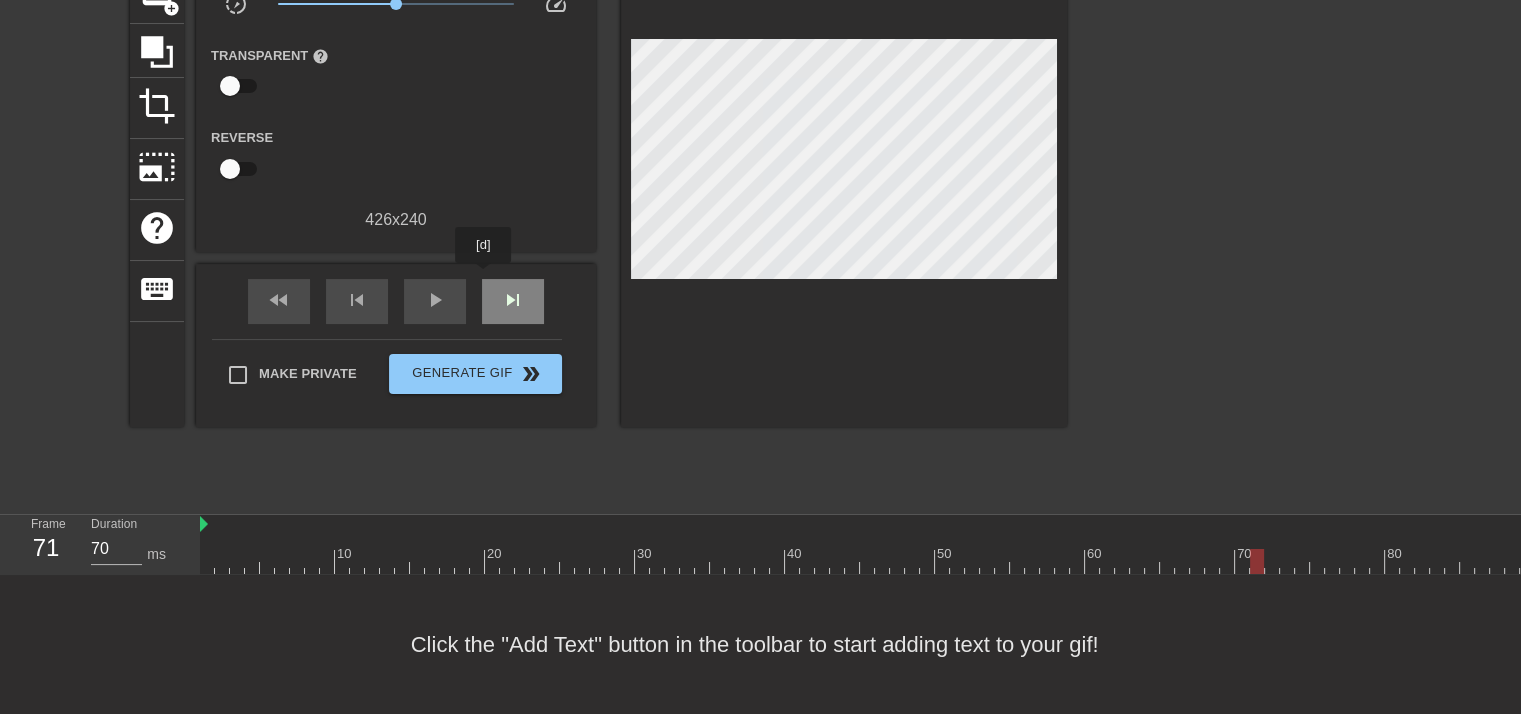click on "skip_next" at bounding box center [513, 301] 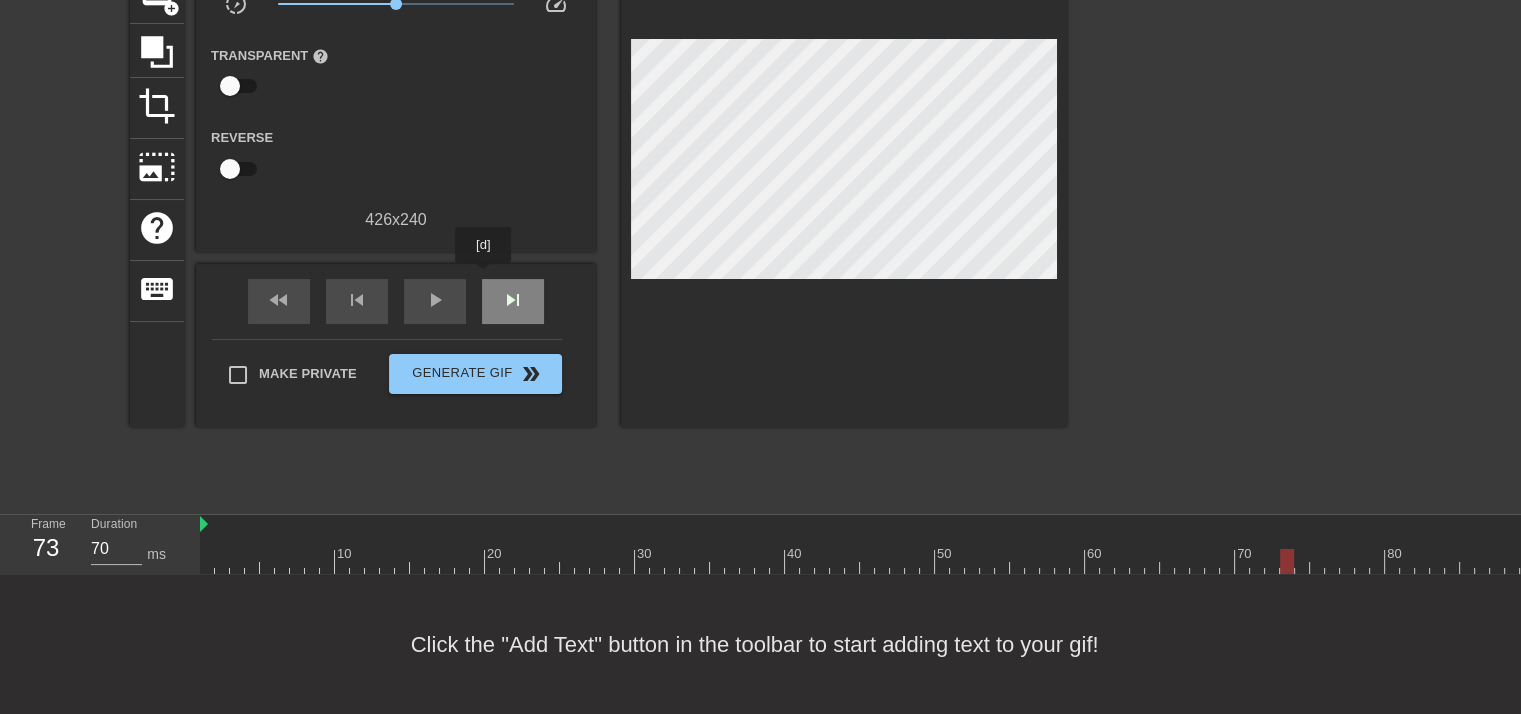 click on "skip_next" at bounding box center (513, 301) 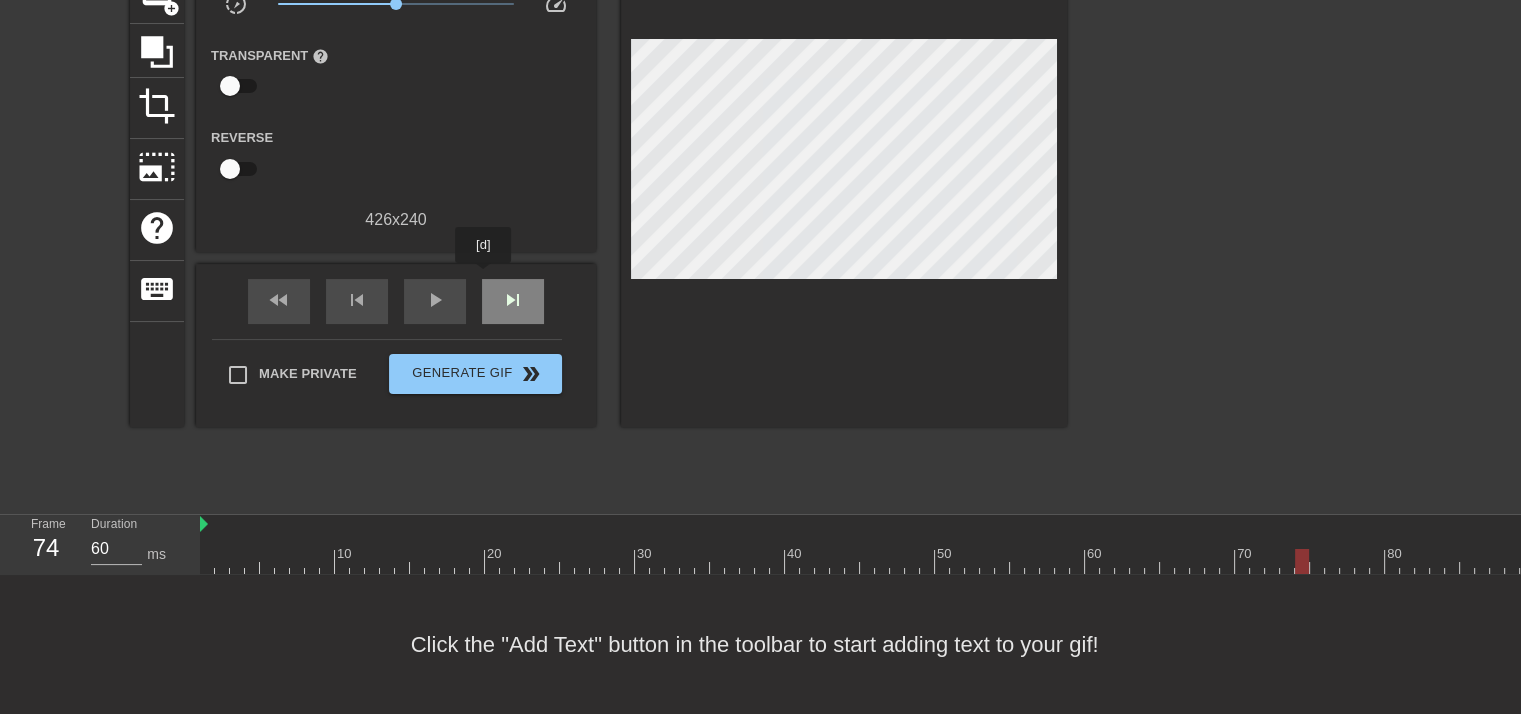 click on "skip_next" at bounding box center [513, 301] 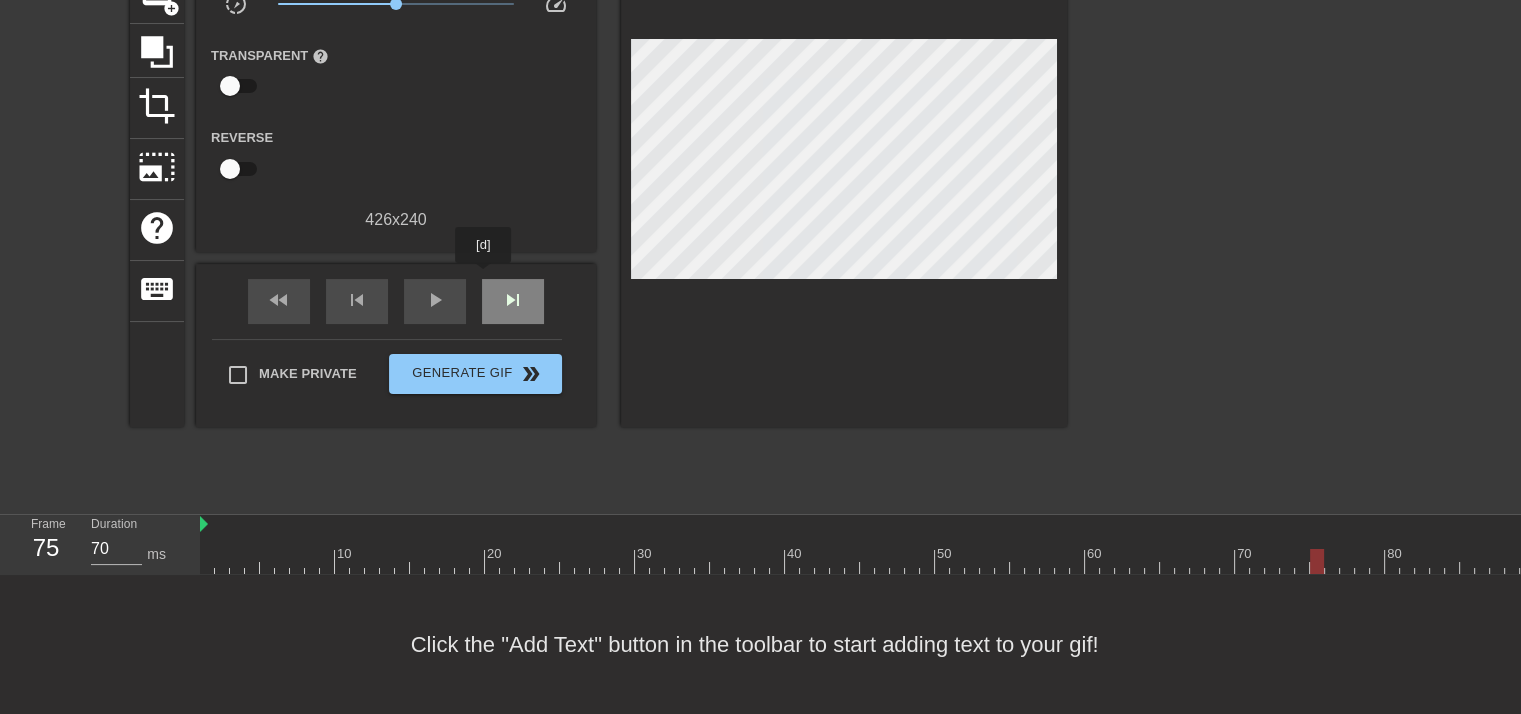 click on "skip_next" at bounding box center (513, 301) 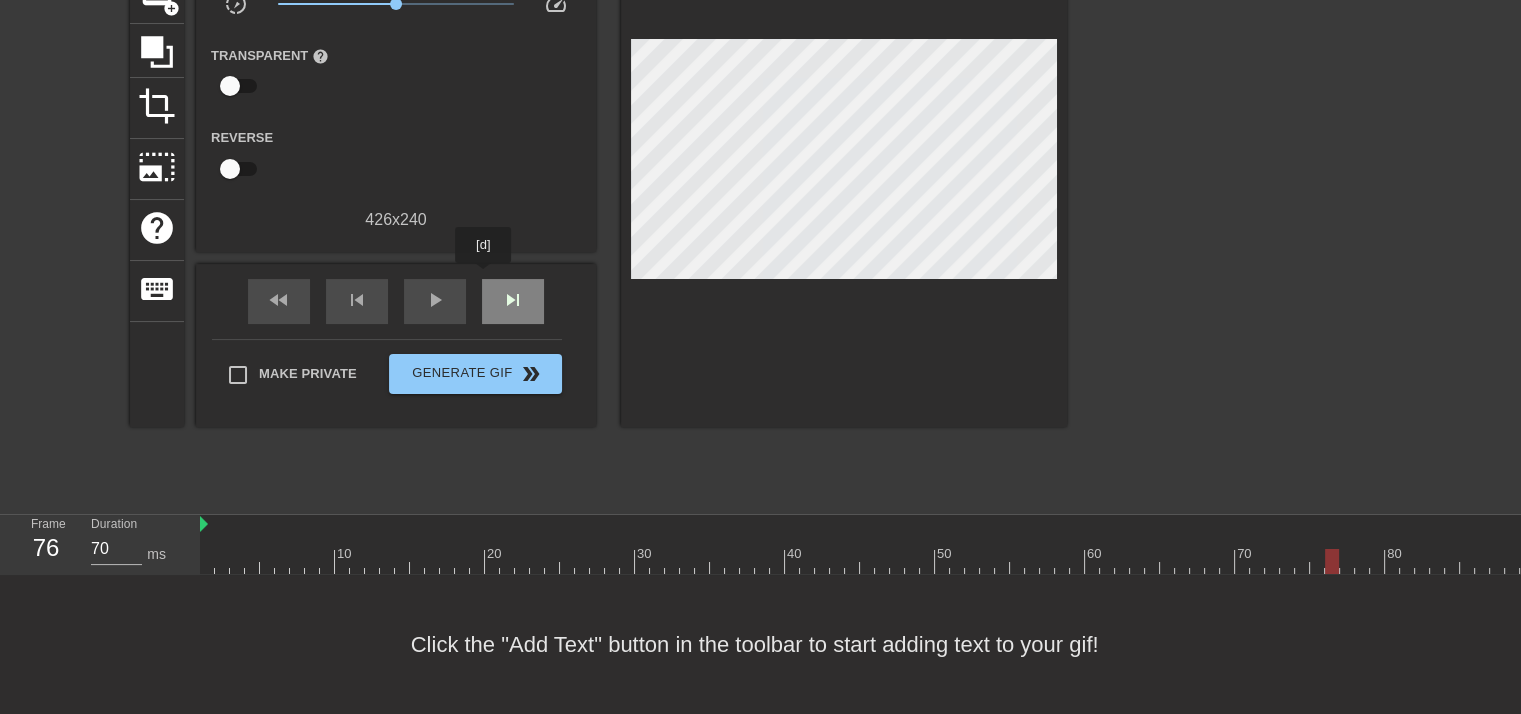 click on "skip_next" at bounding box center [513, 301] 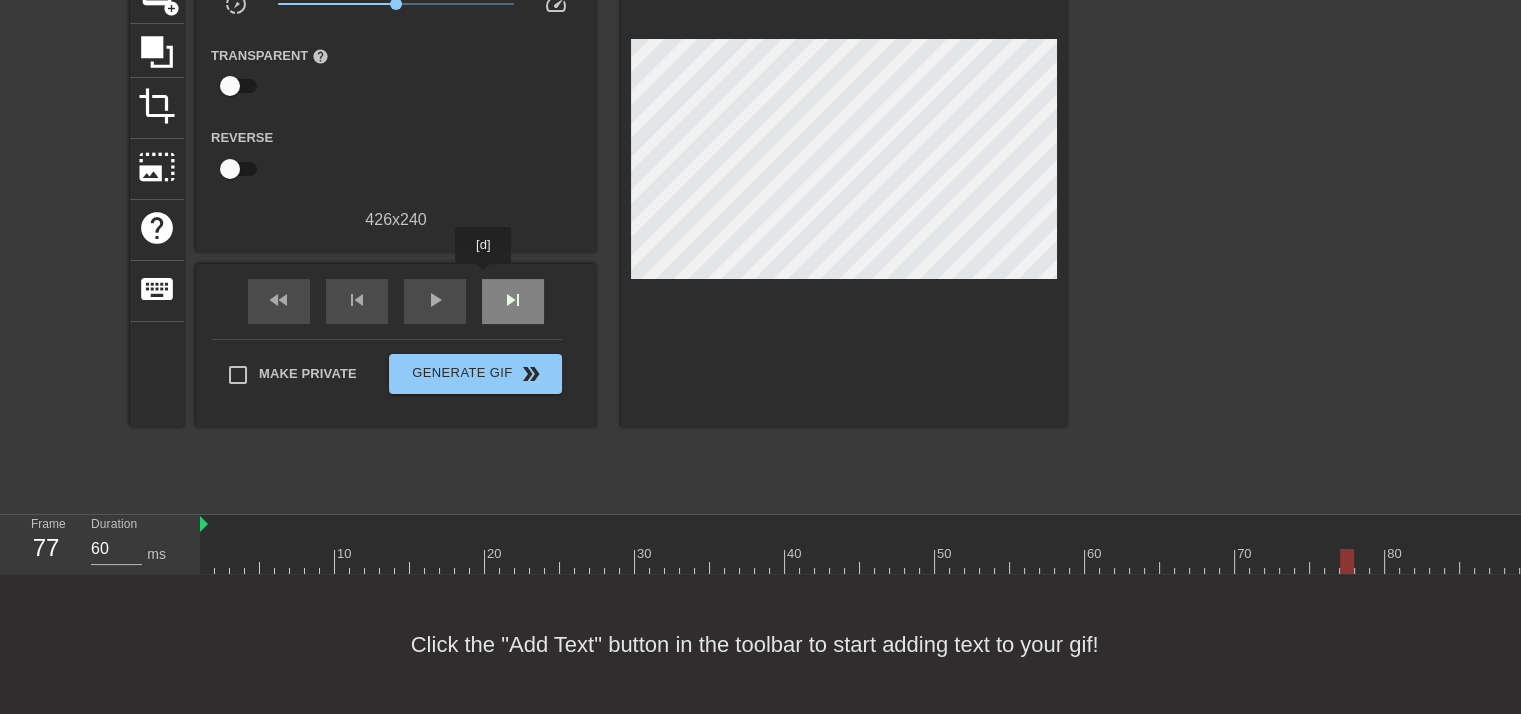 click on "skip_next" at bounding box center (513, 301) 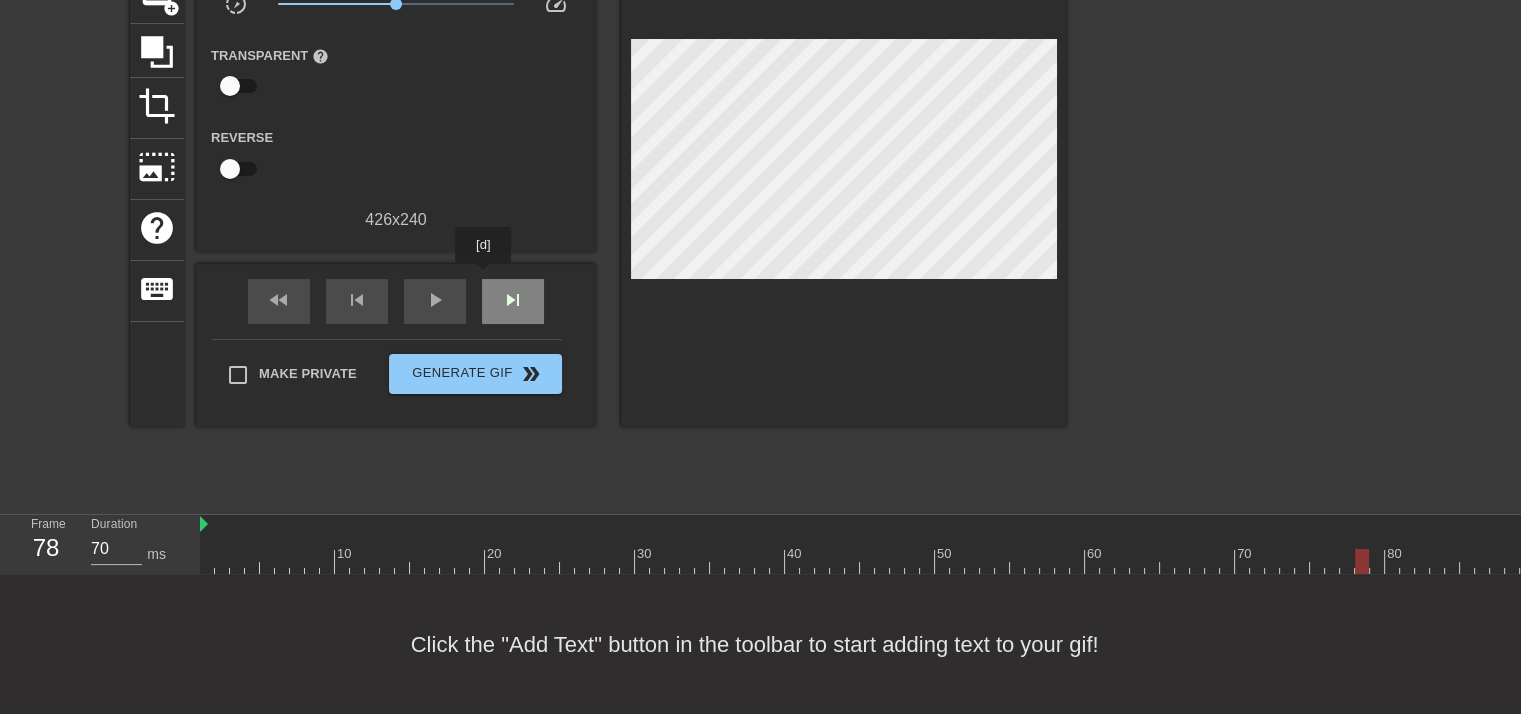 click on "skip_next" at bounding box center (513, 301) 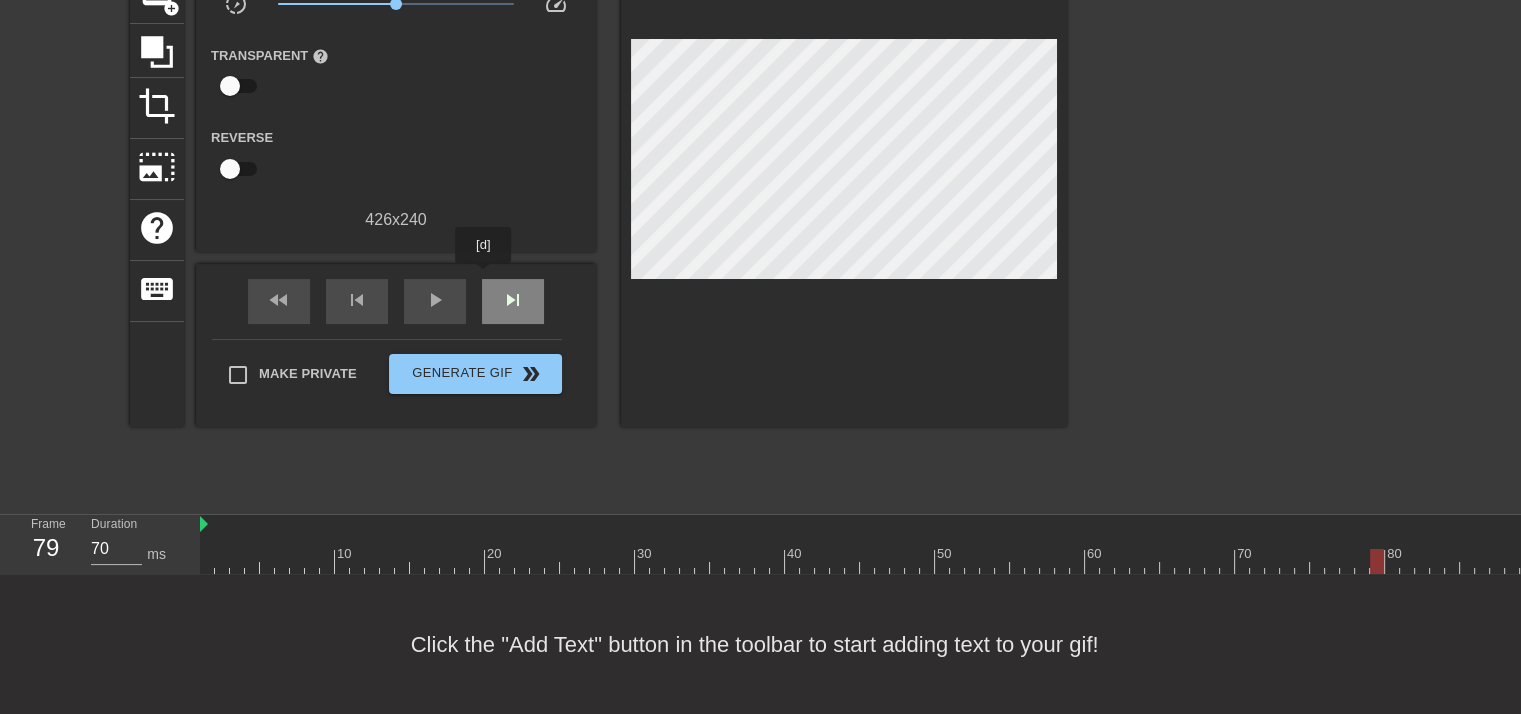 click on "skip_next" at bounding box center [513, 301] 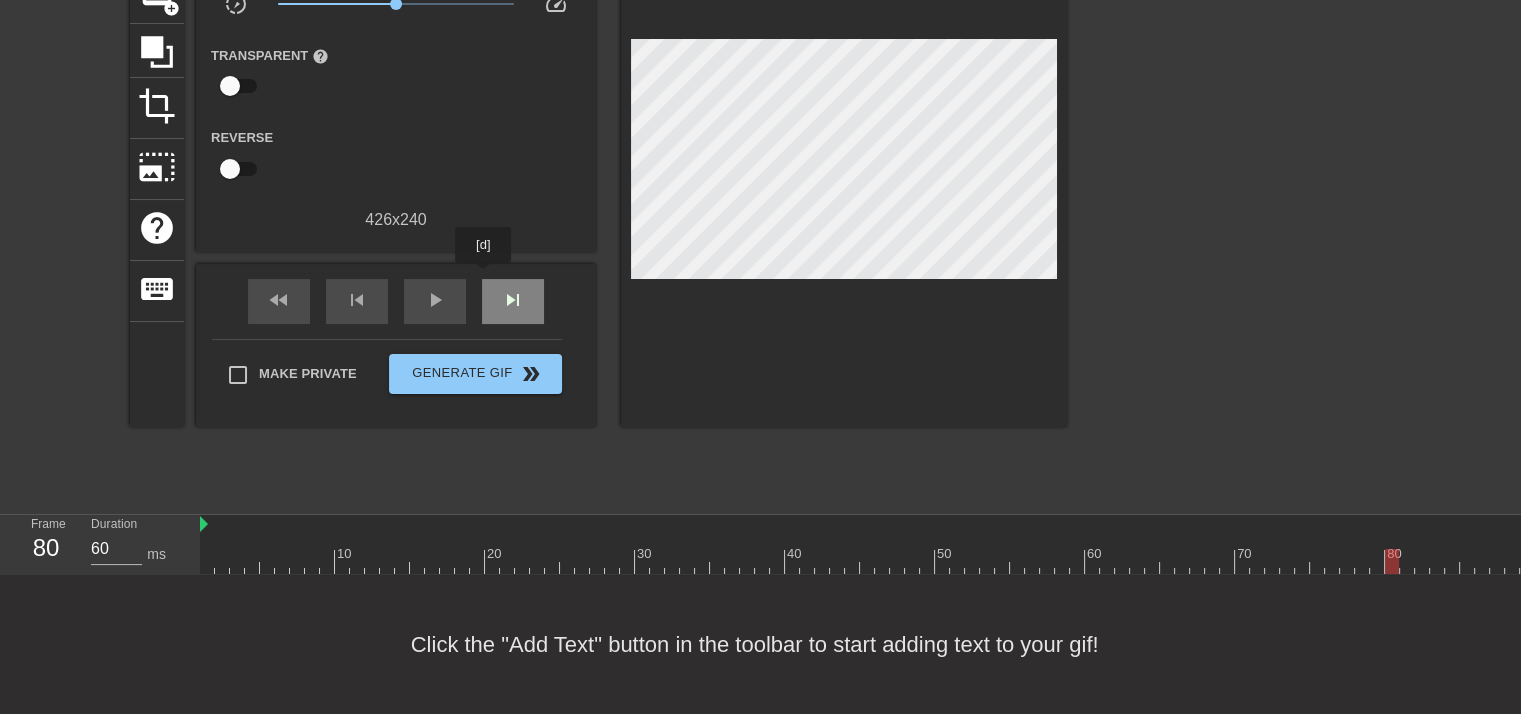 click on "skip_next" at bounding box center (513, 301) 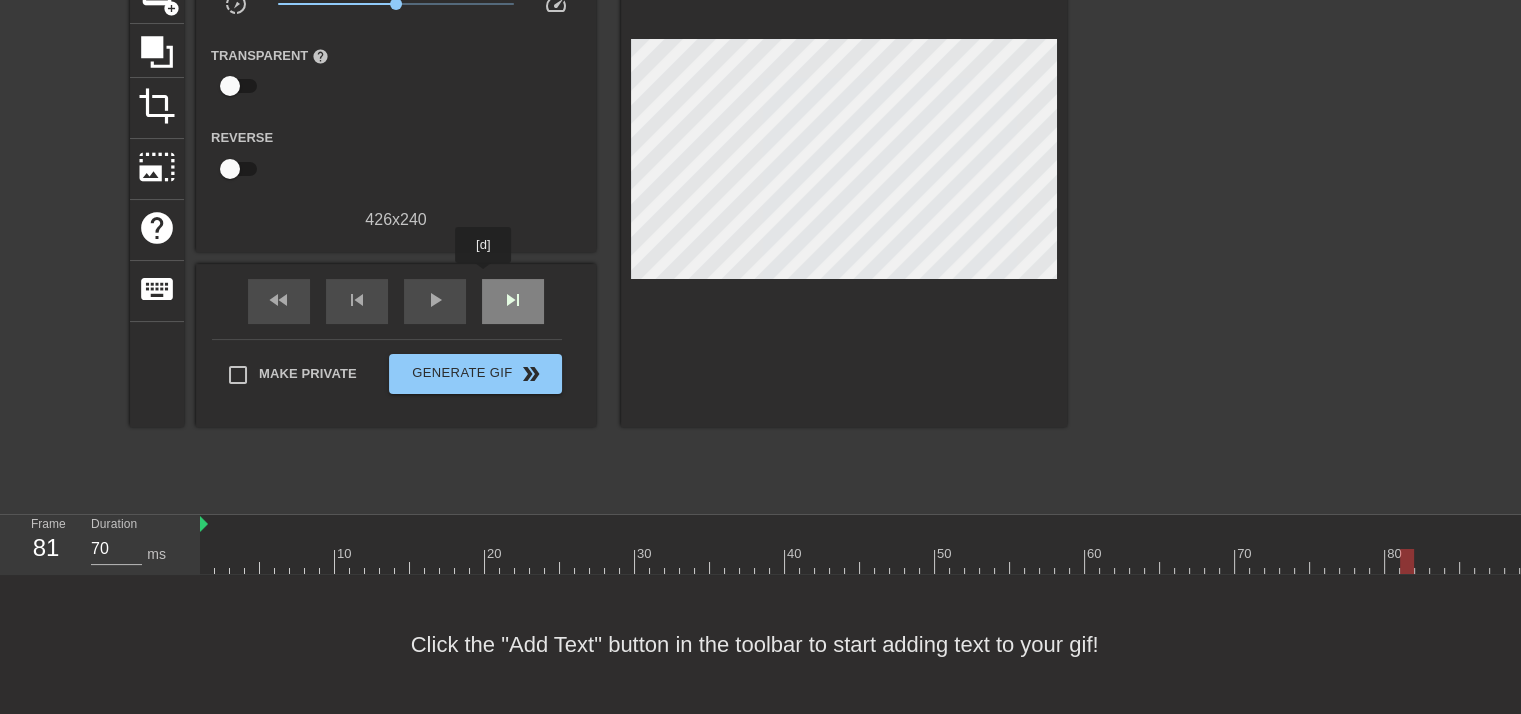click on "skip_next" at bounding box center (513, 301) 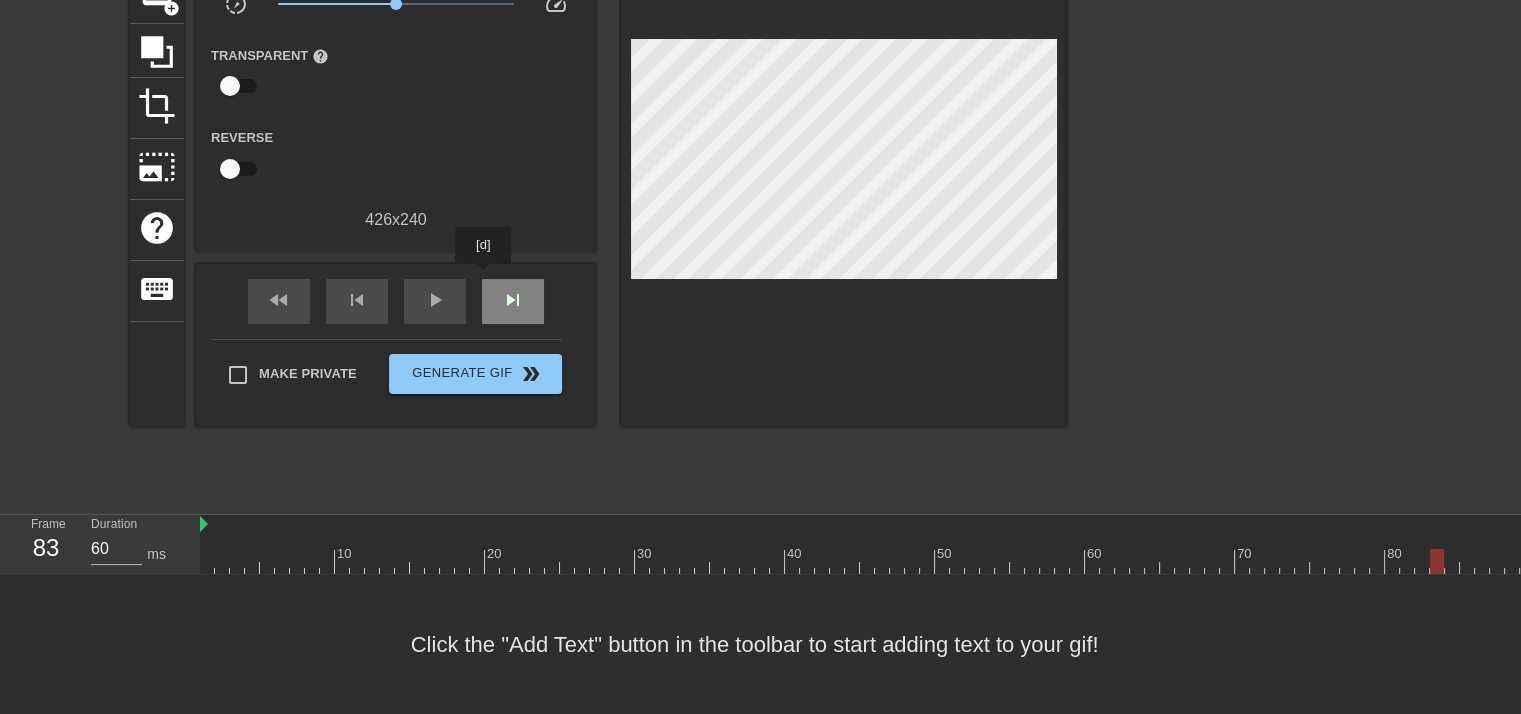 click on "skip_next" at bounding box center [513, 301] 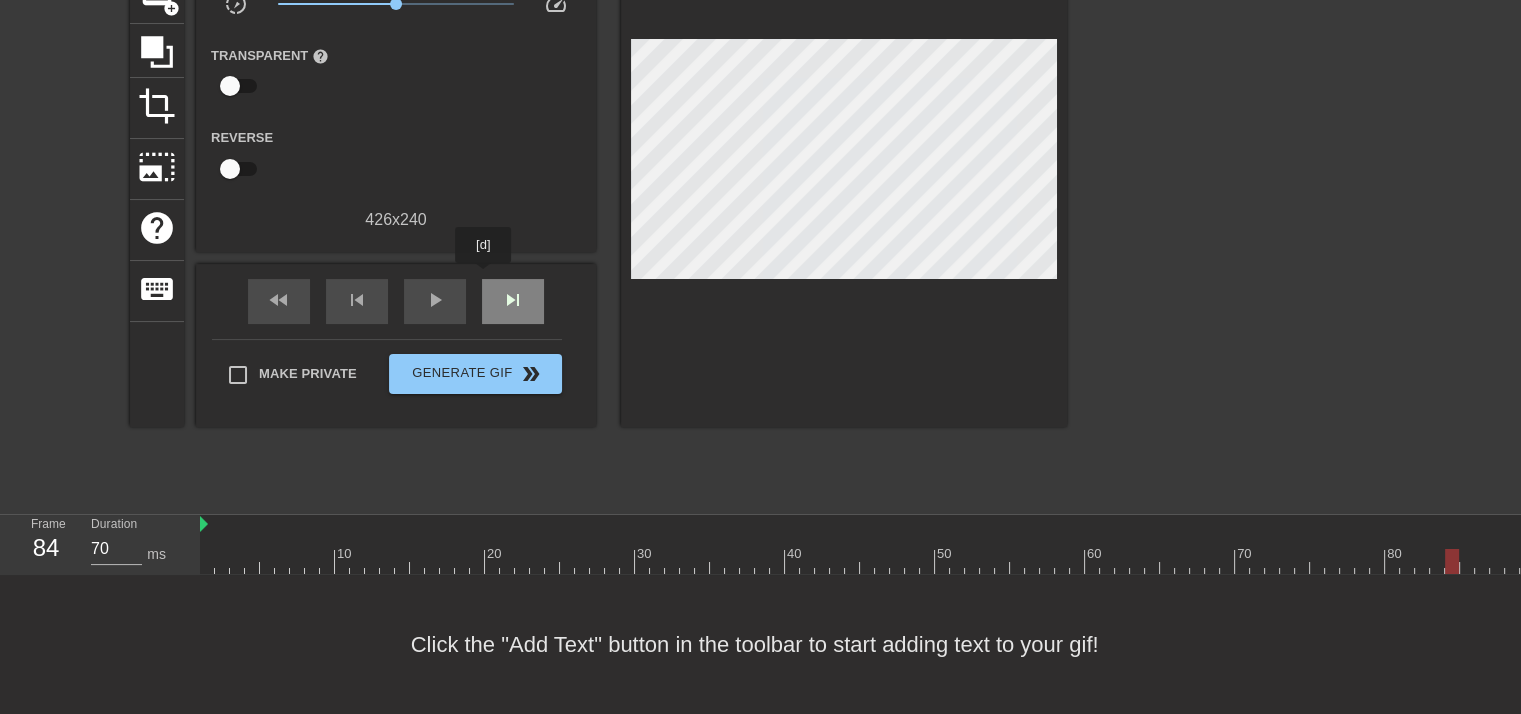 click on "skip_next" at bounding box center [513, 301] 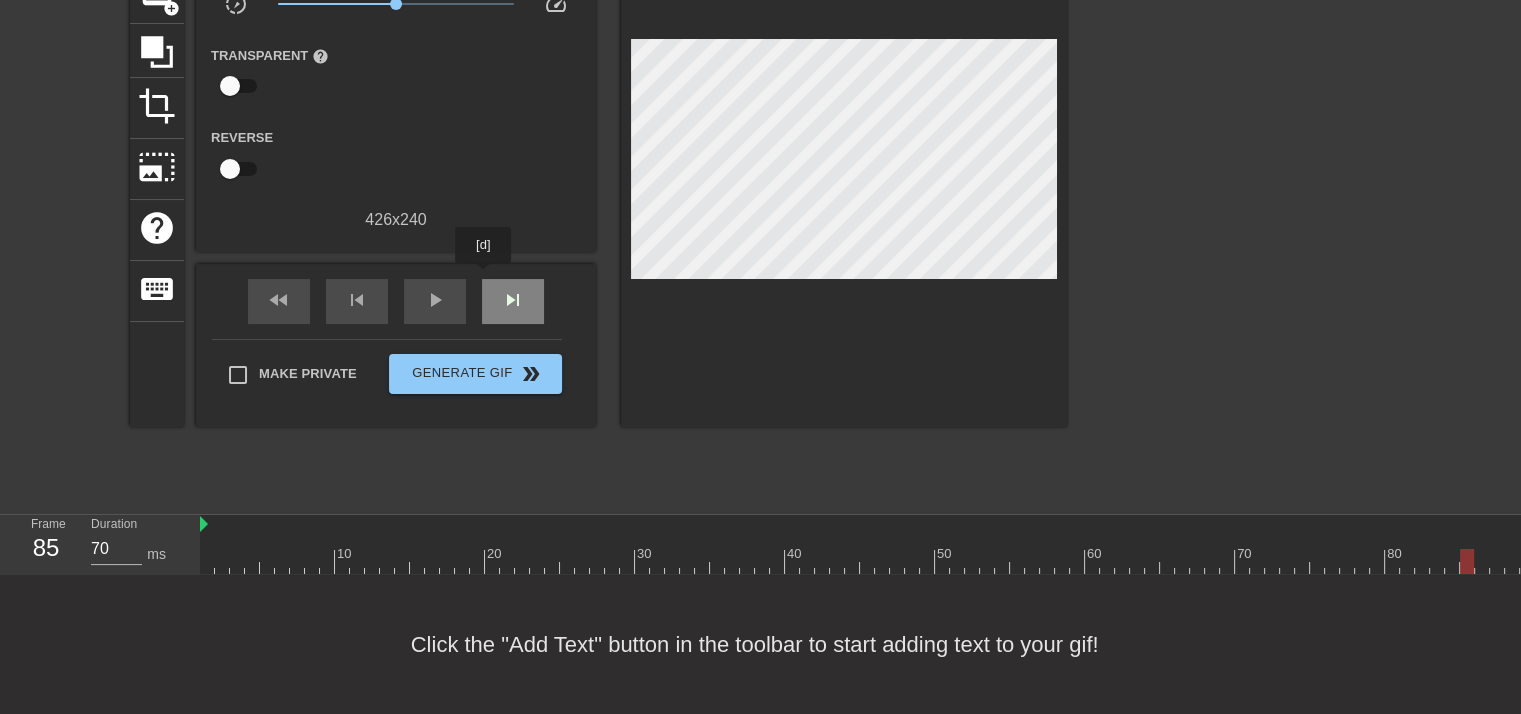 click on "skip_next" at bounding box center (513, 301) 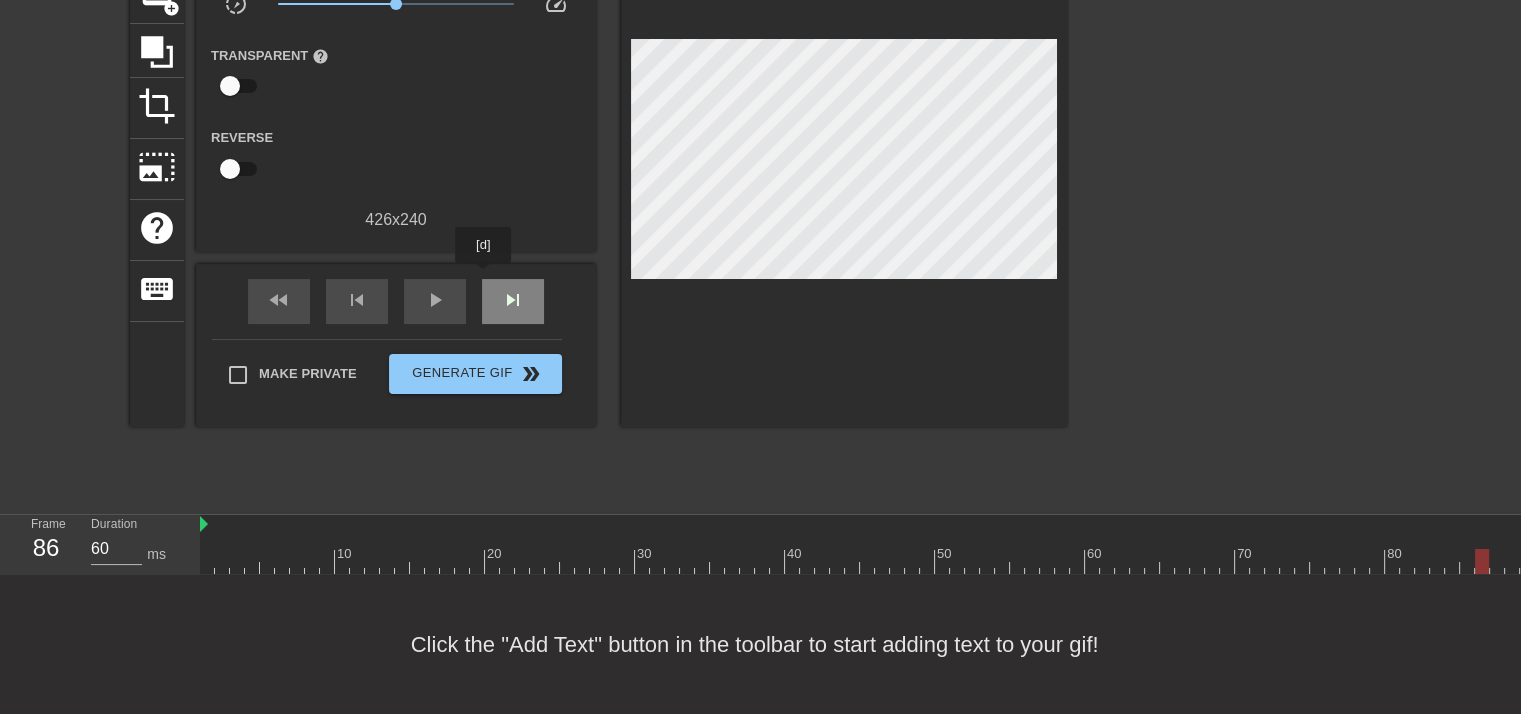 click on "skip_next" at bounding box center [513, 301] 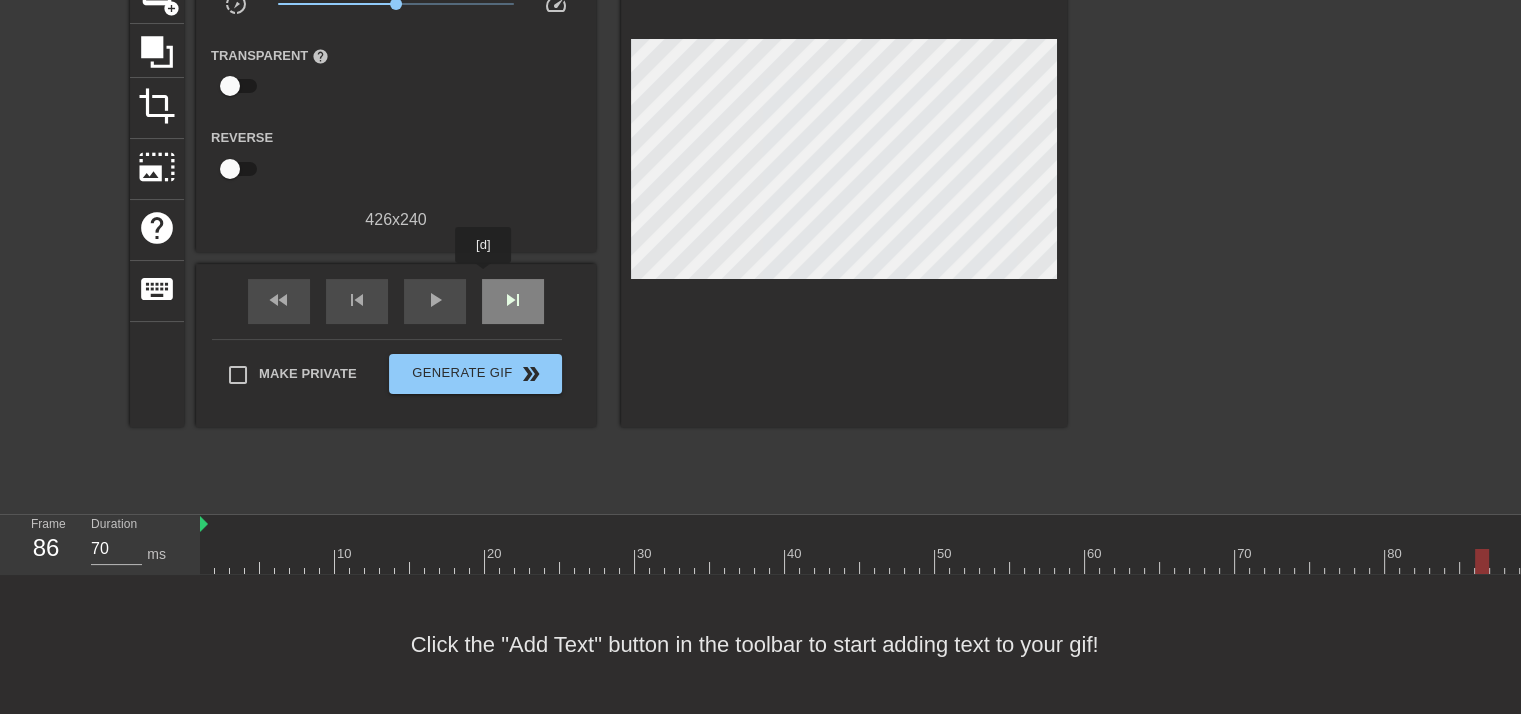 click on "skip_next" at bounding box center [513, 301] 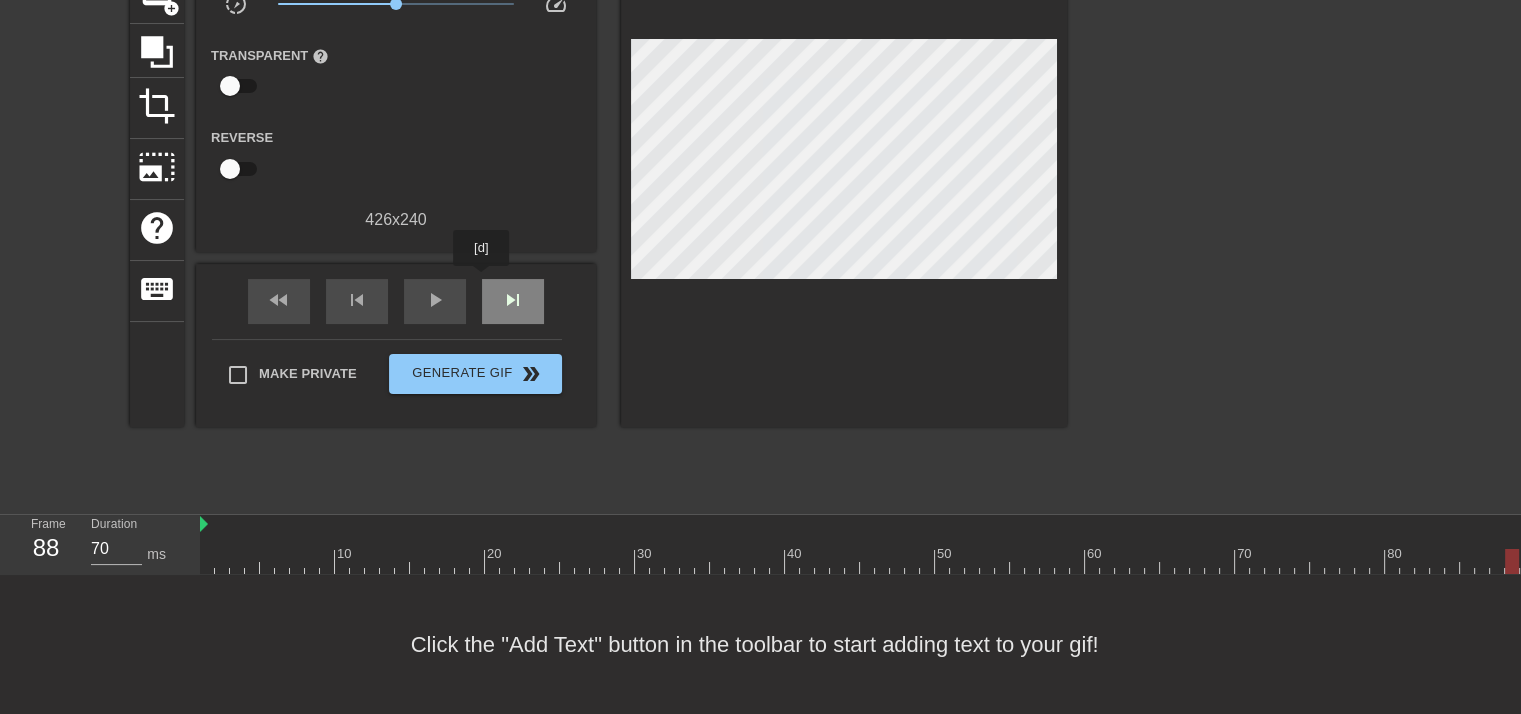 click on "skip_next" at bounding box center (513, 301) 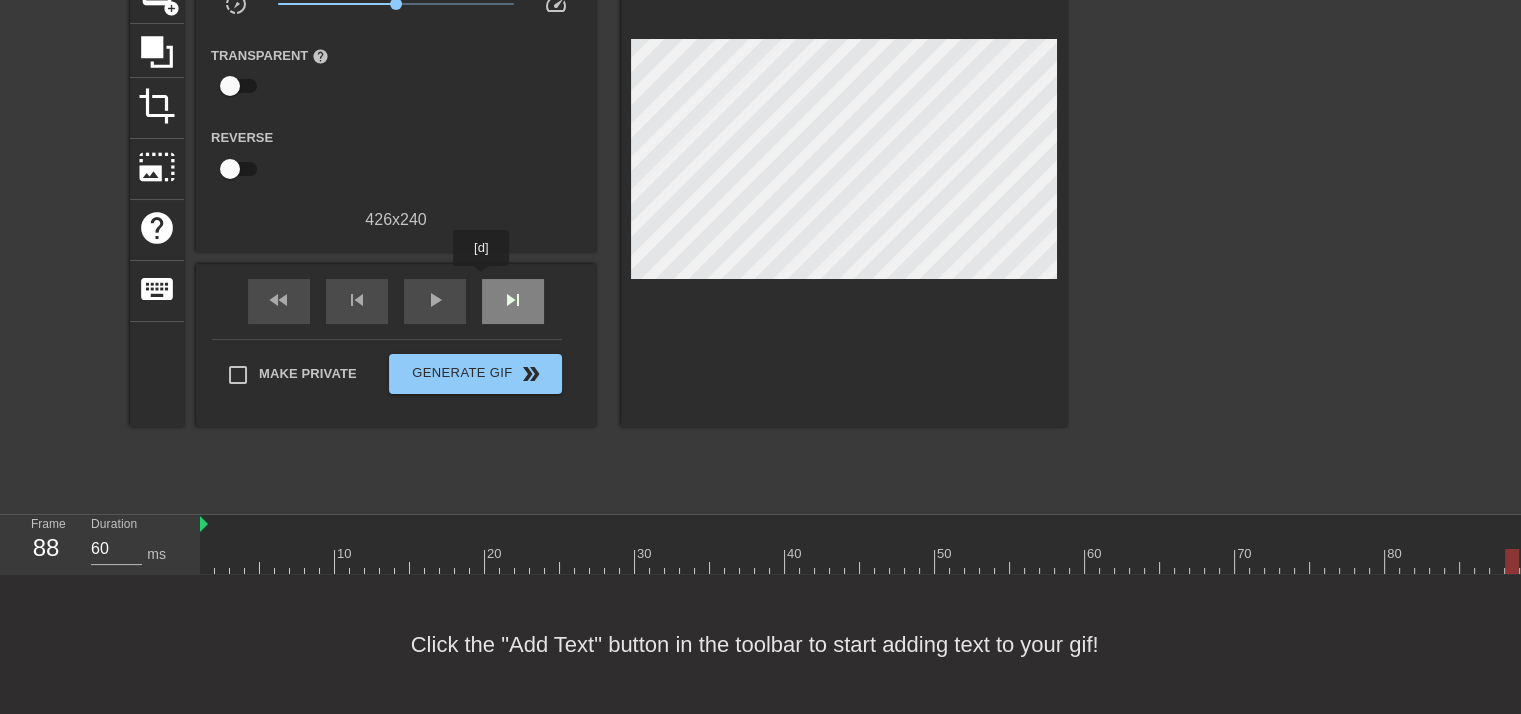 click on "skip_next" at bounding box center (513, 301) 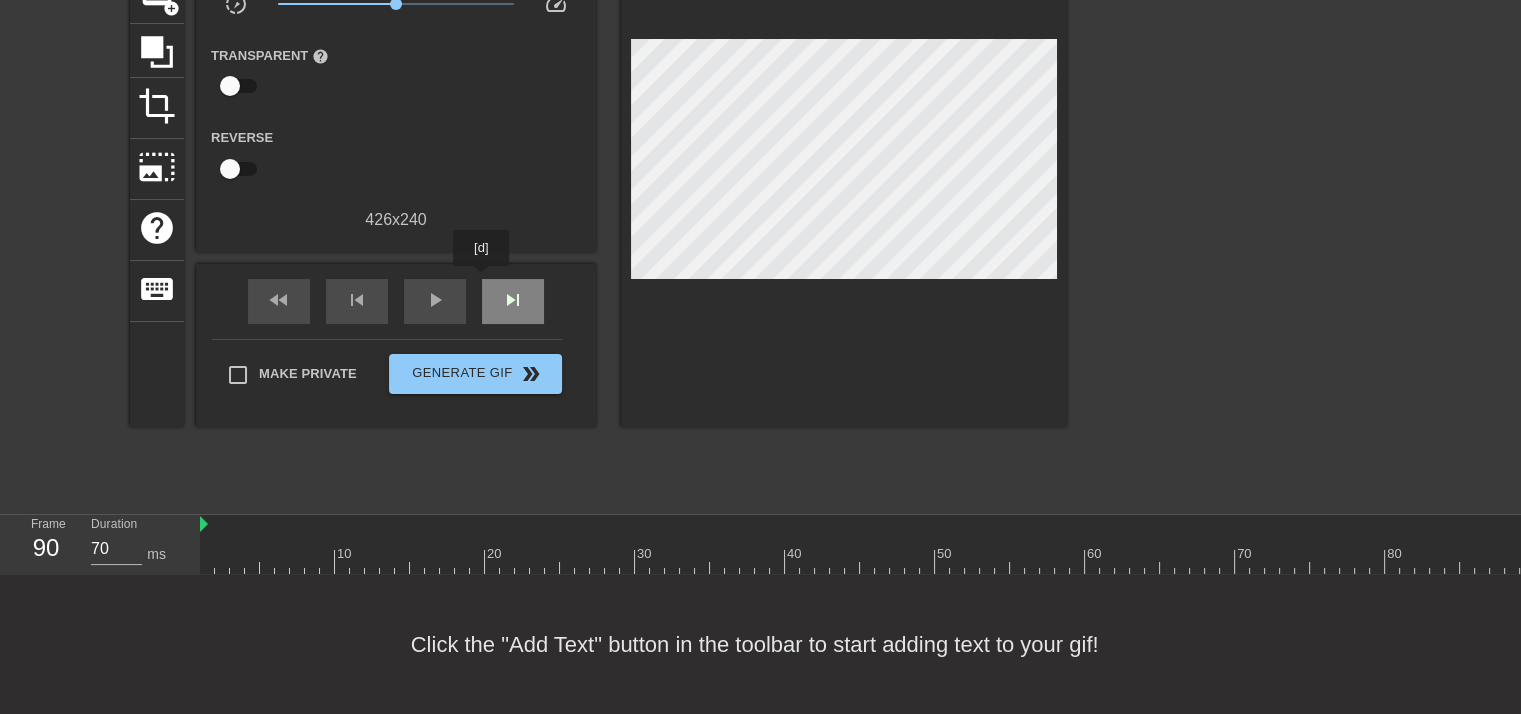 click on "skip_next" at bounding box center [513, 301] 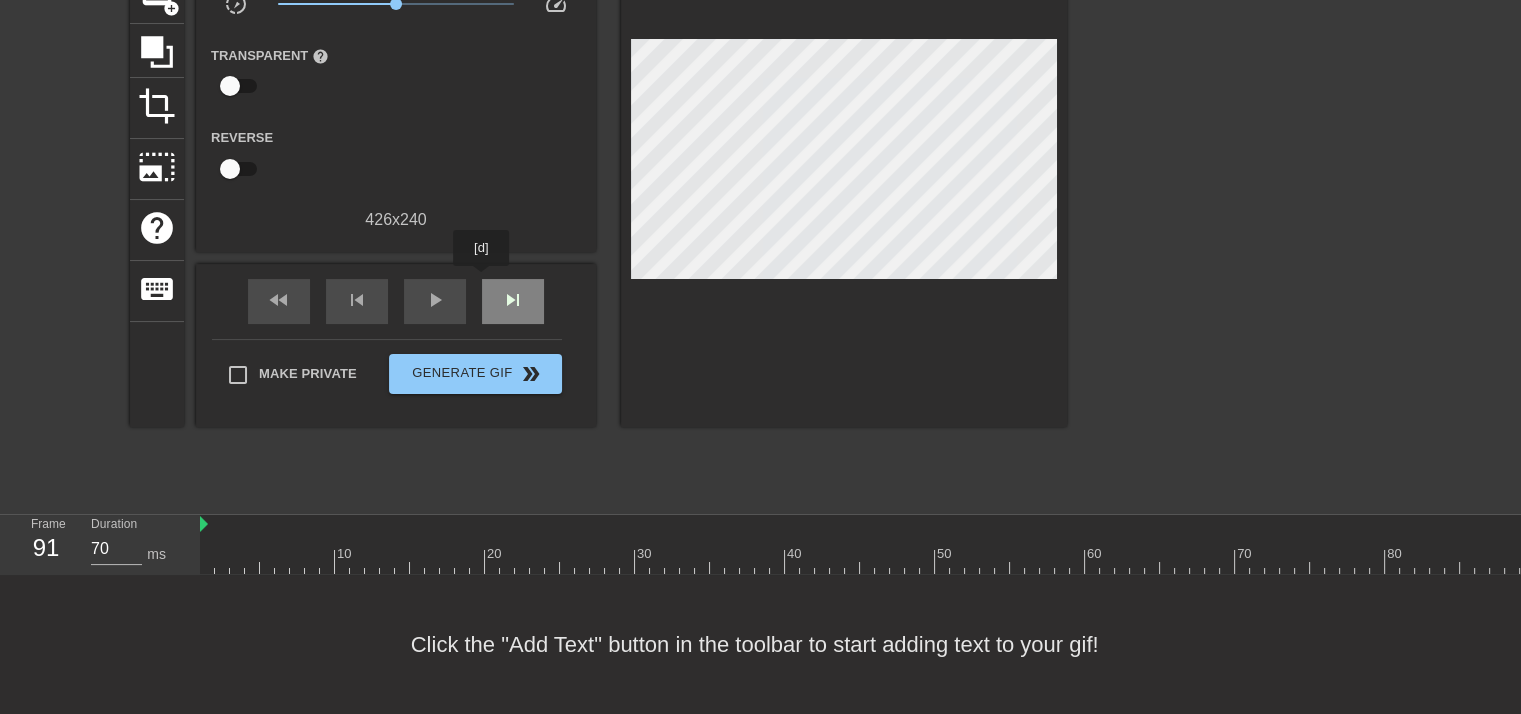 click on "skip_next" at bounding box center [513, 301] 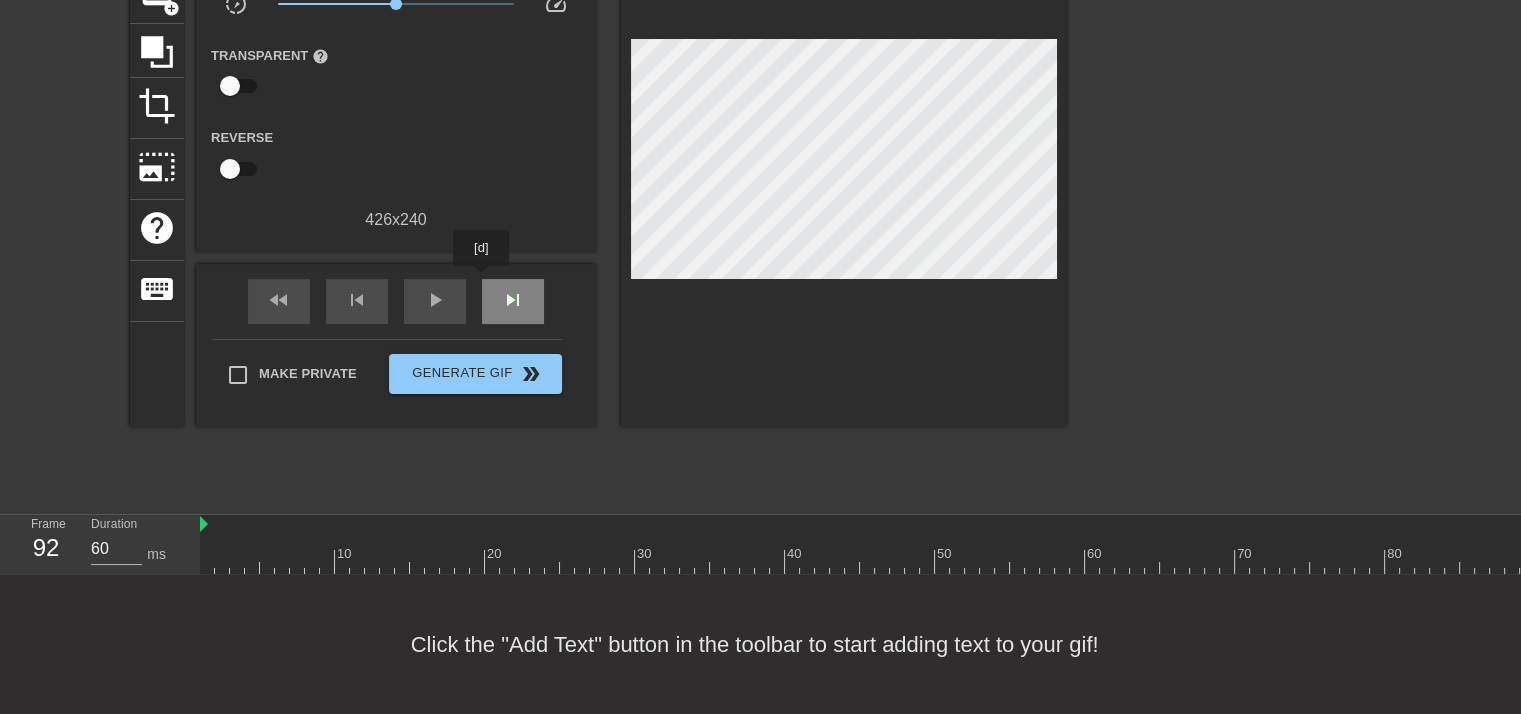 click on "skip_next" at bounding box center (513, 301) 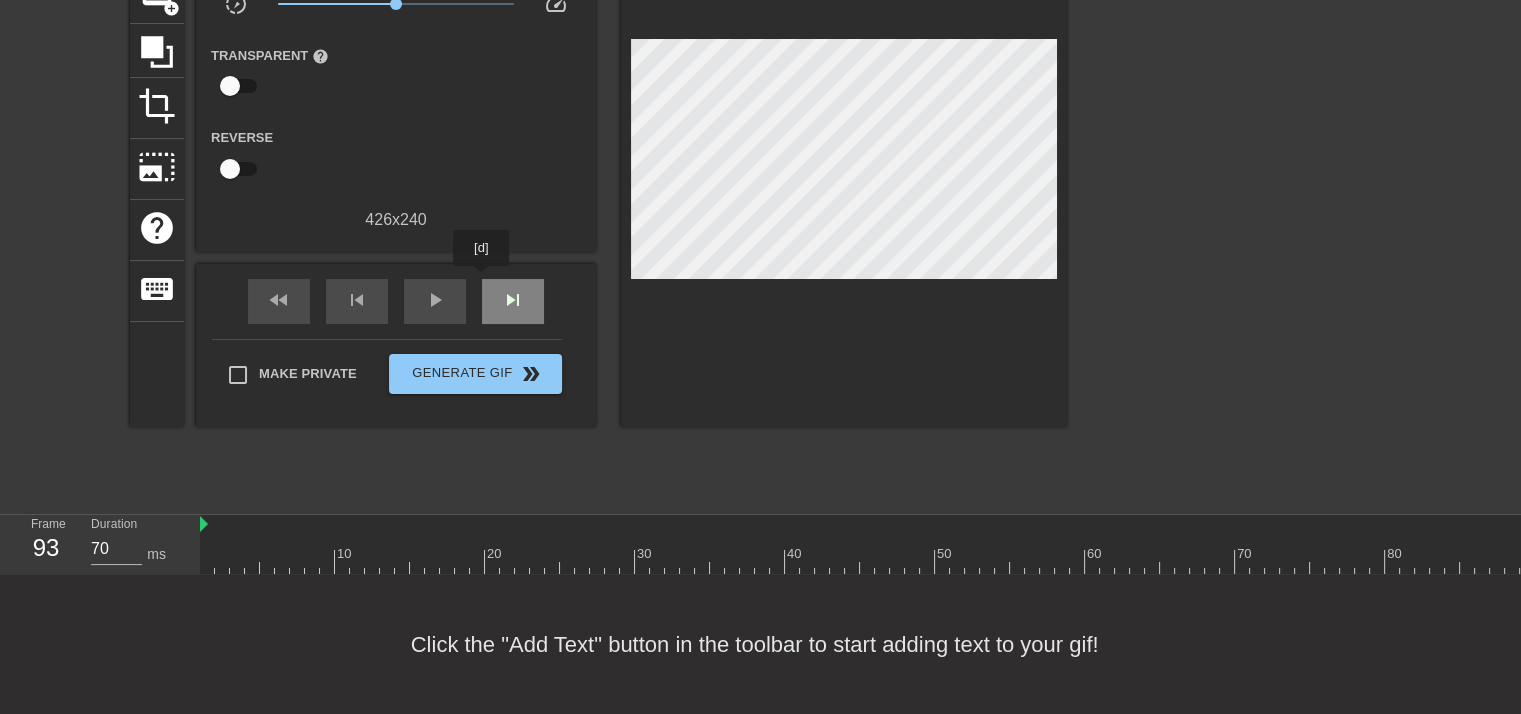 click on "skip_next" at bounding box center [513, 301] 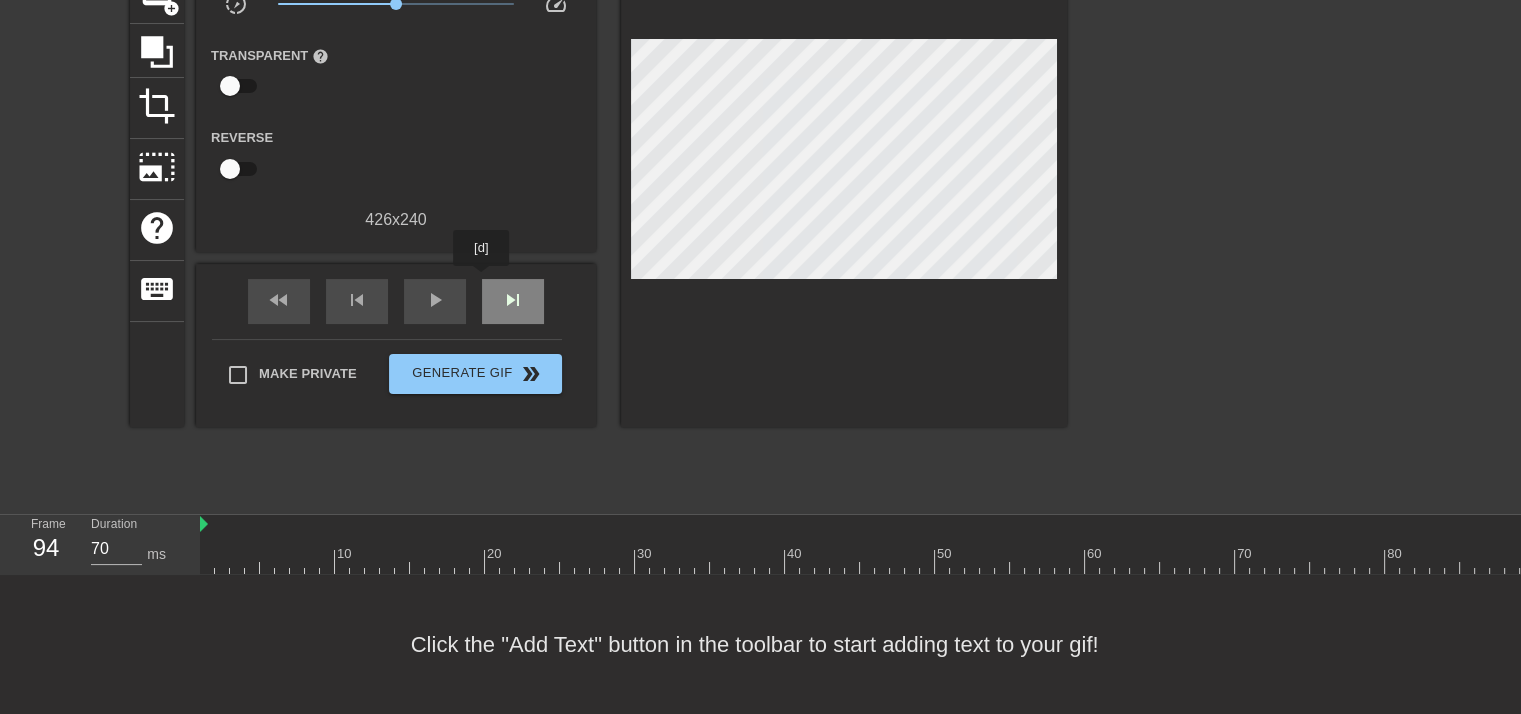 click on "skip_next" at bounding box center (513, 301) 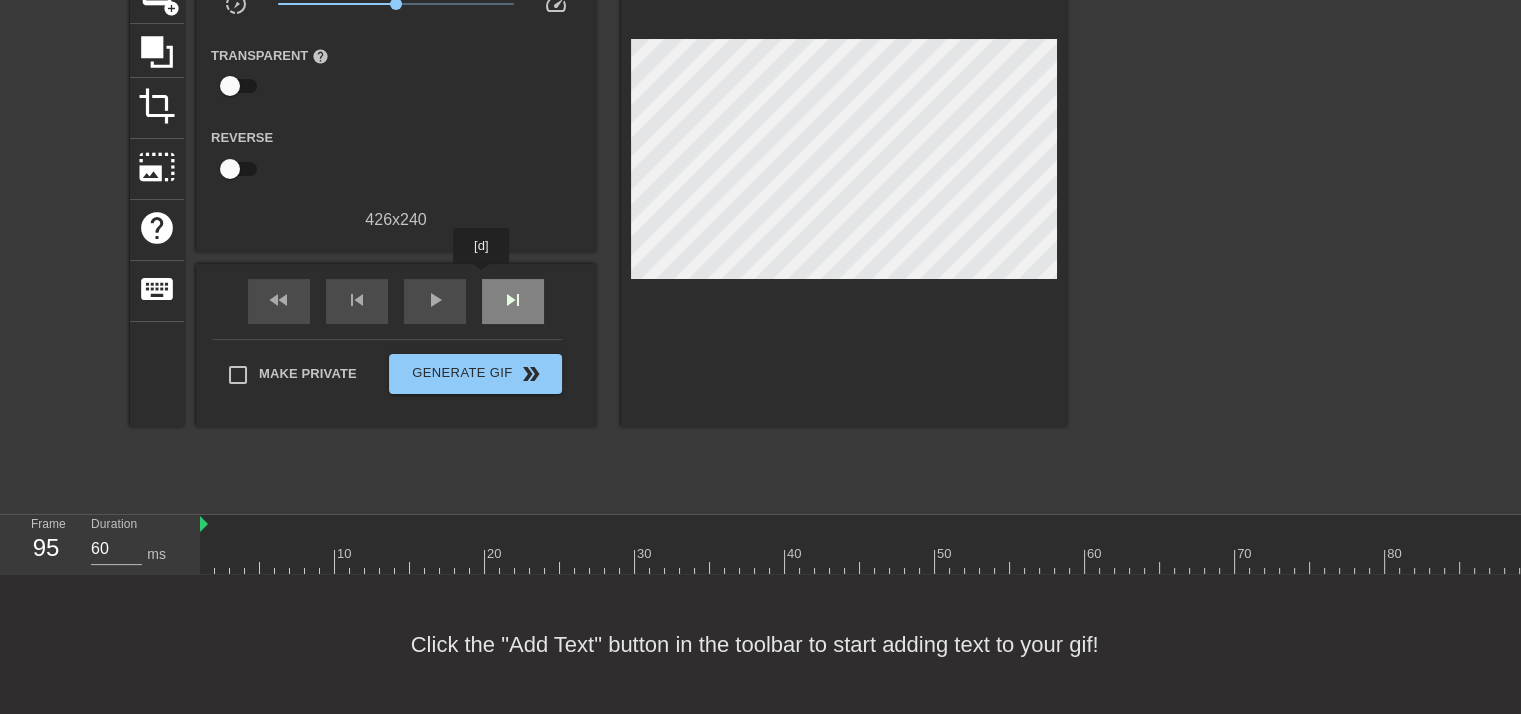 click on "skip_next" at bounding box center (513, 301) 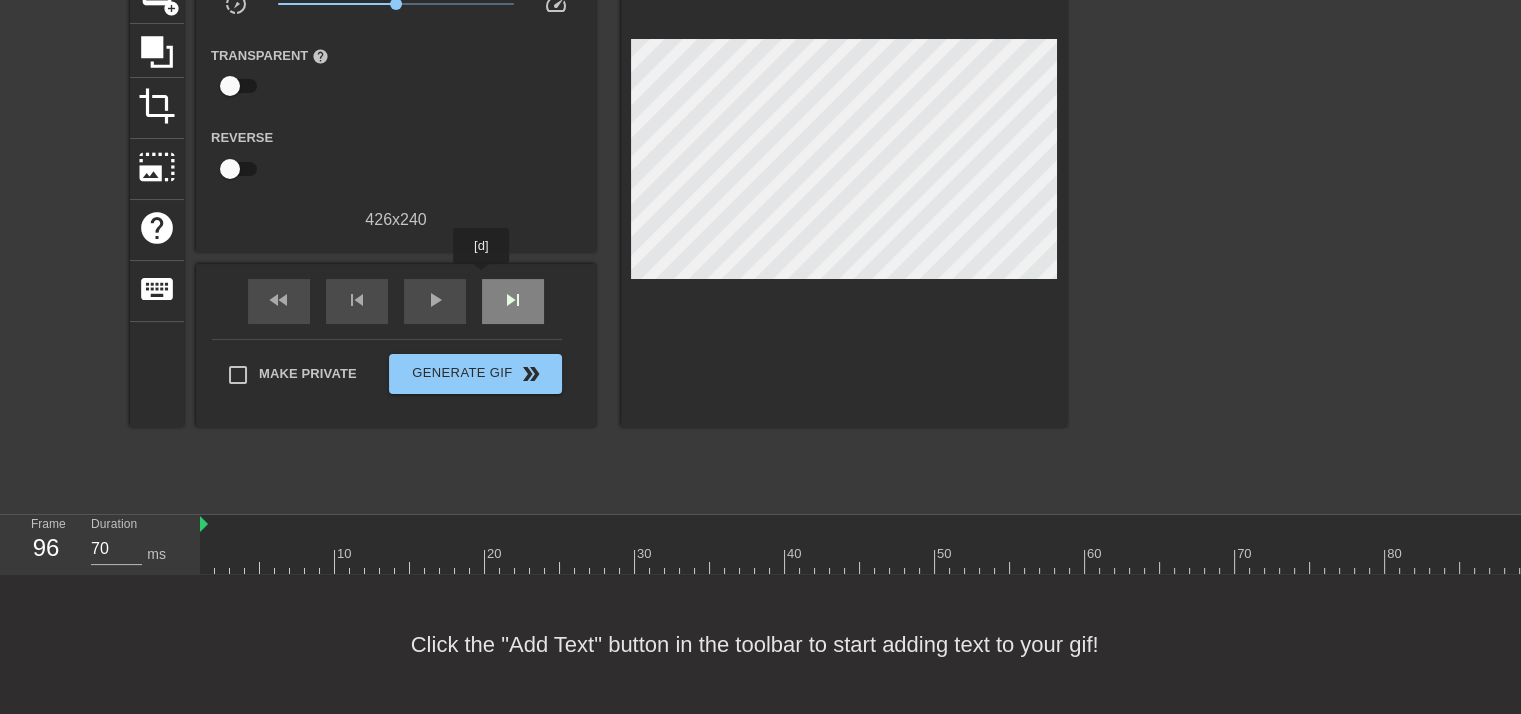 click on "skip_next" at bounding box center [513, 301] 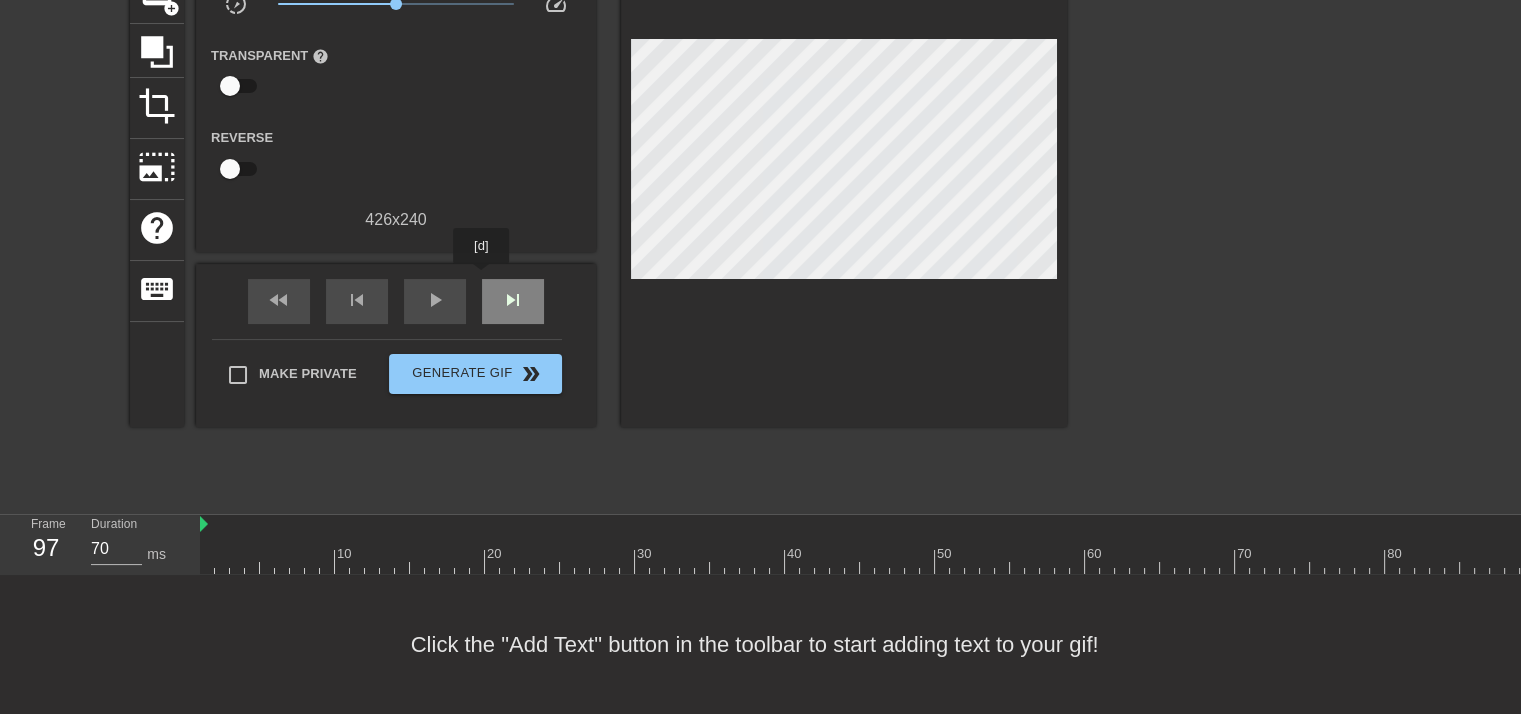 click on "skip_next" at bounding box center (513, 301) 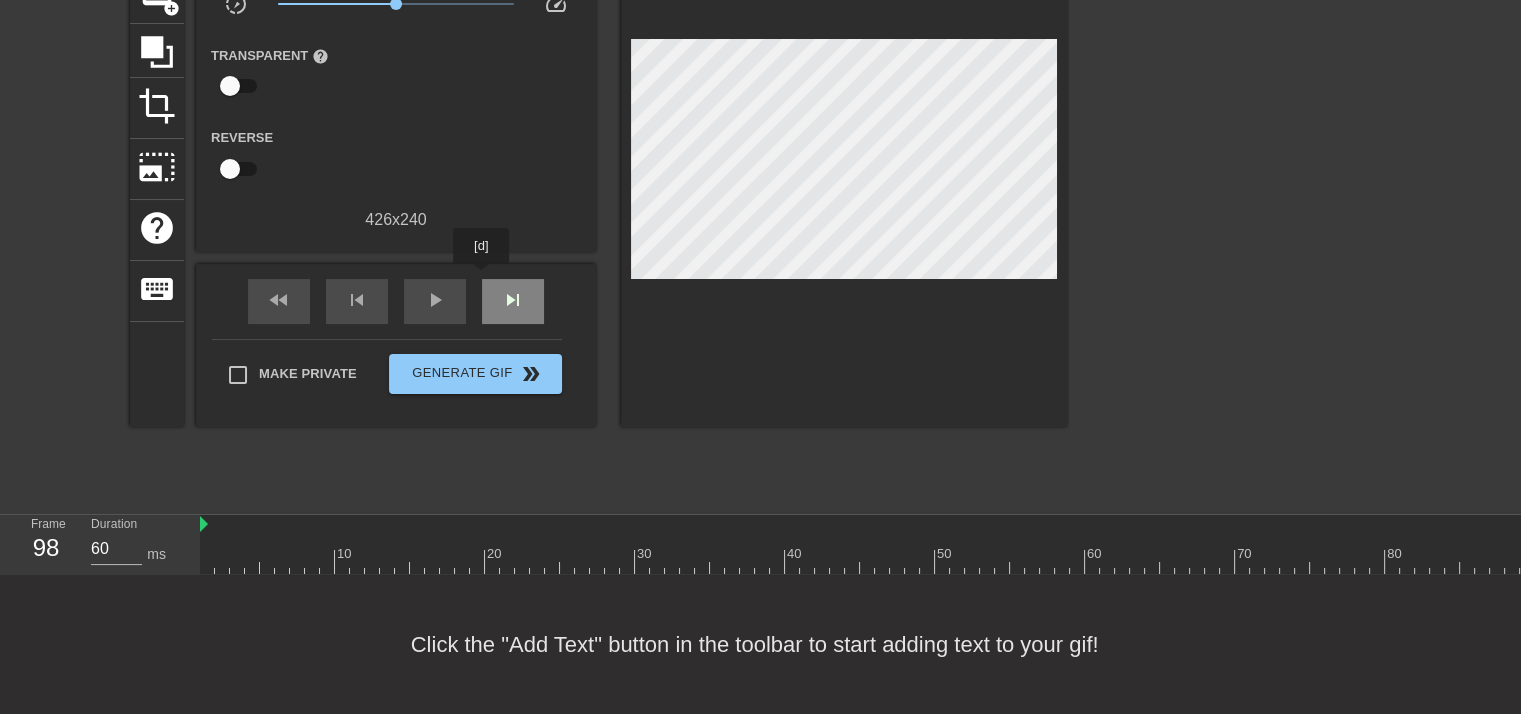 click on "skip_next" at bounding box center (513, 301) 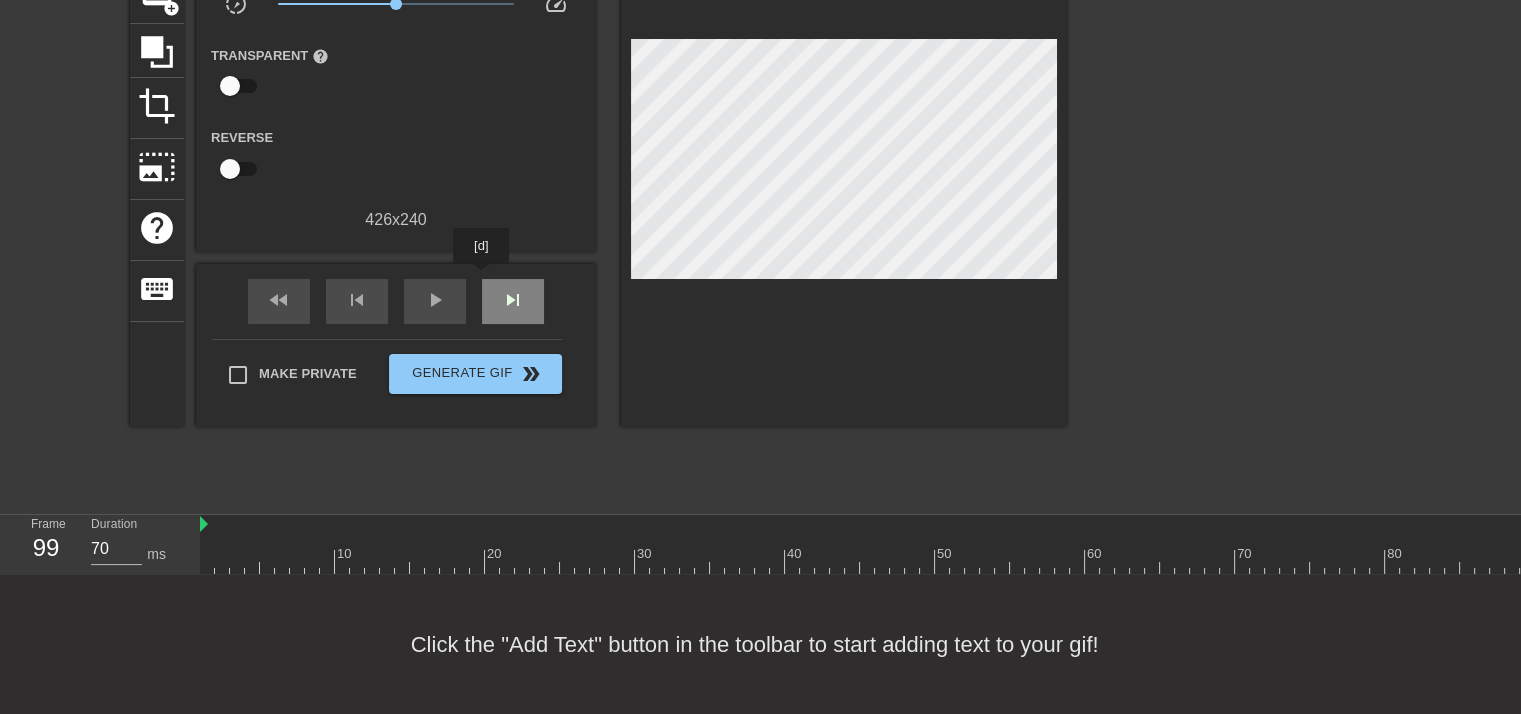 click on "skip_next" at bounding box center [513, 301] 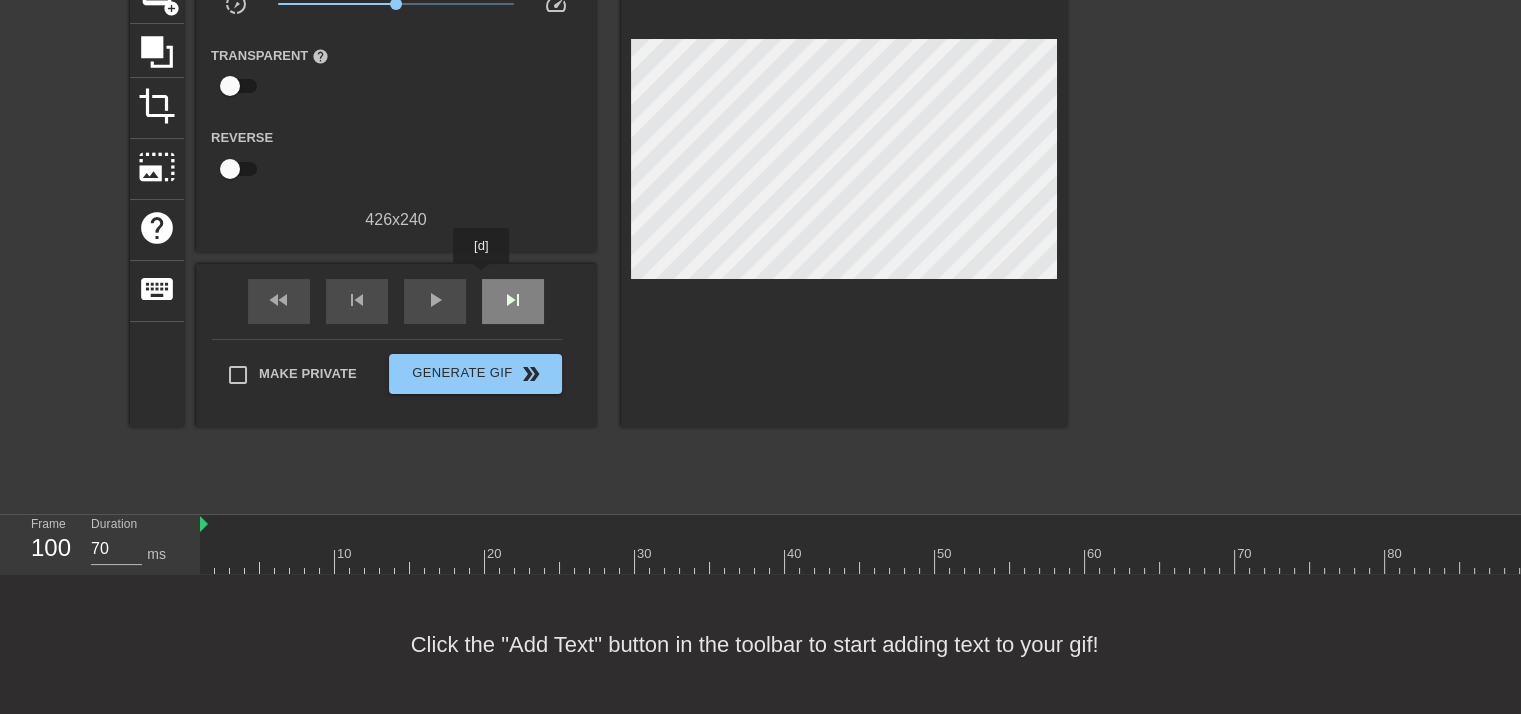 click on "skip_next" at bounding box center [513, 301] 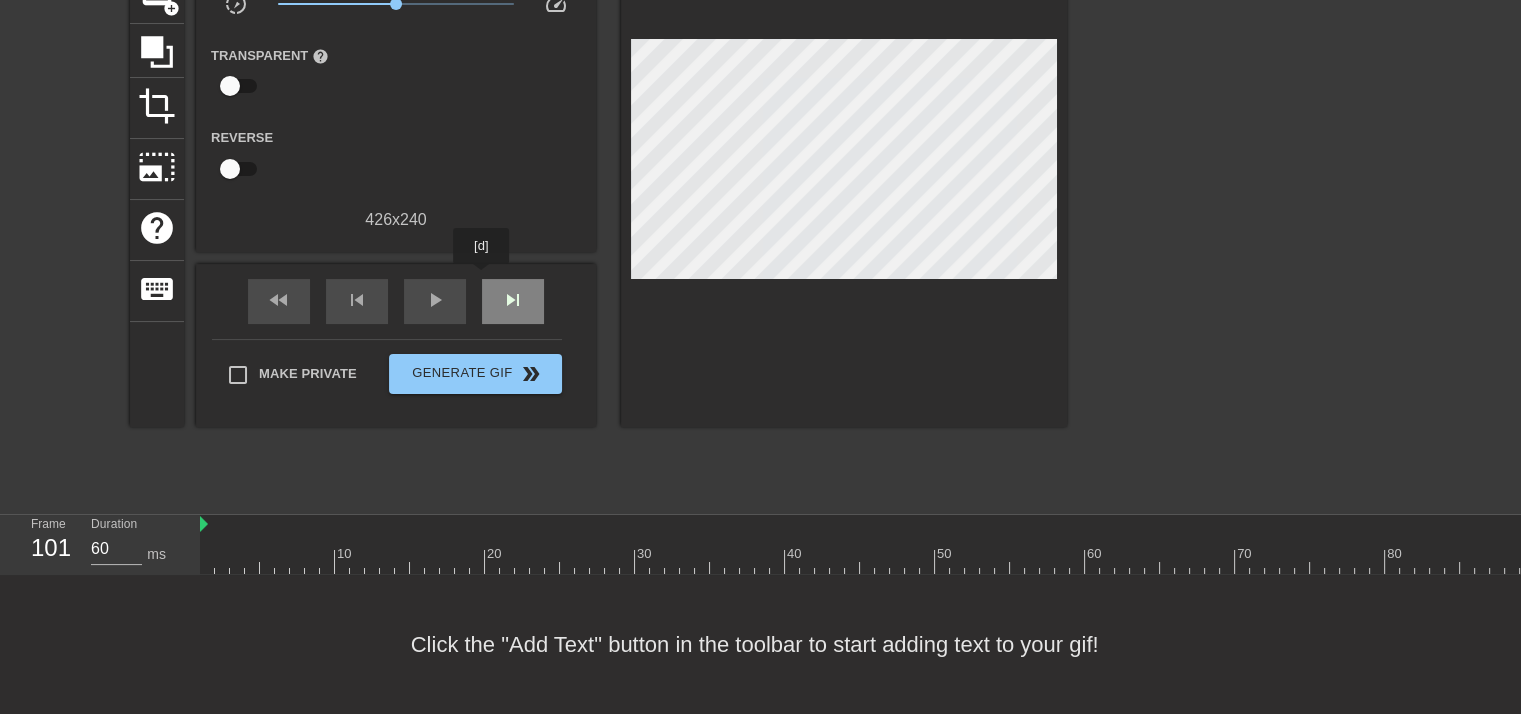 click on "skip_next" at bounding box center (513, 301) 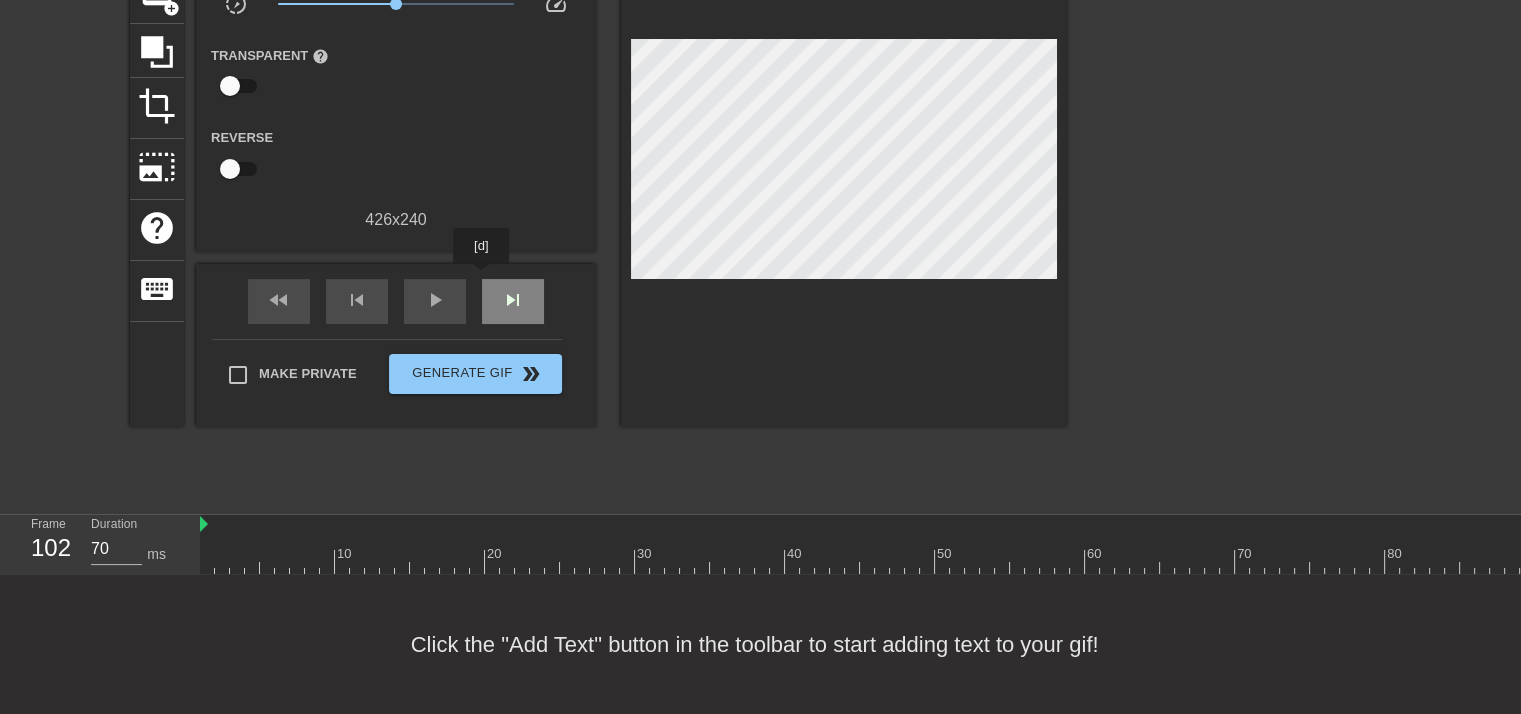 click on "skip_next" at bounding box center (513, 301) 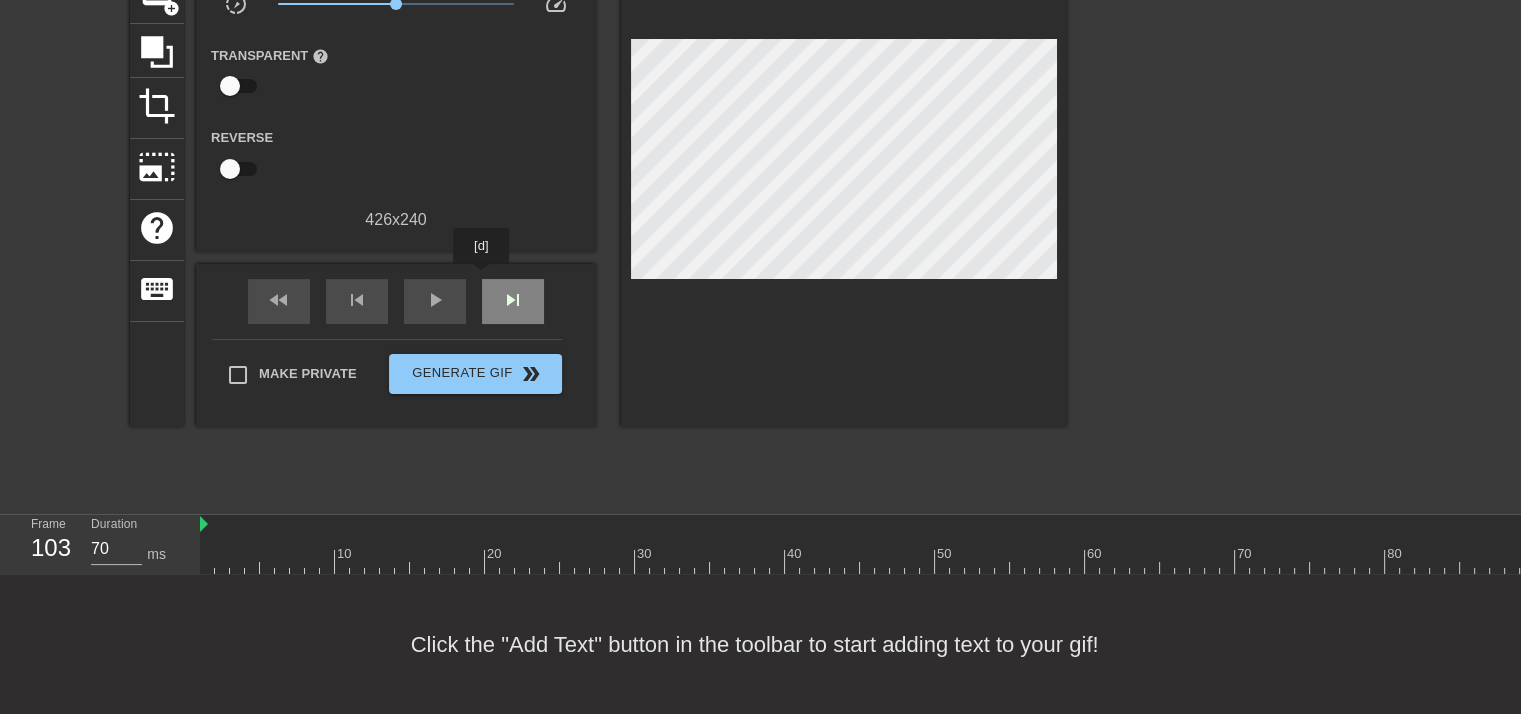 click on "skip_next" at bounding box center [513, 301] 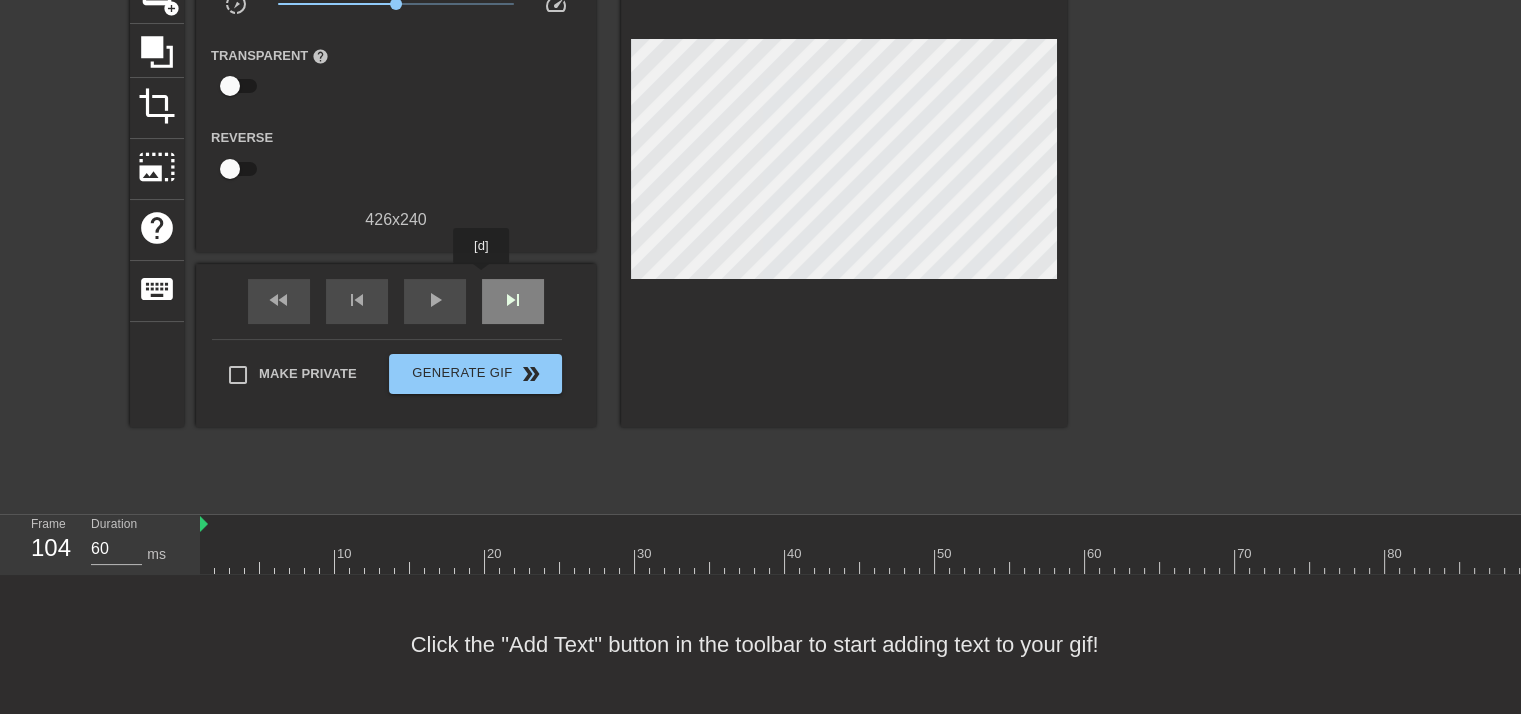 click on "skip_next" at bounding box center [513, 301] 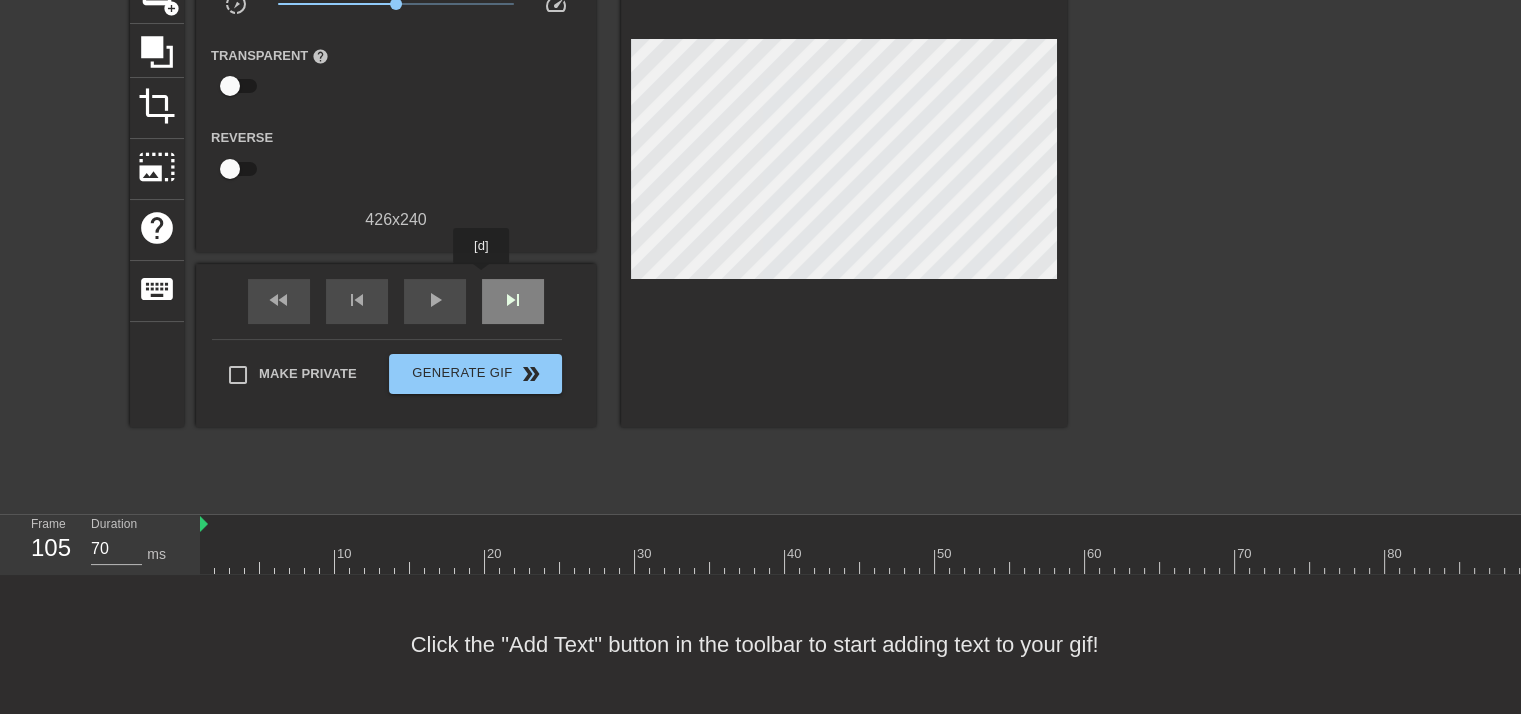 click on "skip_next" at bounding box center [513, 301] 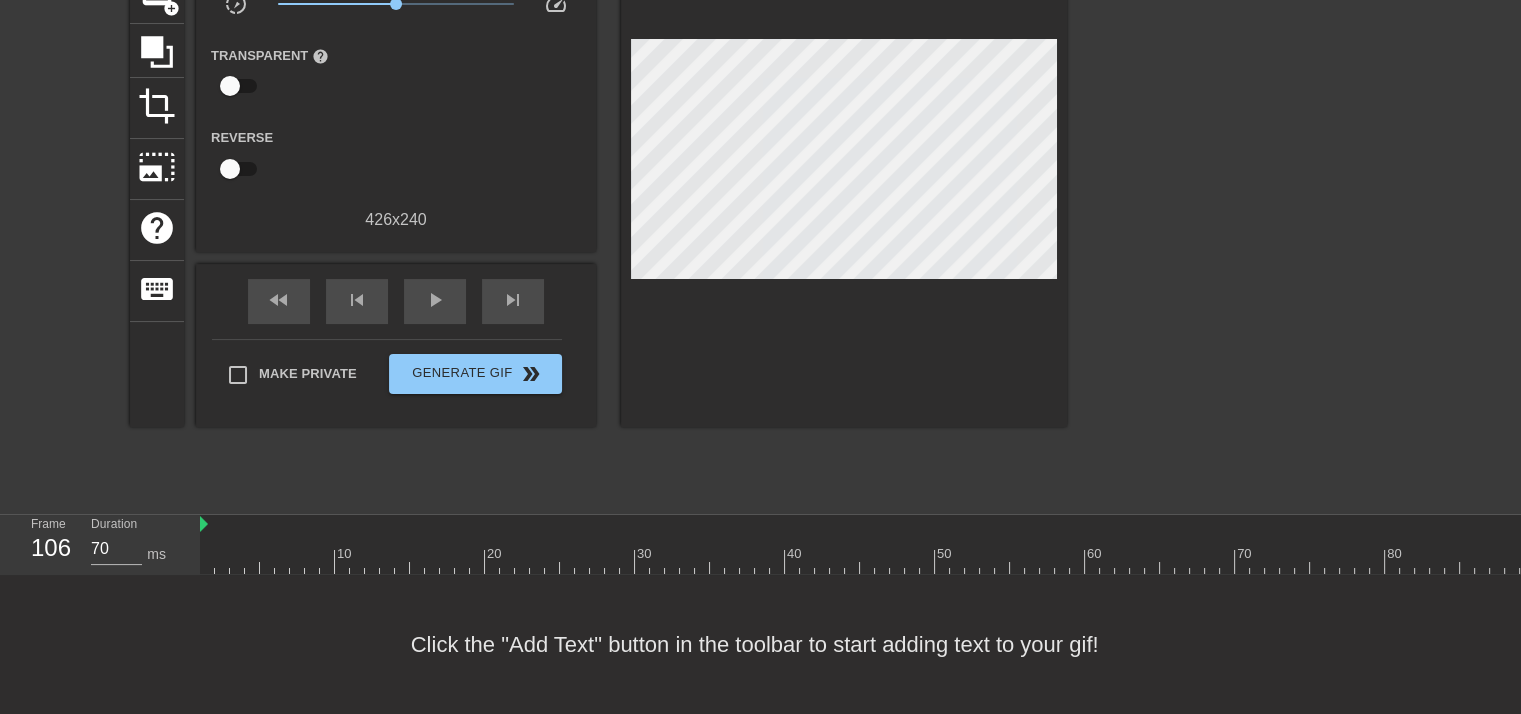 click on "fast_rewind skip_previous play_arrow skip_next" at bounding box center (396, 301) 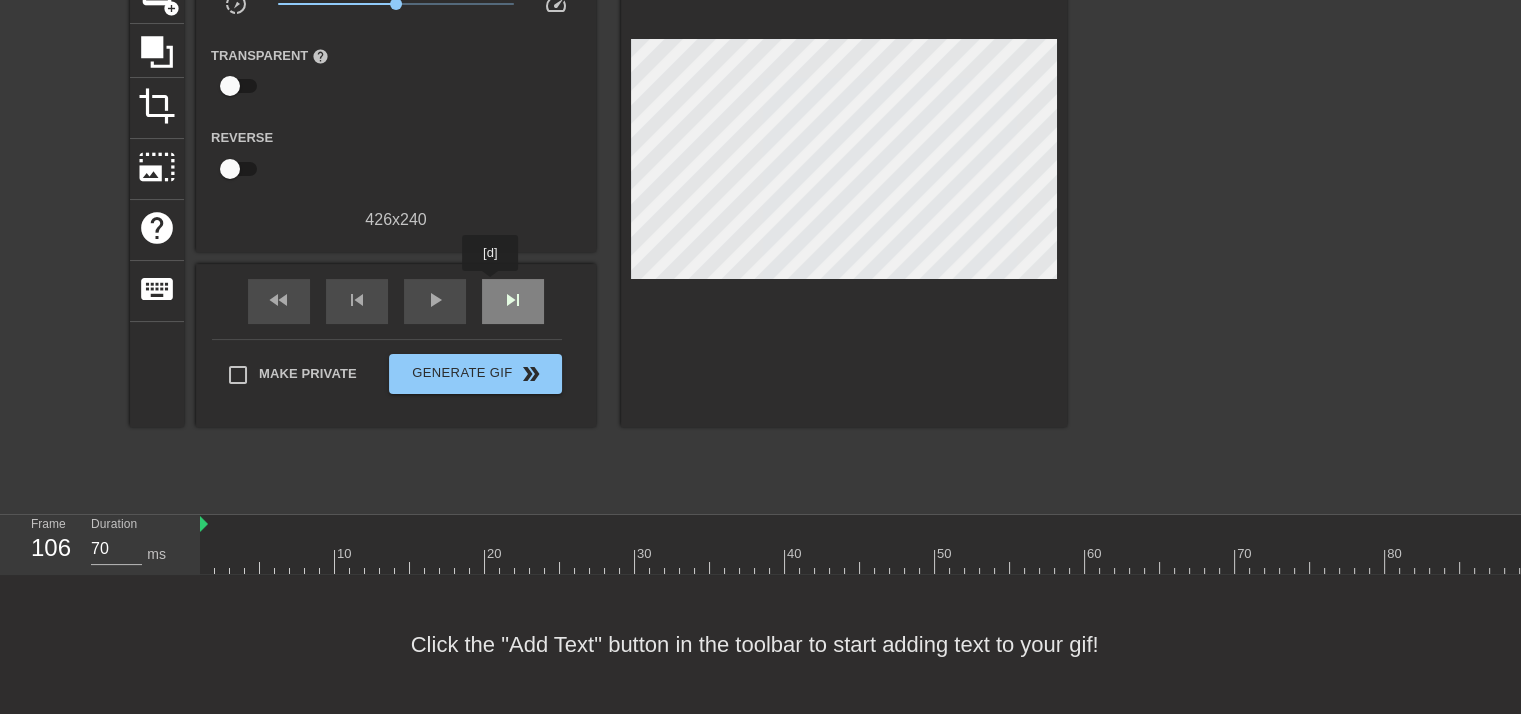 click on "skip_next" at bounding box center (513, 301) 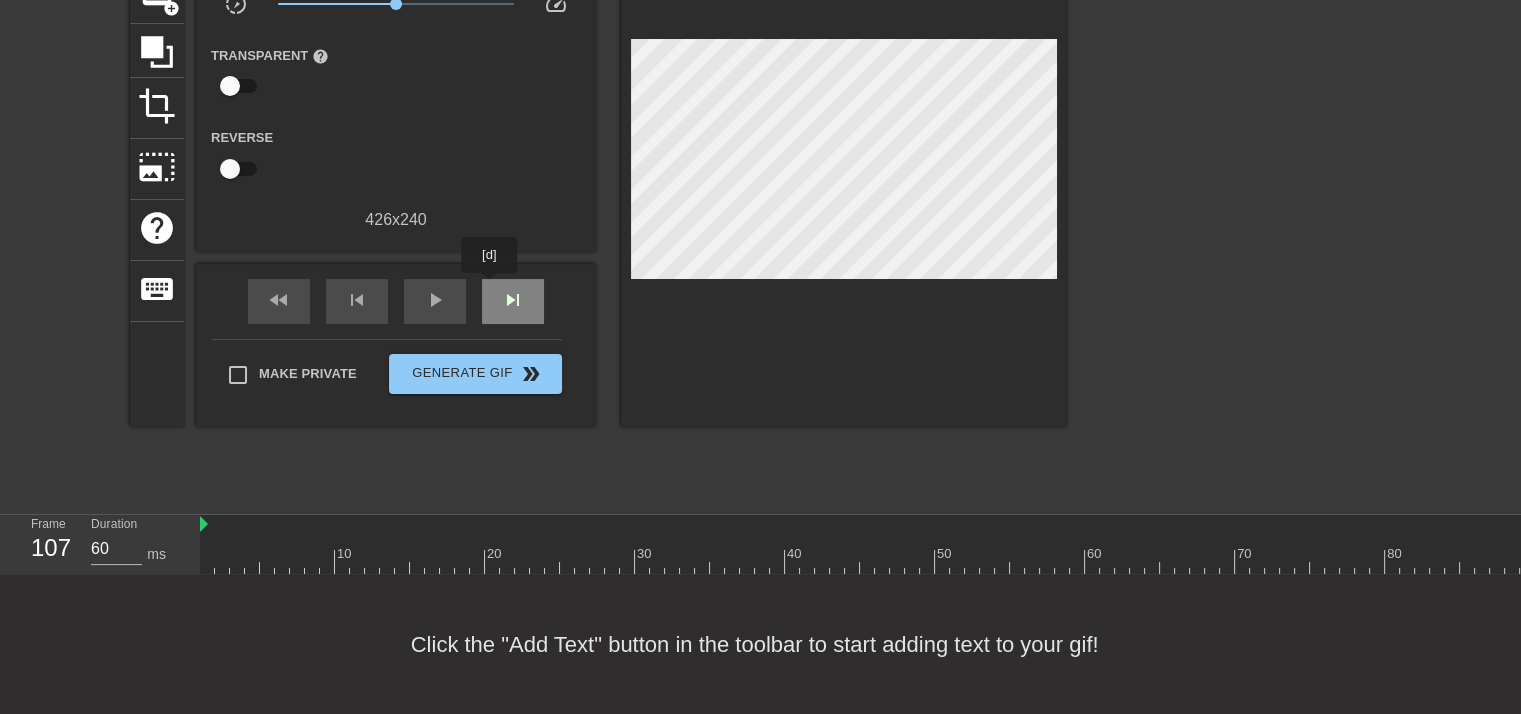 click on "skip_next" at bounding box center [513, 301] 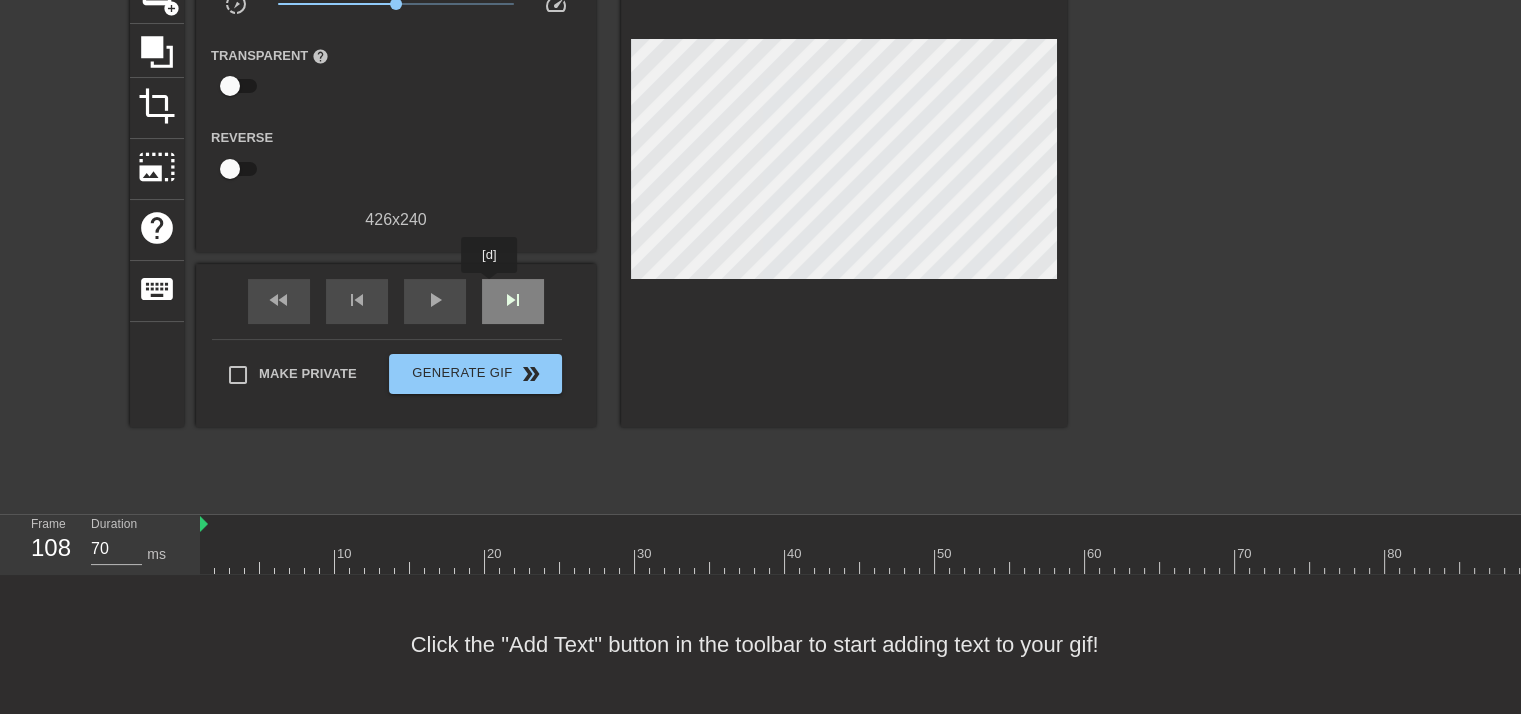 click on "skip_next" at bounding box center [513, 301] 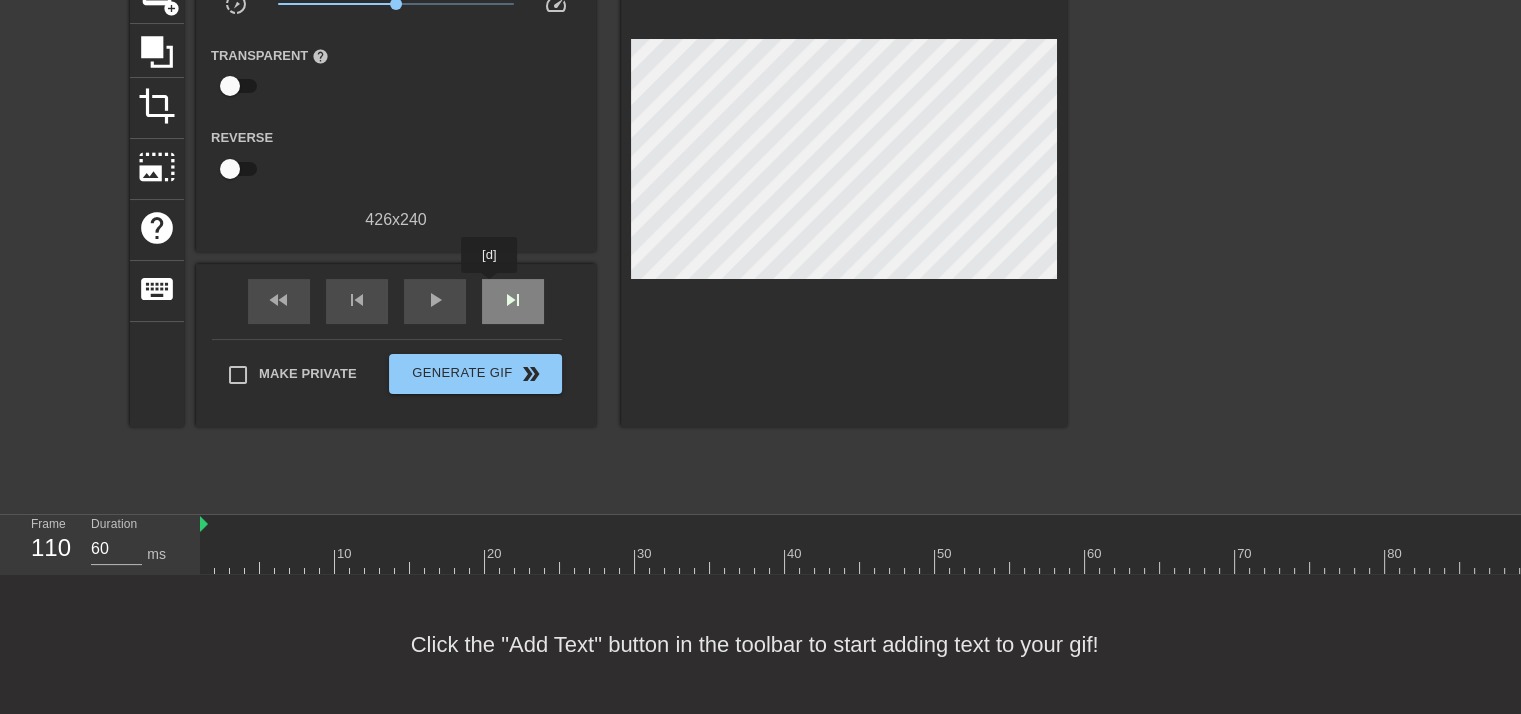 click on "skip_next" at bounding box center [513, 301] 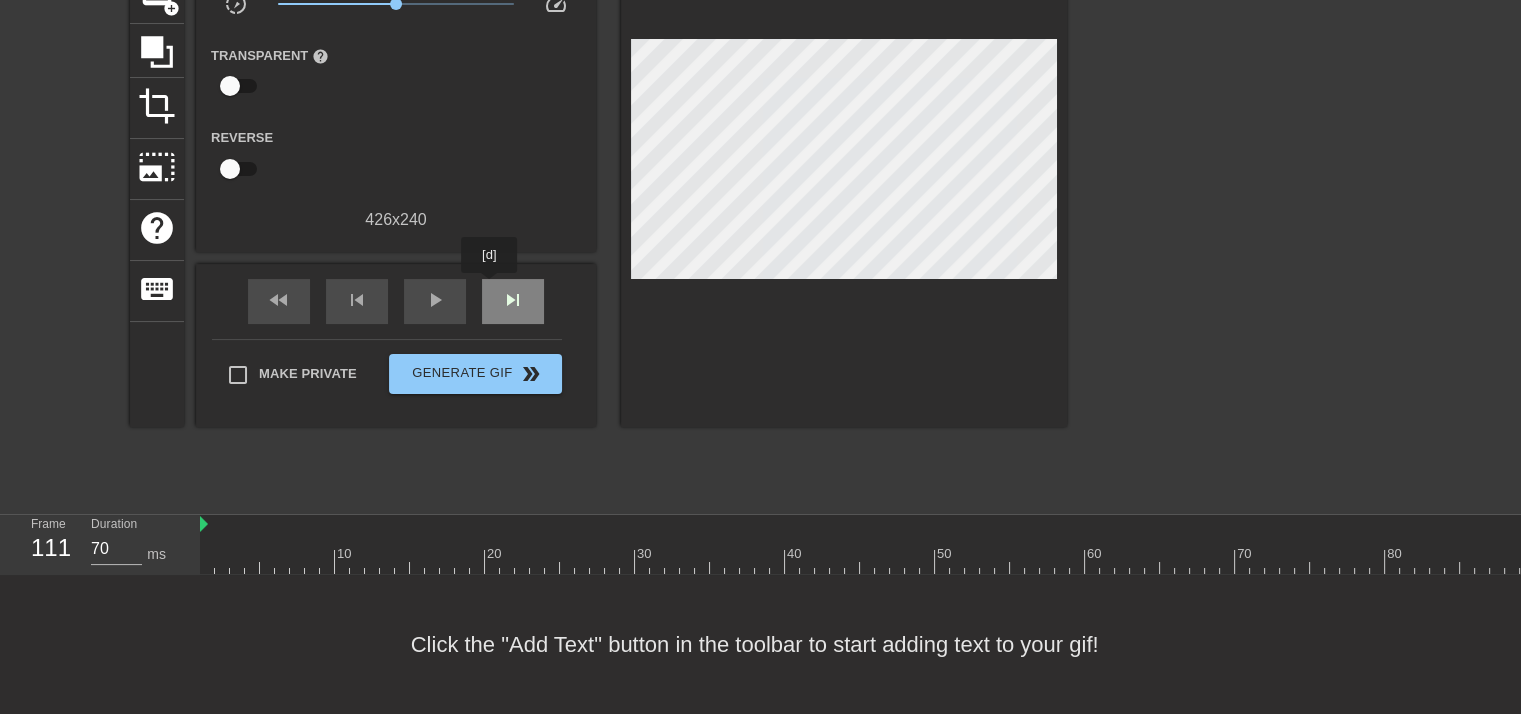 click on "skip_next" at bounding box center (513, 301) 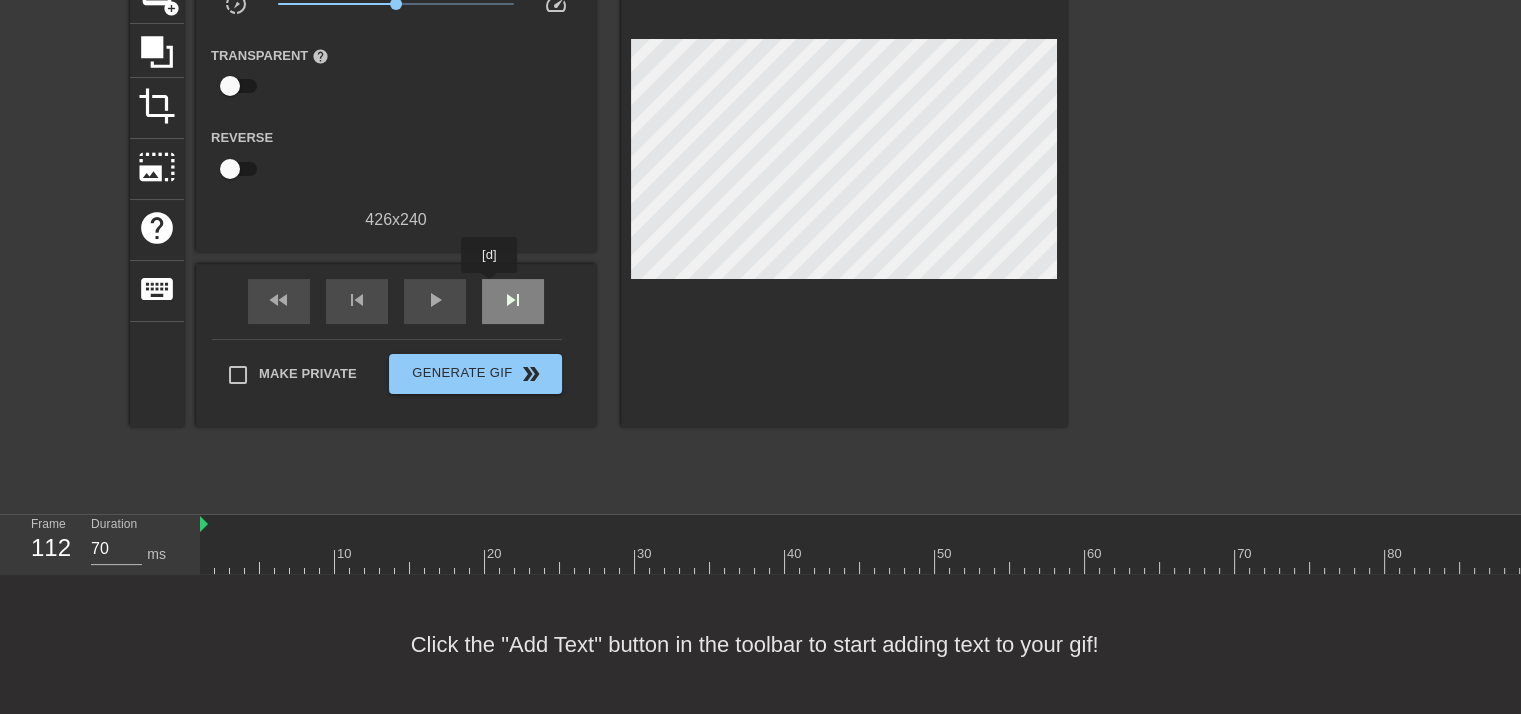 click on "skip_next" at bounding box center [513, 301] 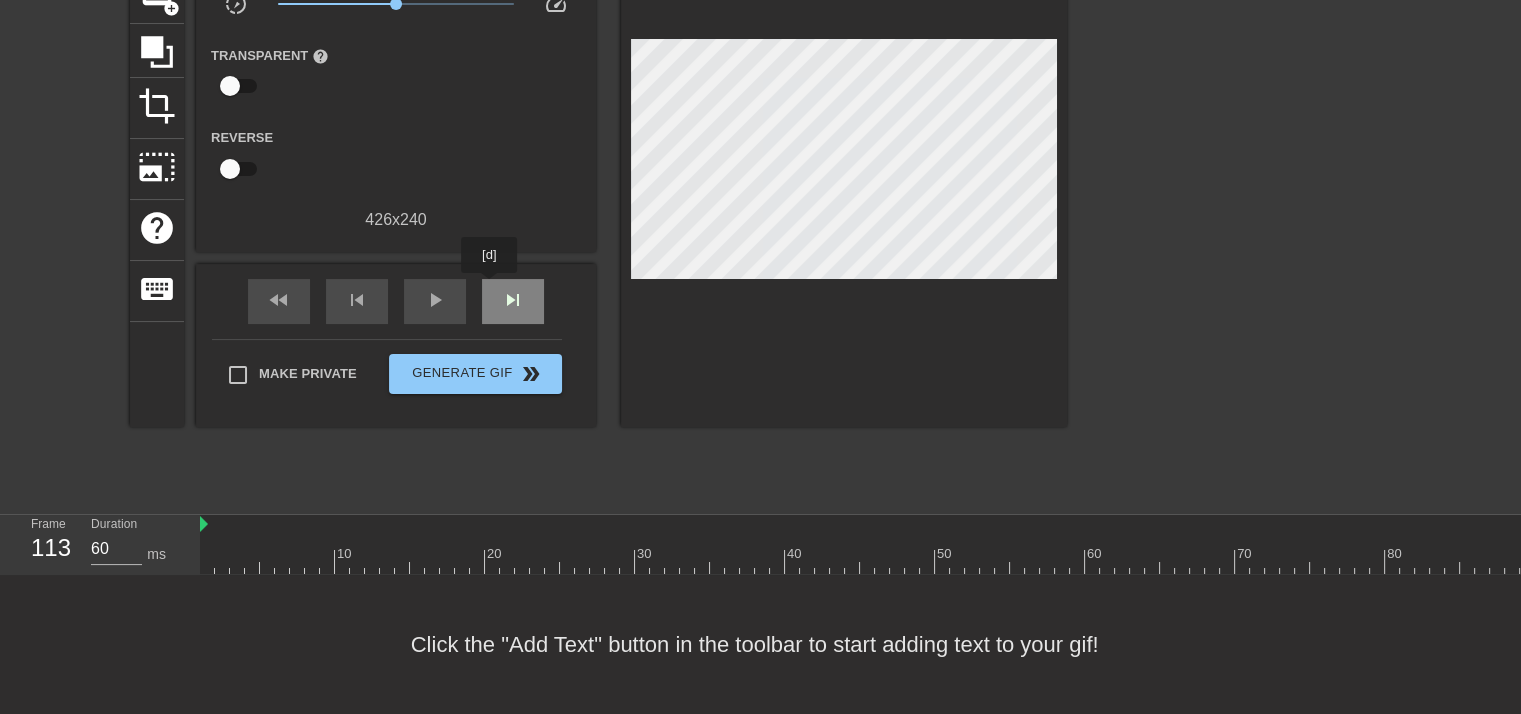 click on "skip_next" at bounding box center (513, 301) 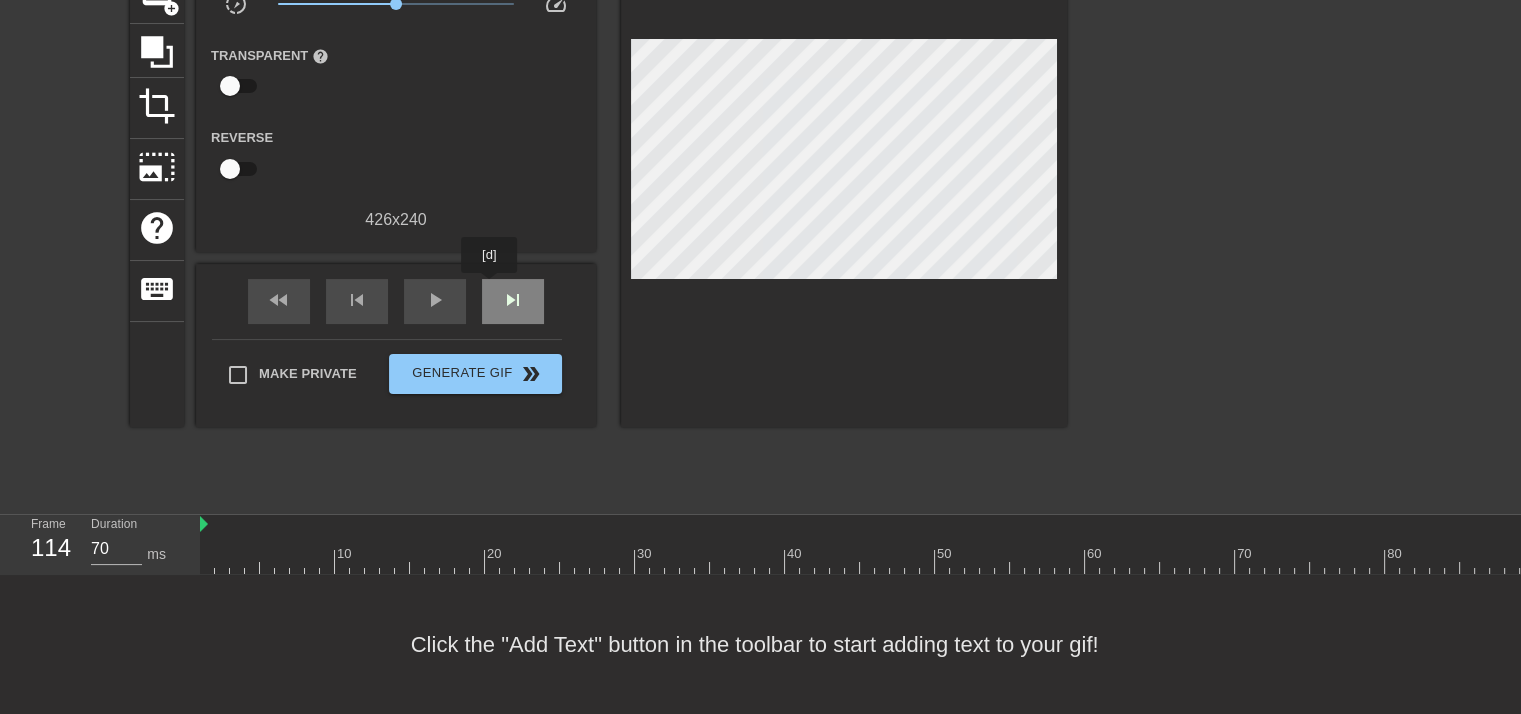 click on "skip_next" at bounding box center (513, 301) 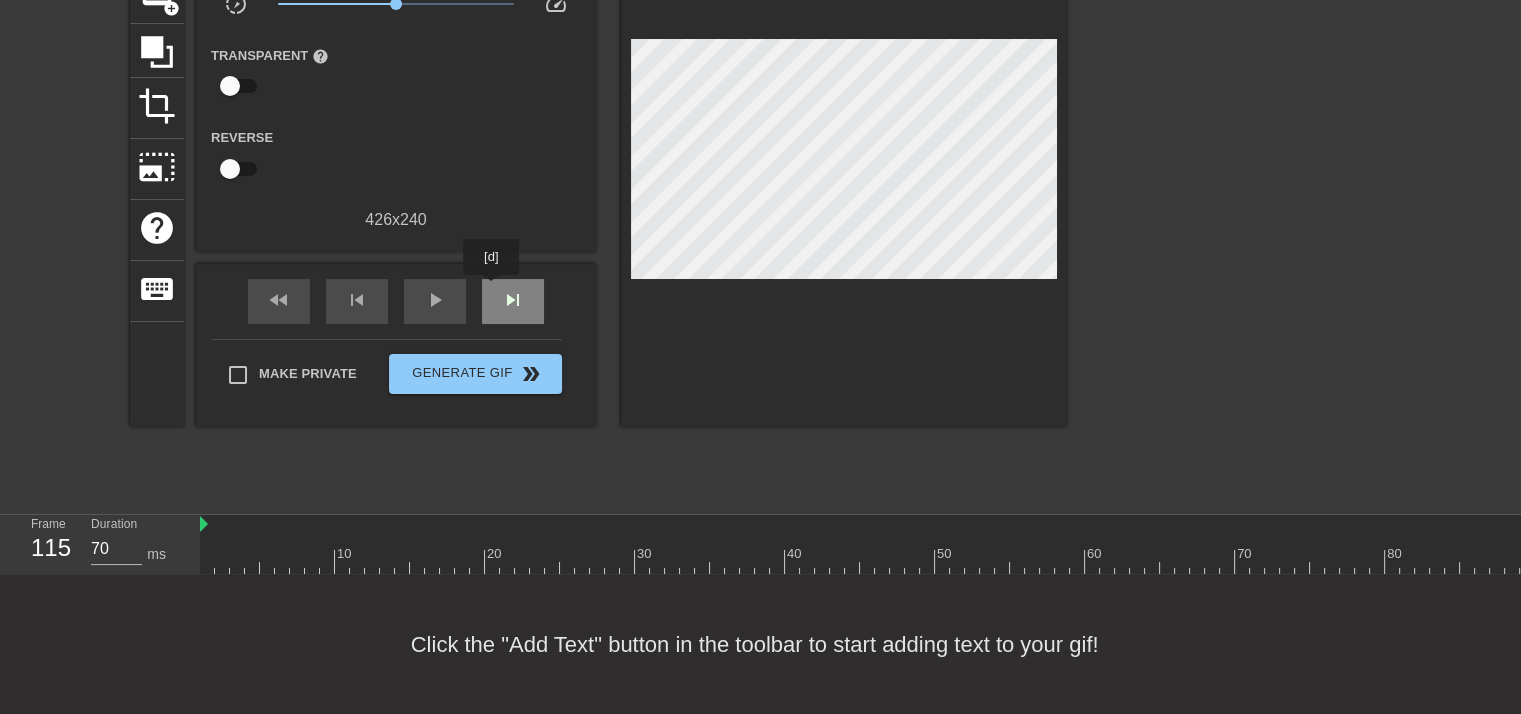 click on "skip_next" at bounding box center [513, 301] 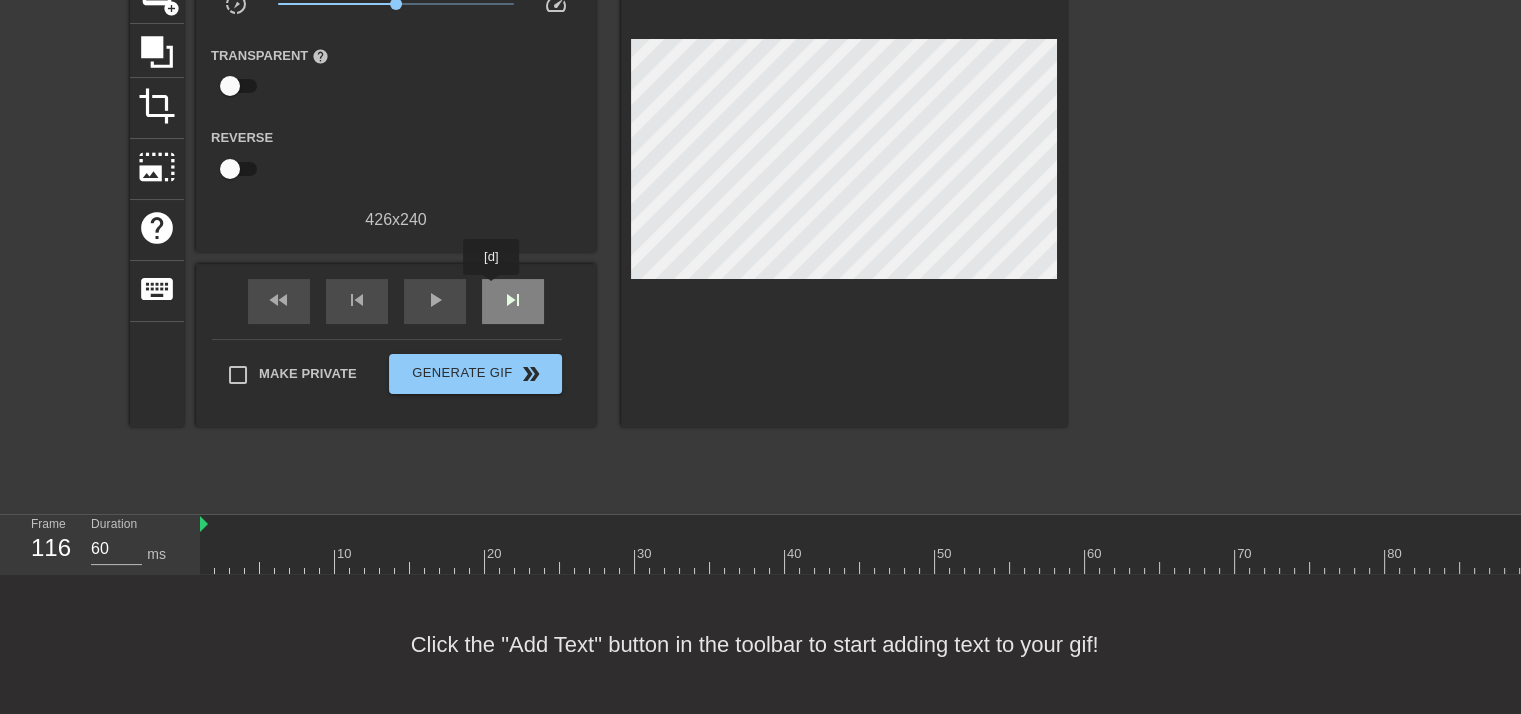 click on "skip_next" at bounding box center (513, 301) 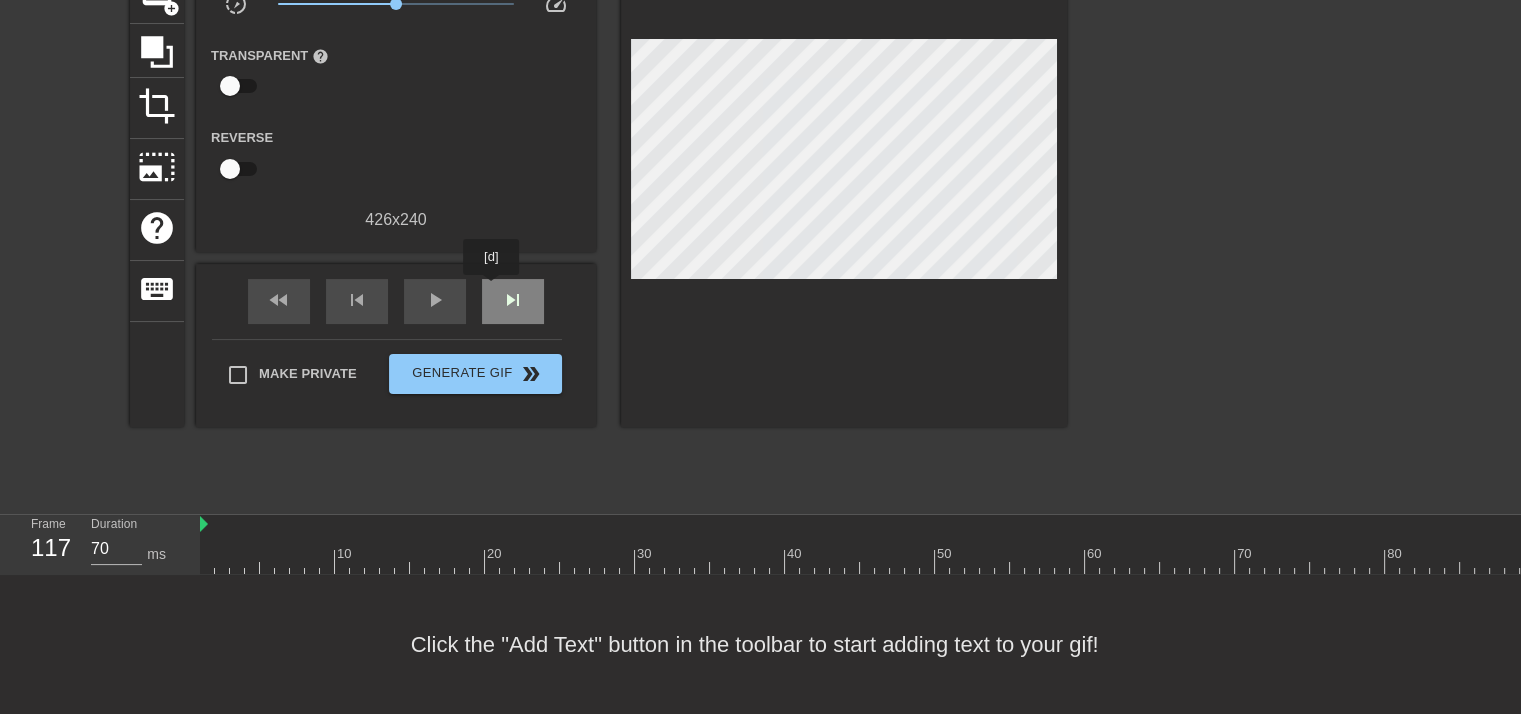 click on "skip_next" at bounding box center [513, 301] 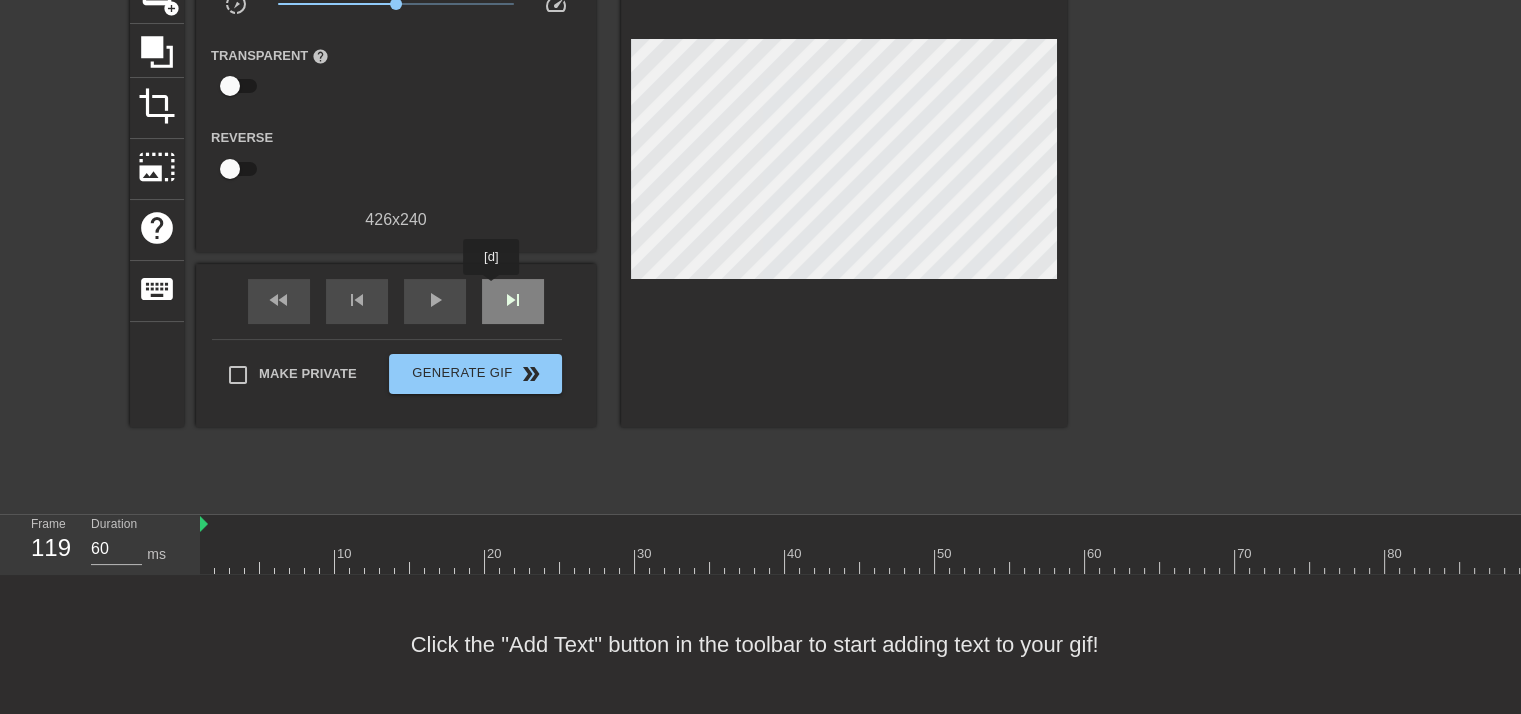 click on "skip_next" at bounding box center [513, 301] 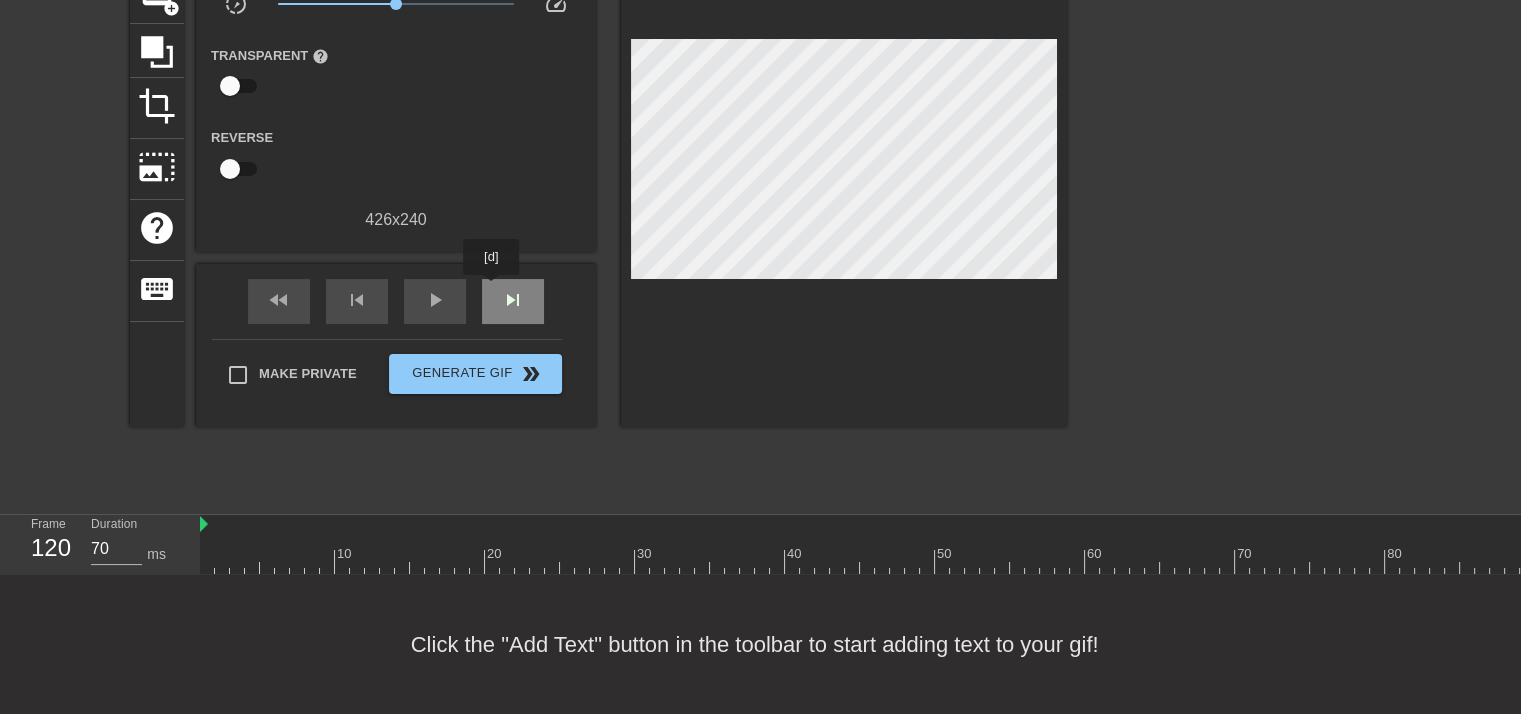 click on "skip_next" at bounding box center [513, 301] 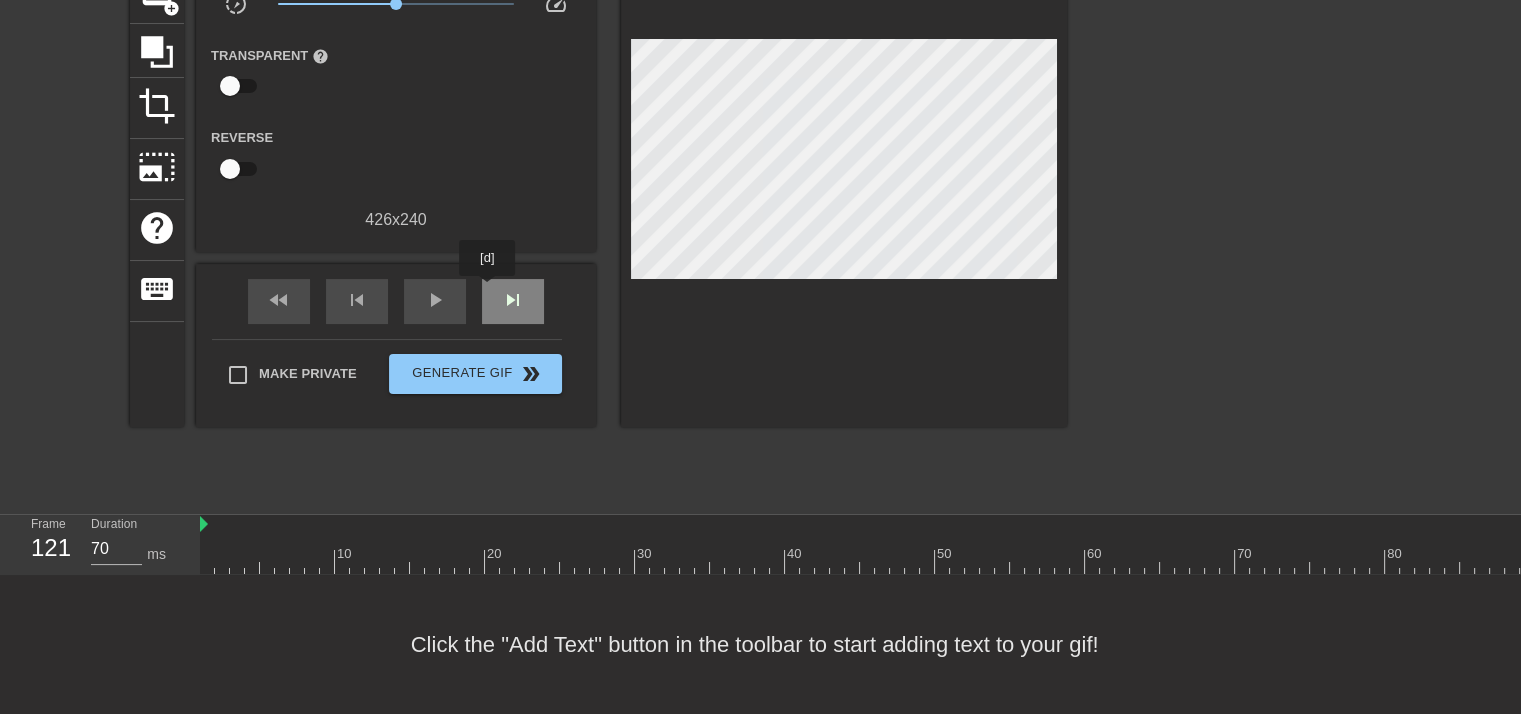 click on "skip_next" at bounding box center (513, 301) 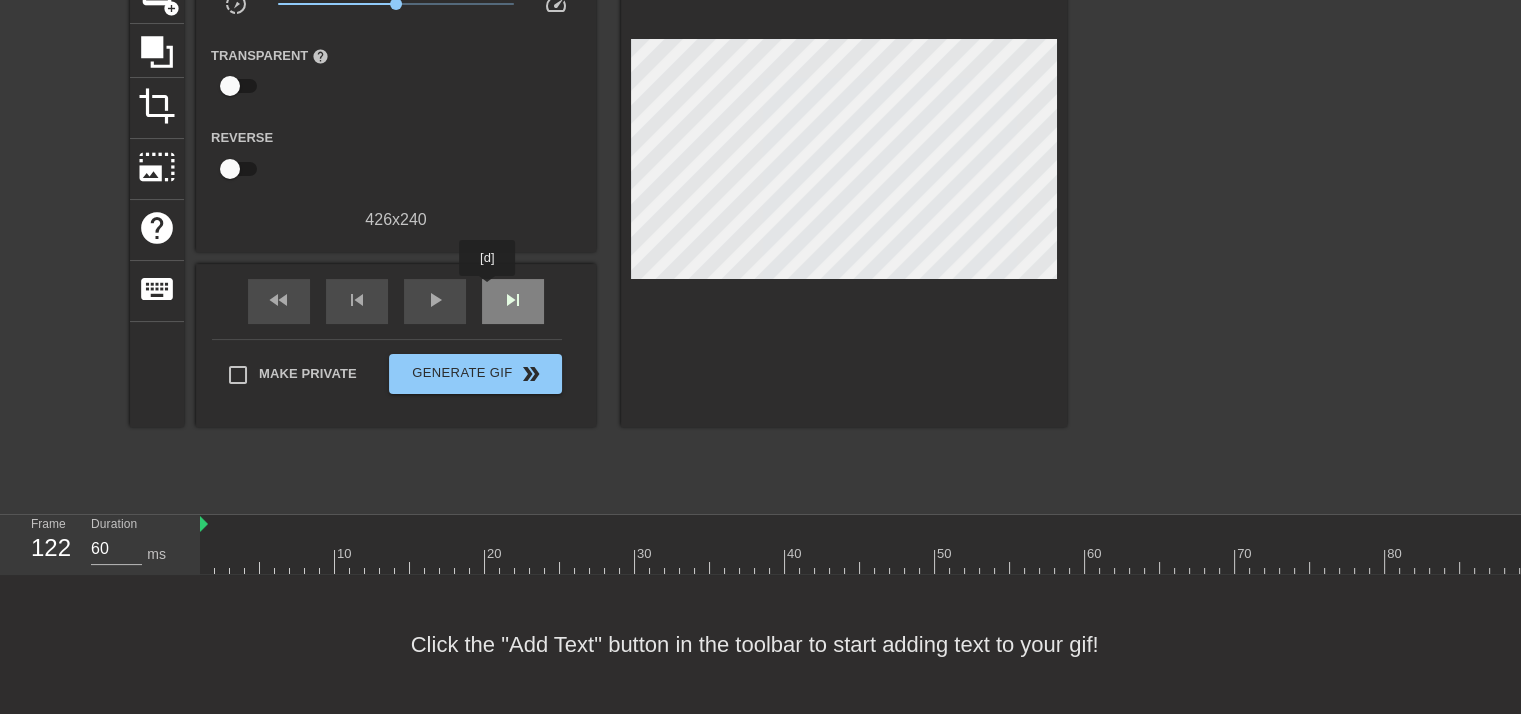 click on "skip_next" at bounding box center (513, 301) 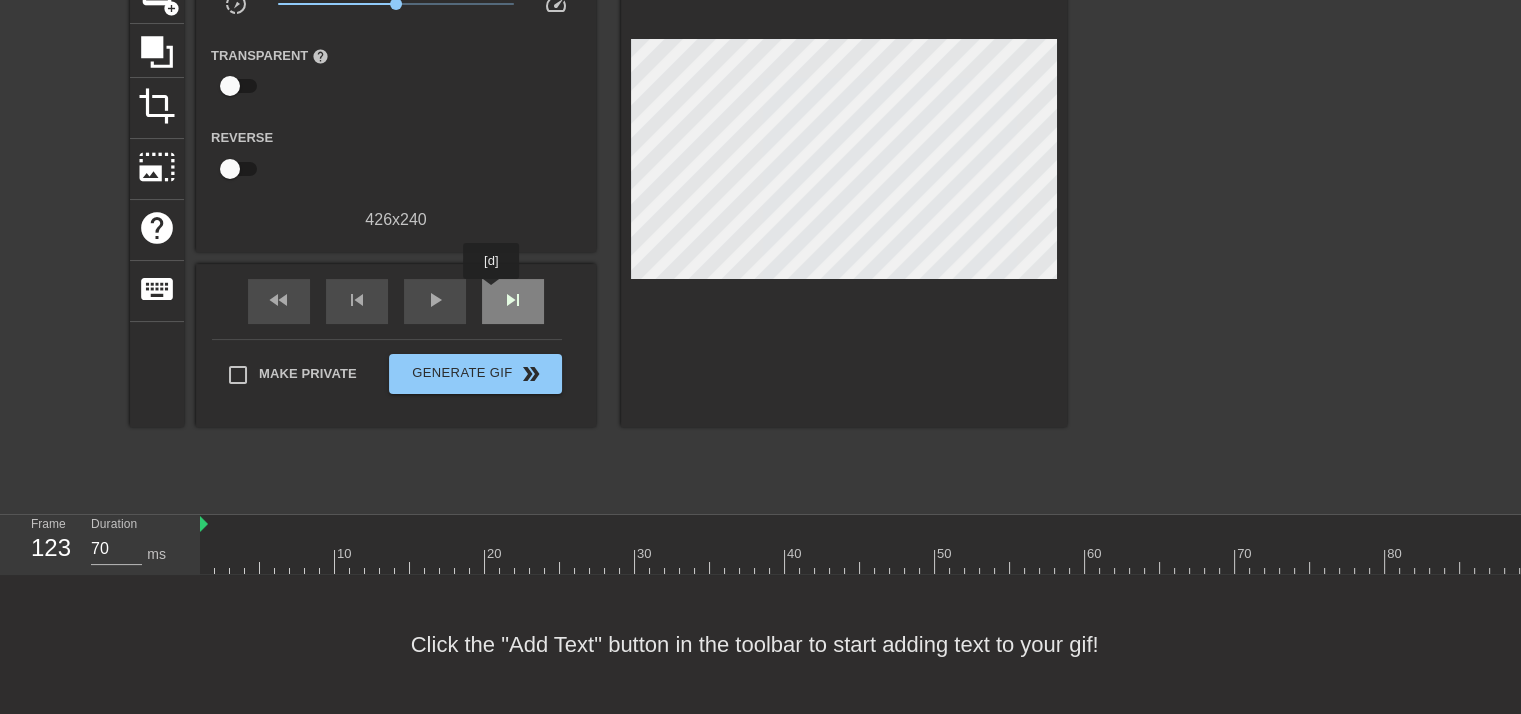 click on "skip_next" at bounding box center (513, 301) 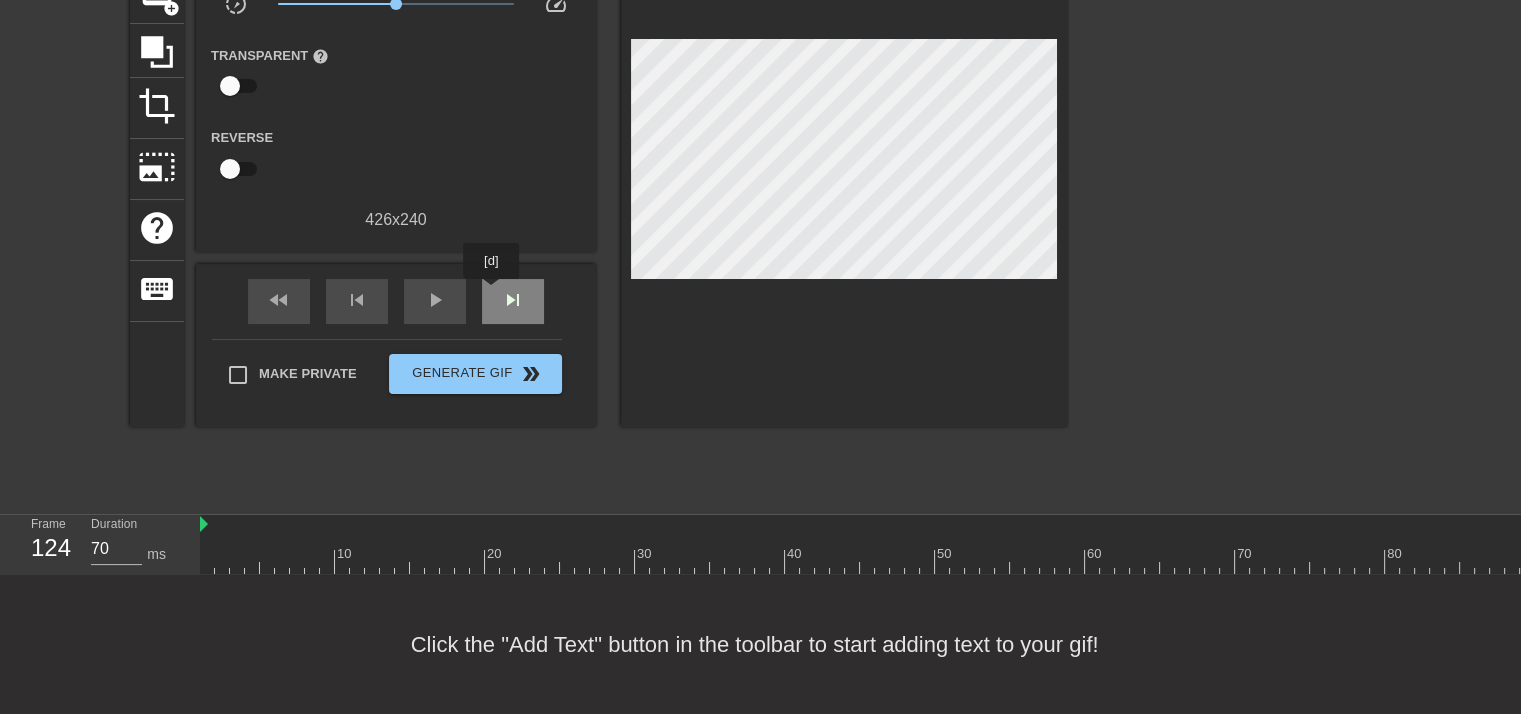 click on "skip_next" at bounding box center [513, 301] 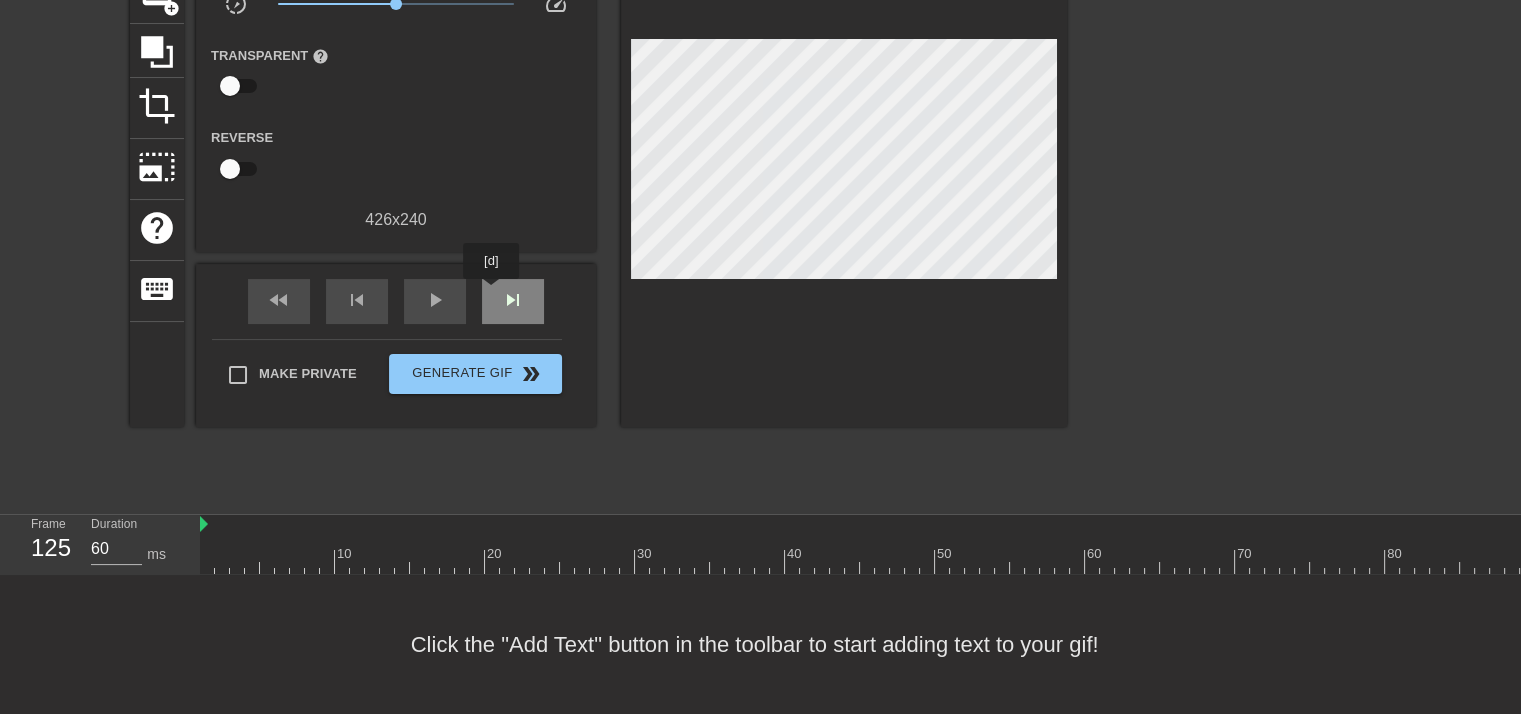 click on "skip_next" at bounding box center (513, 301) 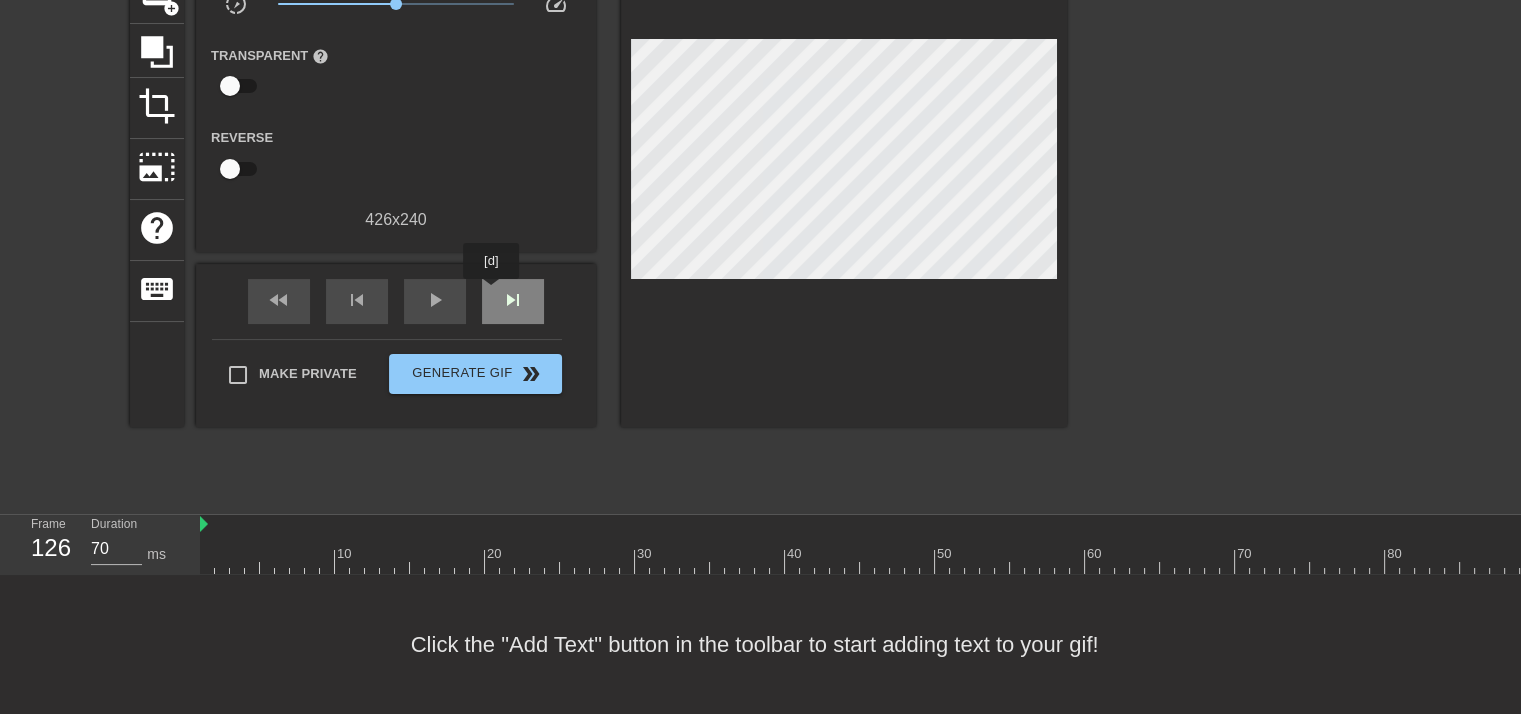 click on "skip_next" at bounding box center [513, 301] 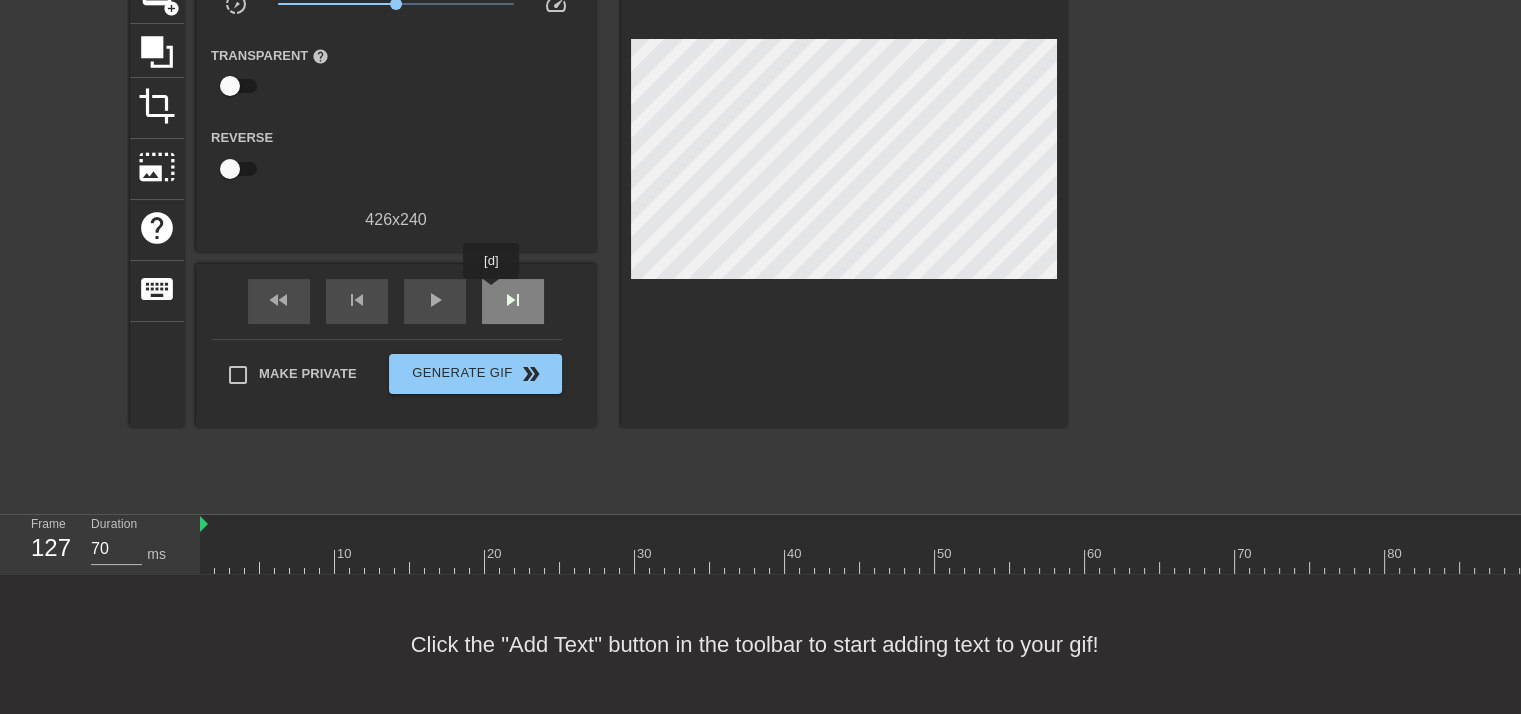 click on "skip_next" at bounding box center (513, 301) 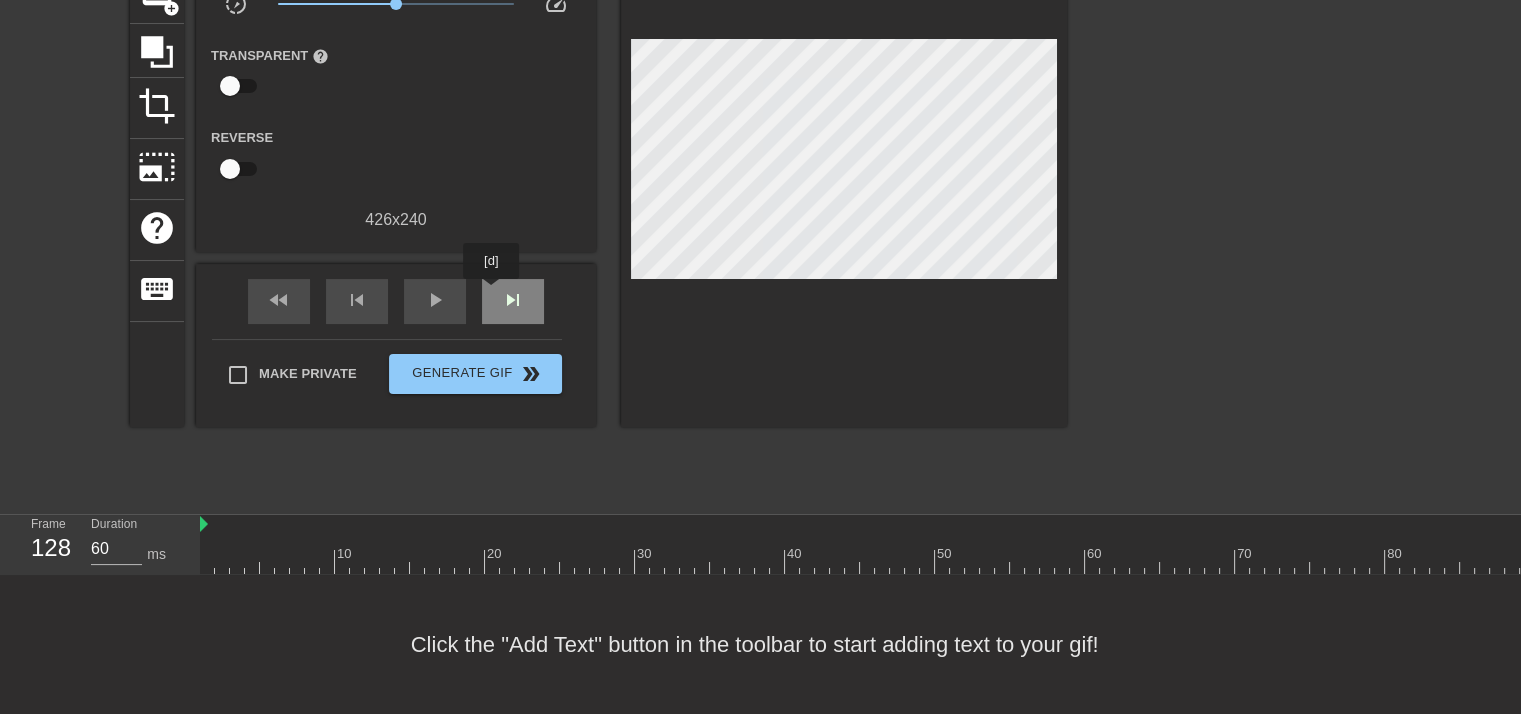click on "skip_next" at bounding box center [513, 301] 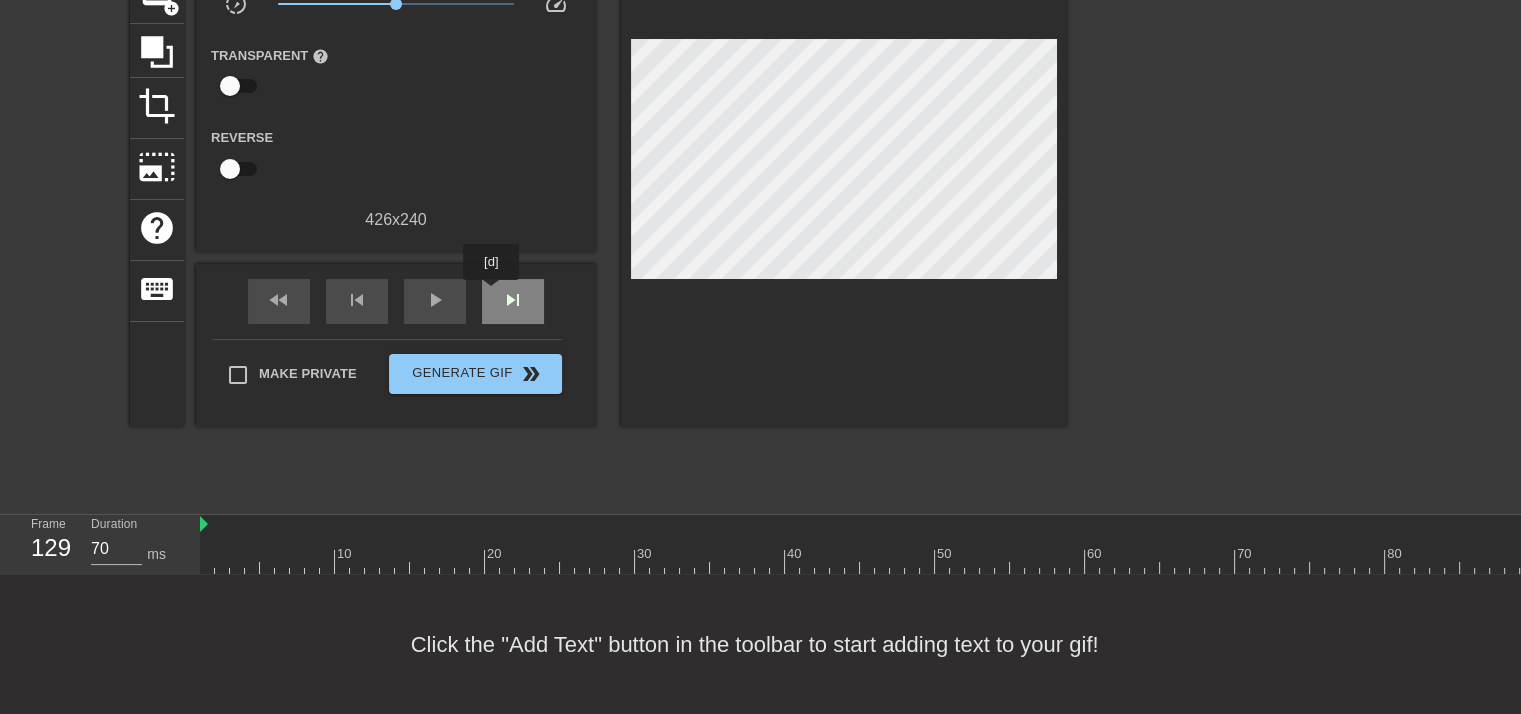 click on "skip_next" at bounding box center [513, 301] 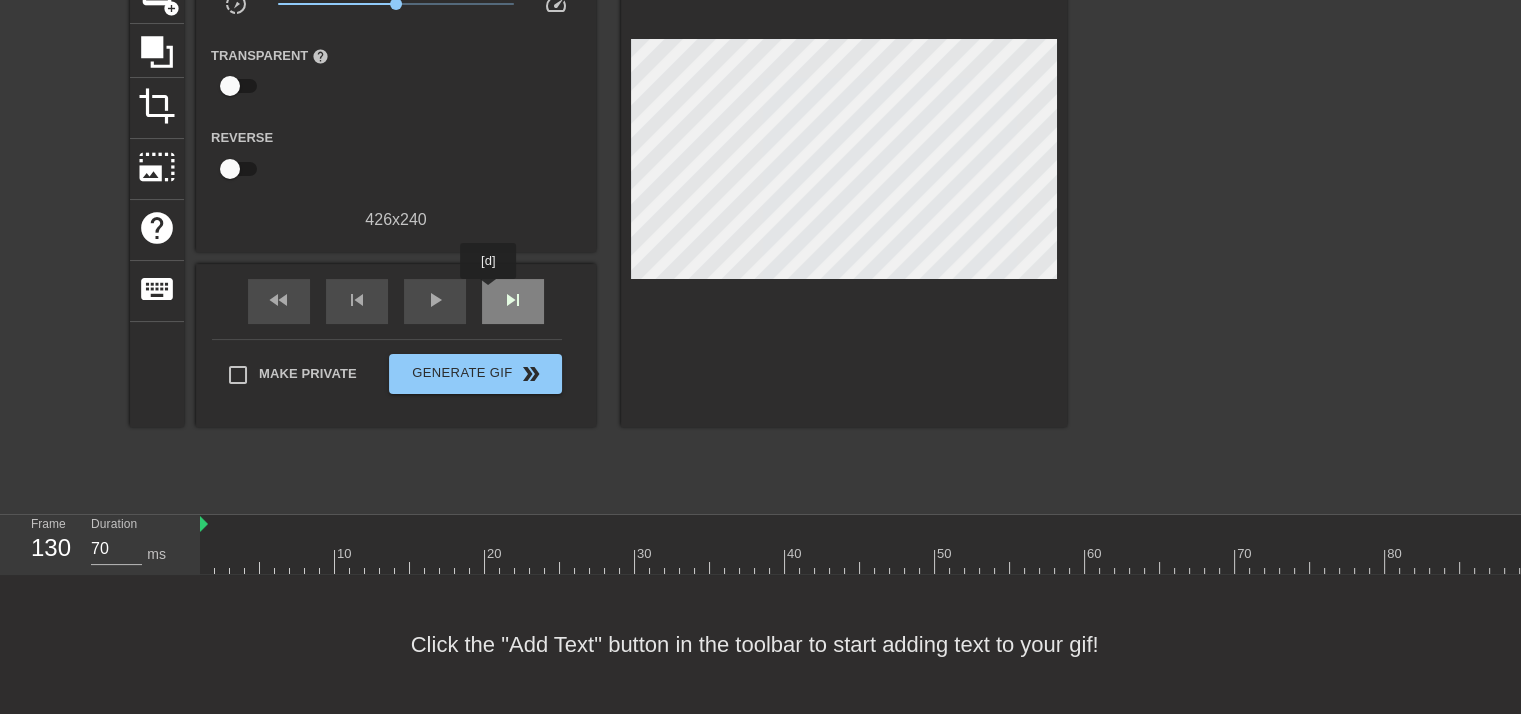 click on "skip_next" at bounding box center [513, 301] 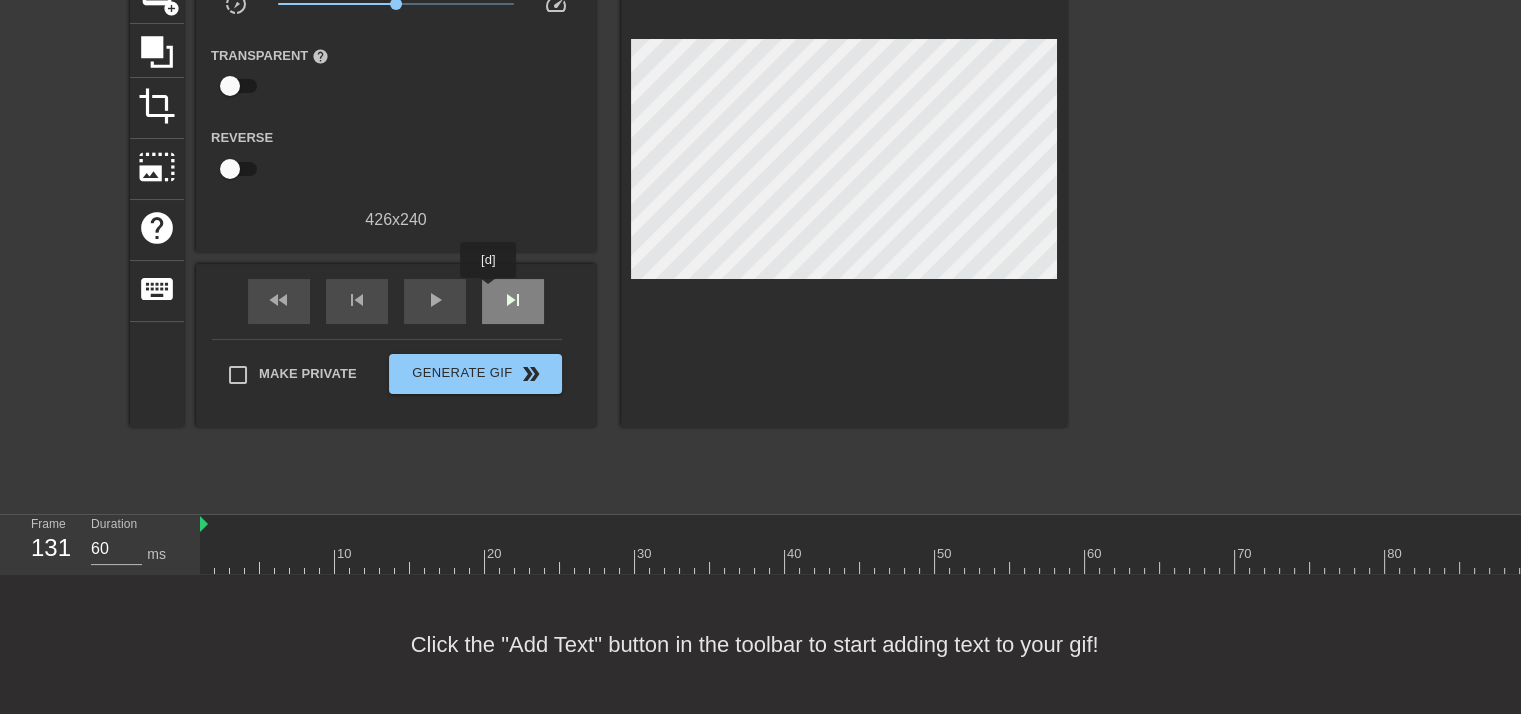 click on "skip_next" at bounding box center (513, 301) 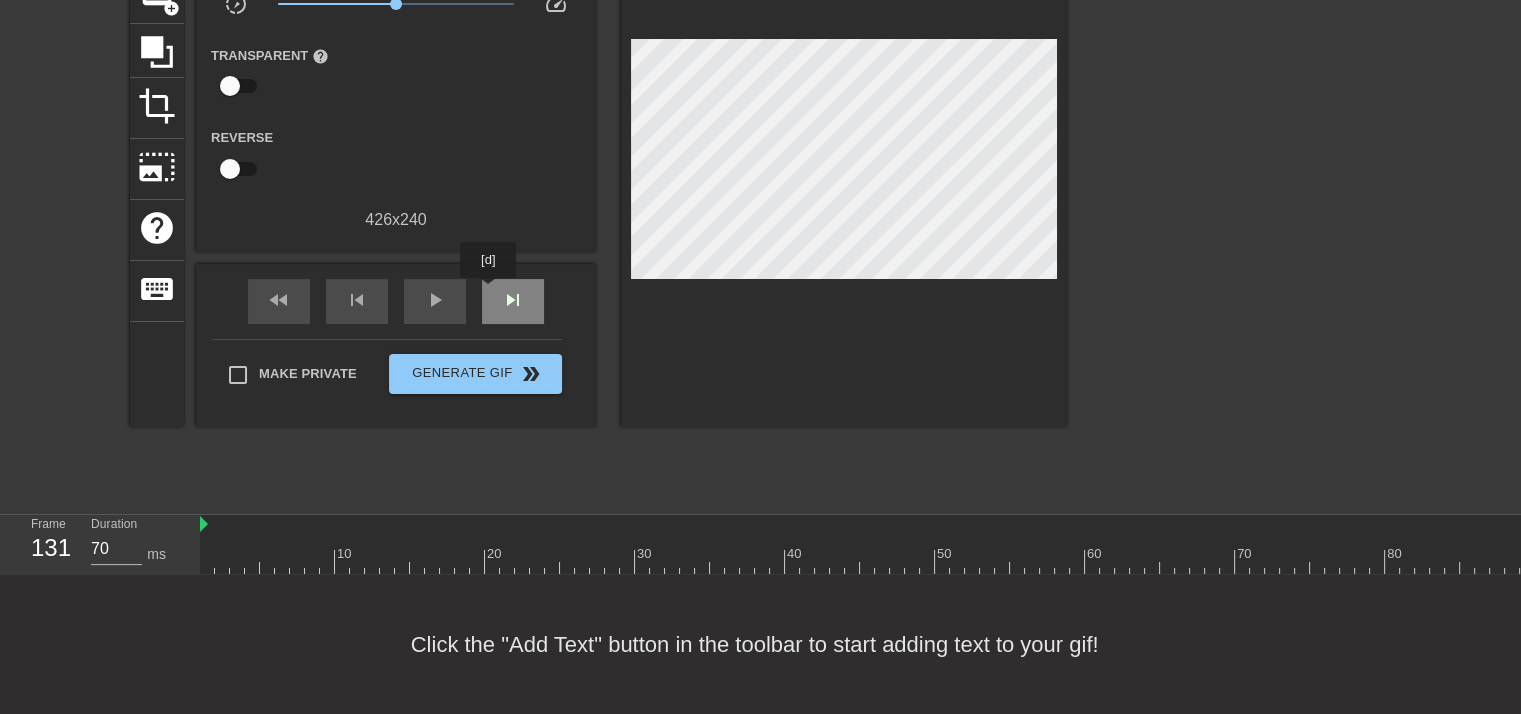 click on "skip_next" at bounding box center [513, 301] 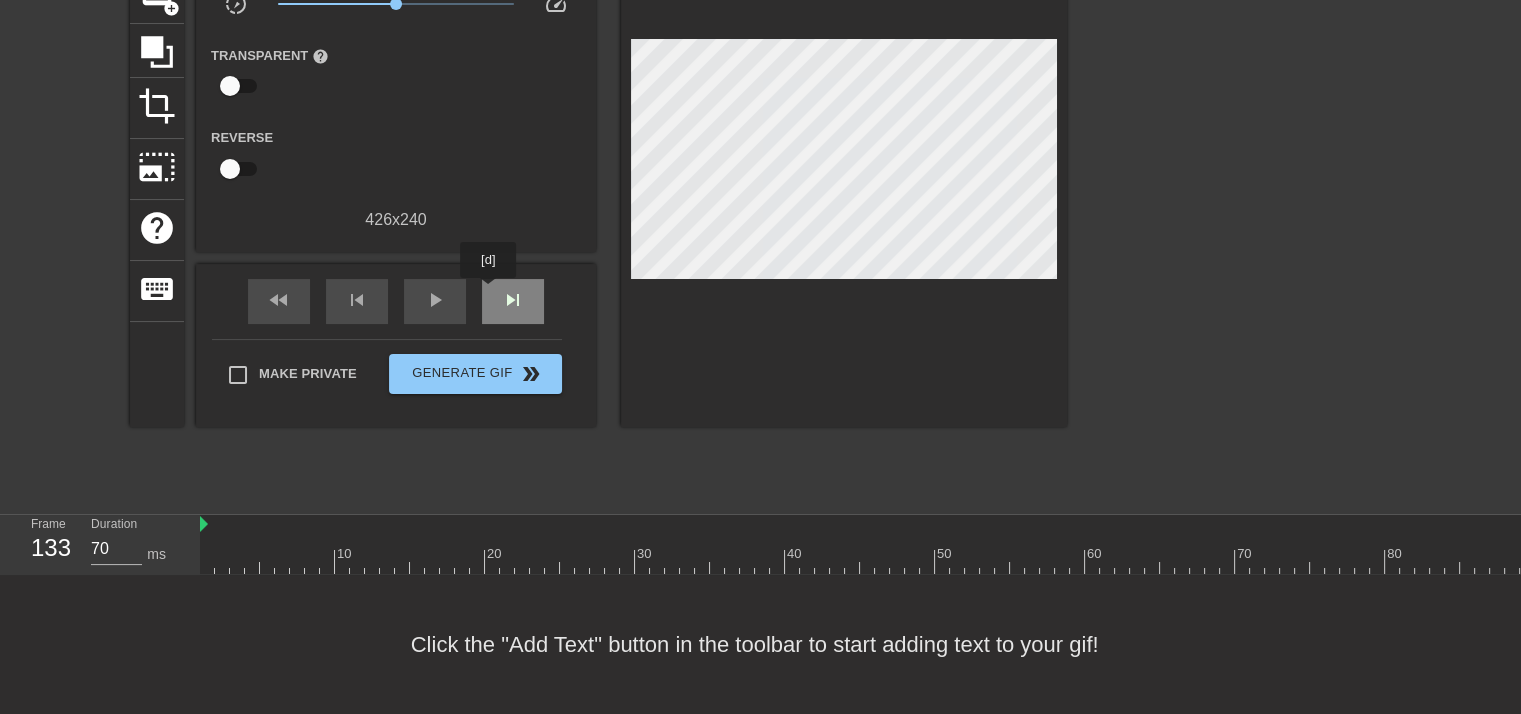 click on "skip_next" at bounding box center [513, 301] 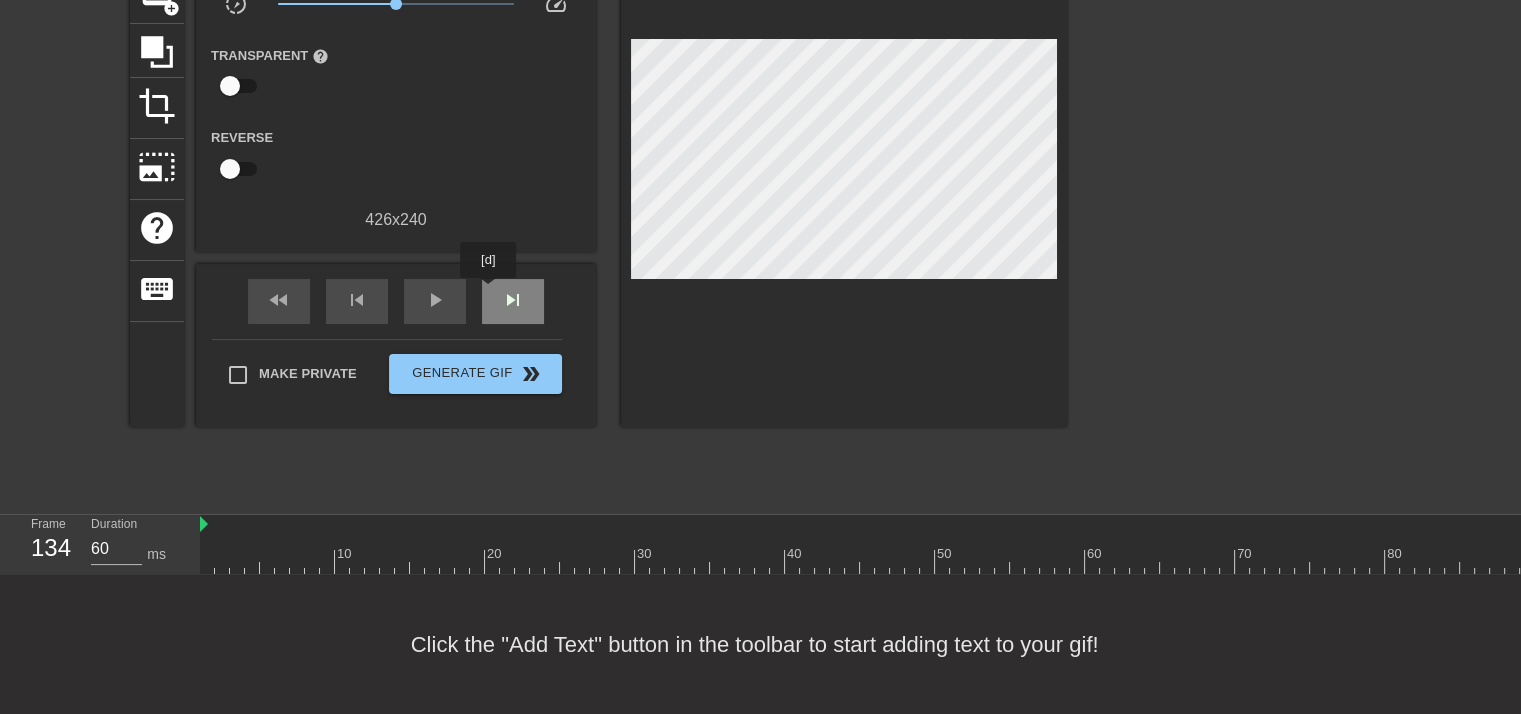 click on "skip_next" at bounding box center [513, 301] 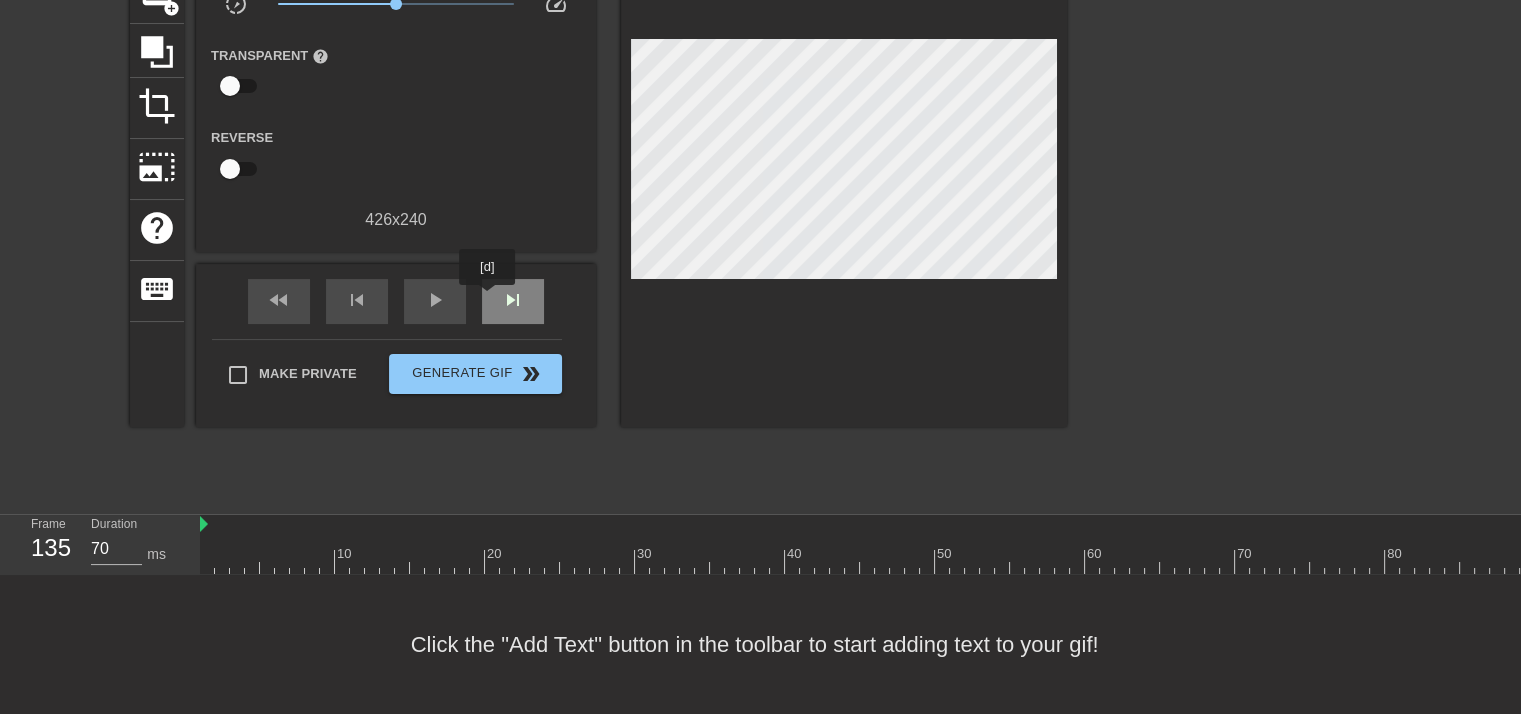 click on "skip_next" at bounding box center [513, 301] 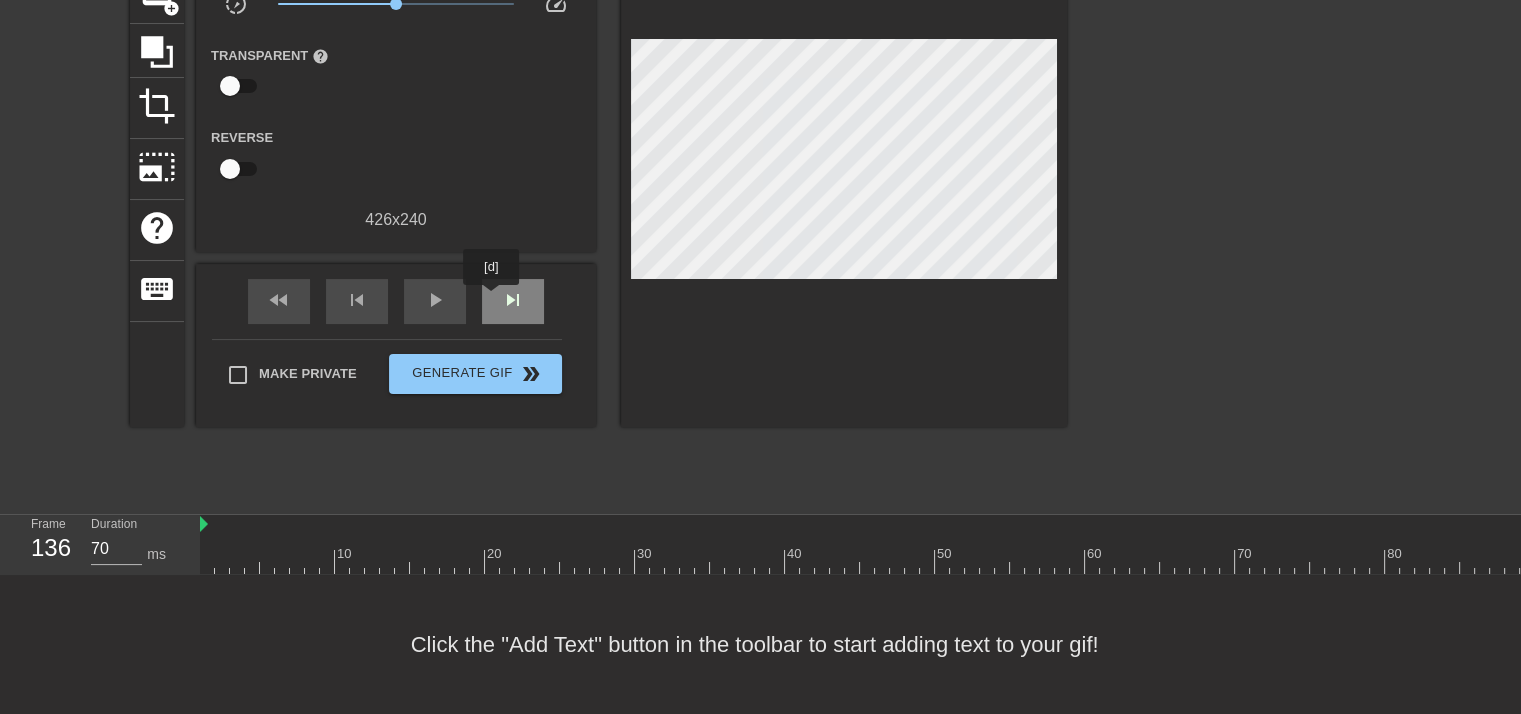 click on "skip_next" at bounding box center (513, 301) 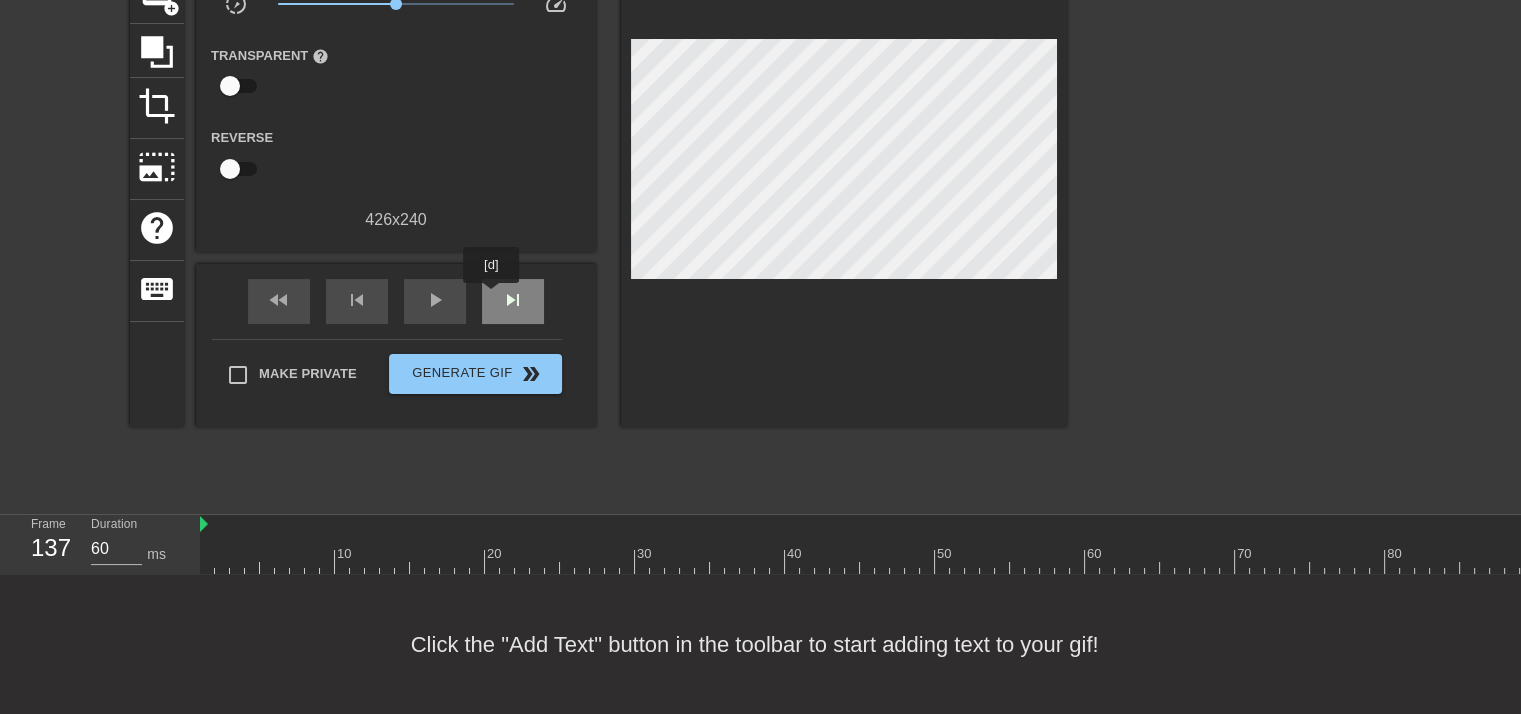 click on "skip_next" at bounding box center [513, 301] 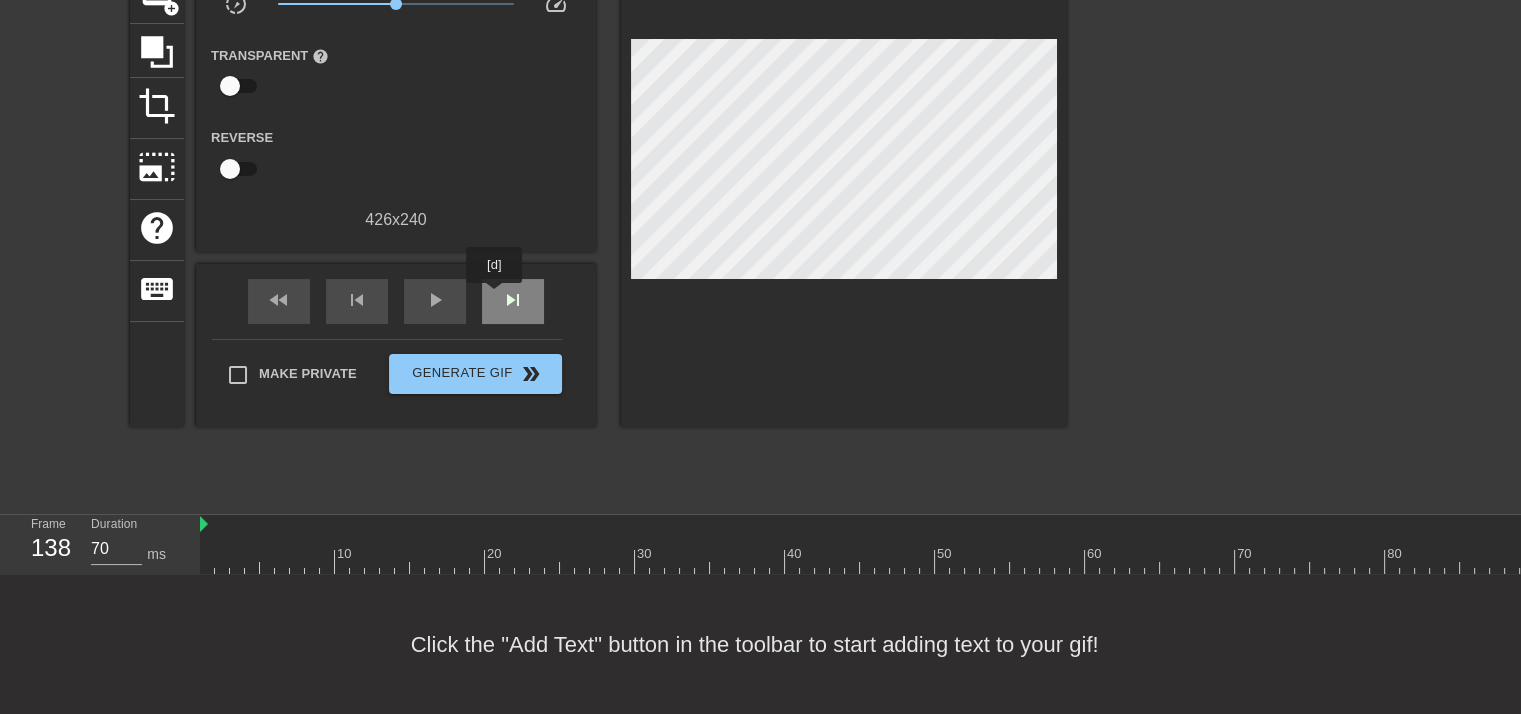 click on "skip_next" at bounding box center [513, 301] 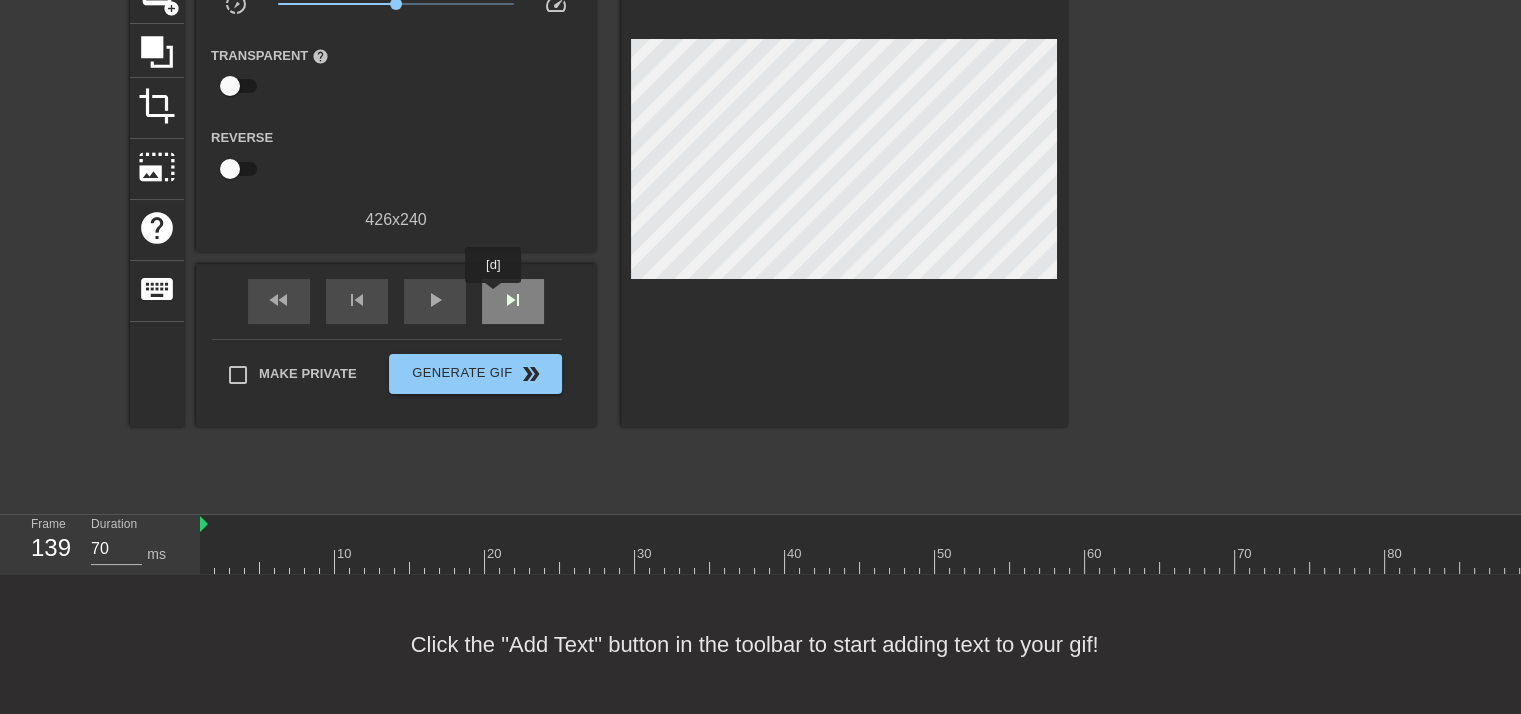 click on "skip_next" at bounding box center (513, 301) 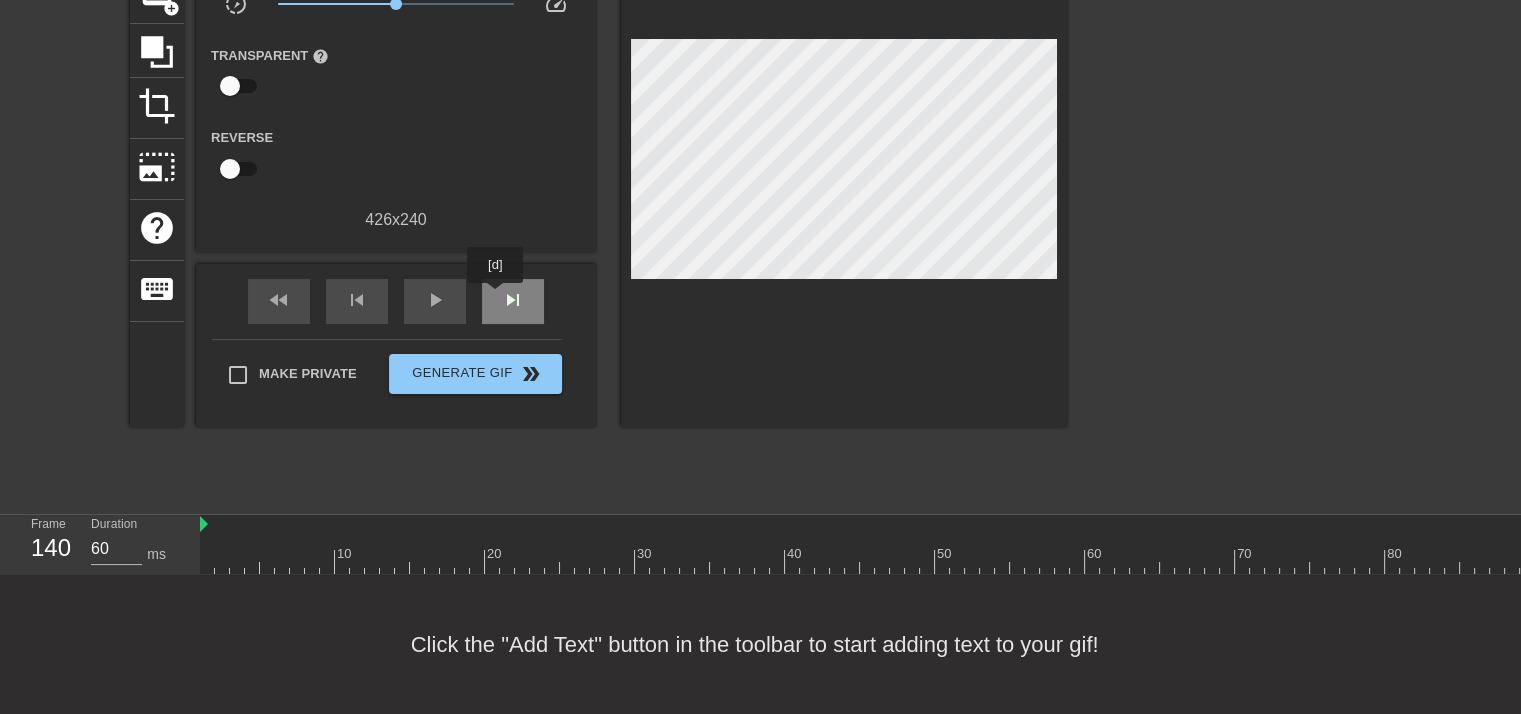 click on "skip_next" at bounding box center (513, 301) 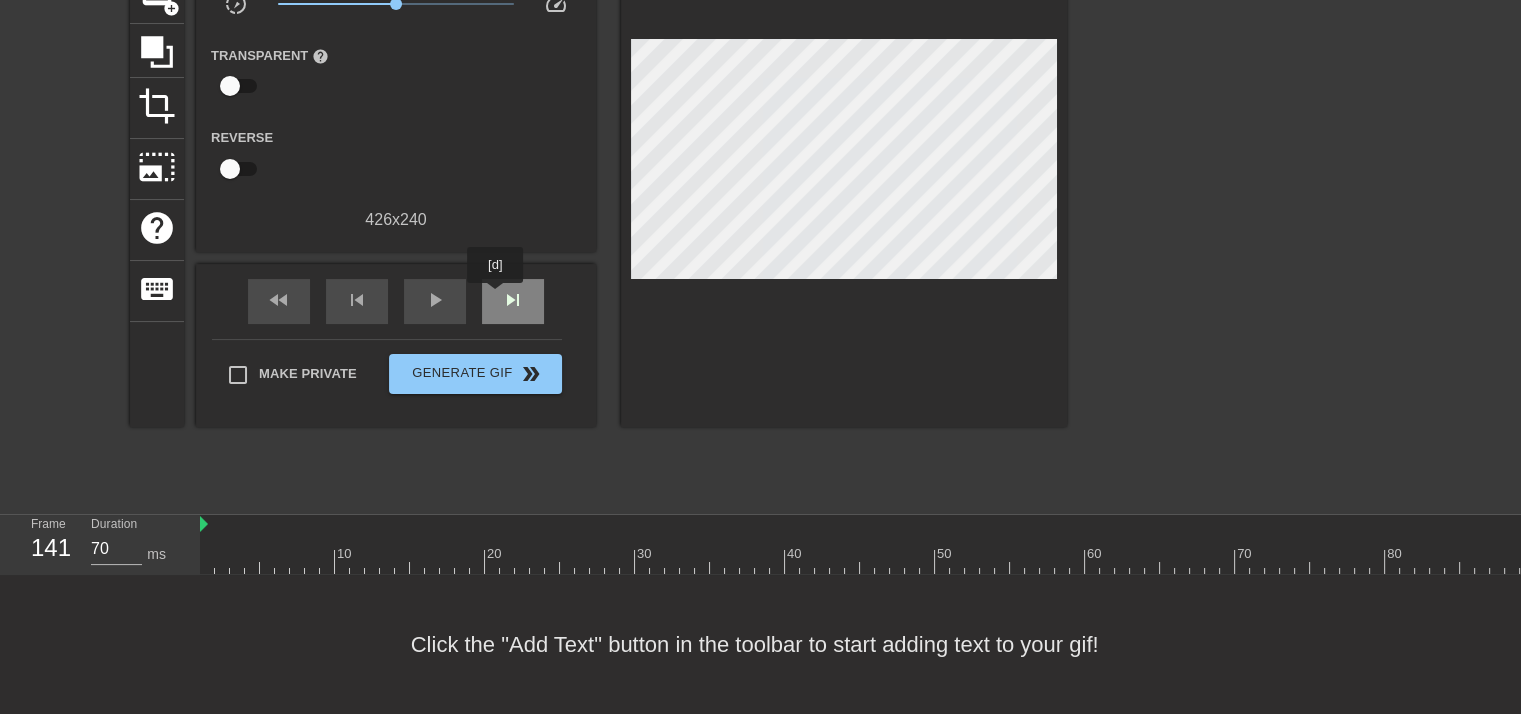 click on "skip_next" at bounding box center [513, 301] 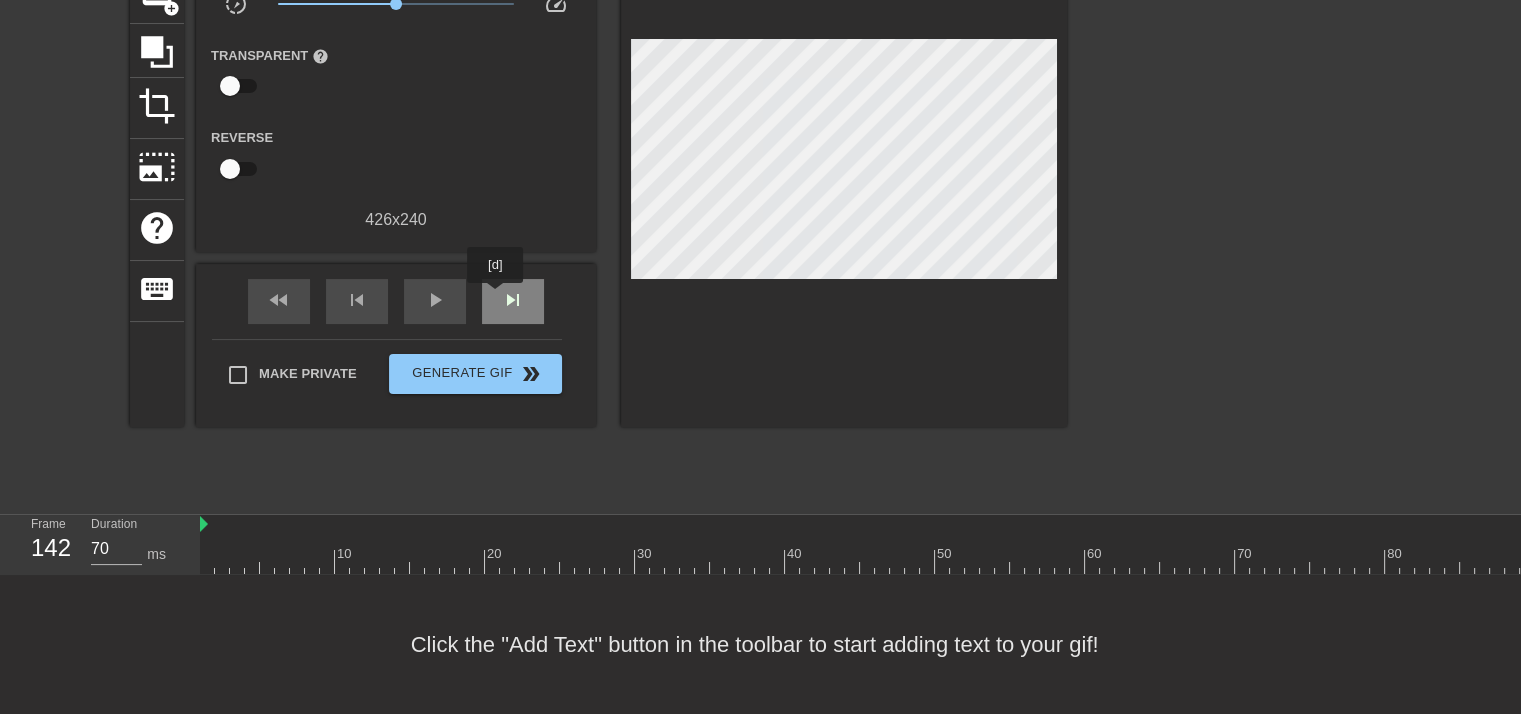 click on "skip_next" at bounding box center [513, 301] 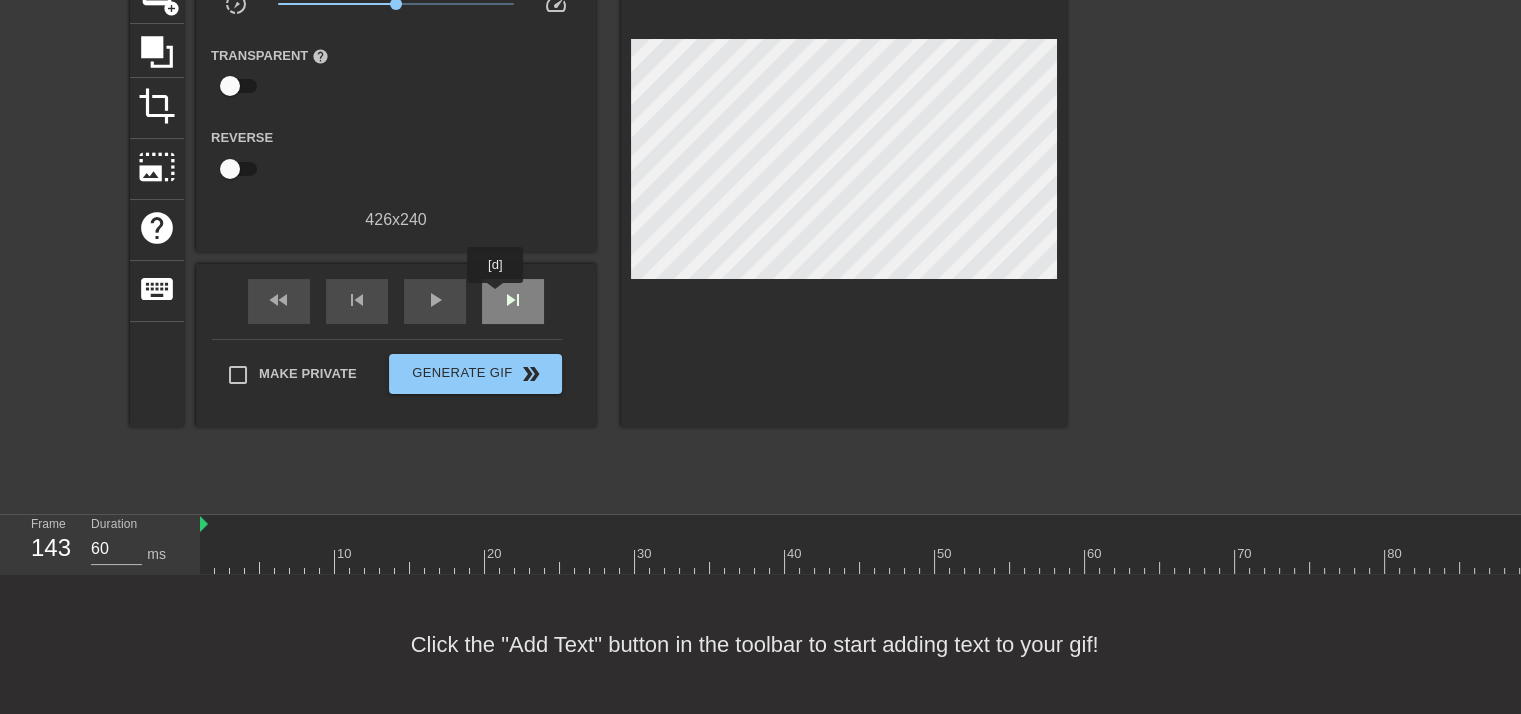 click on "skip_next" at bounding box center [513, 301] 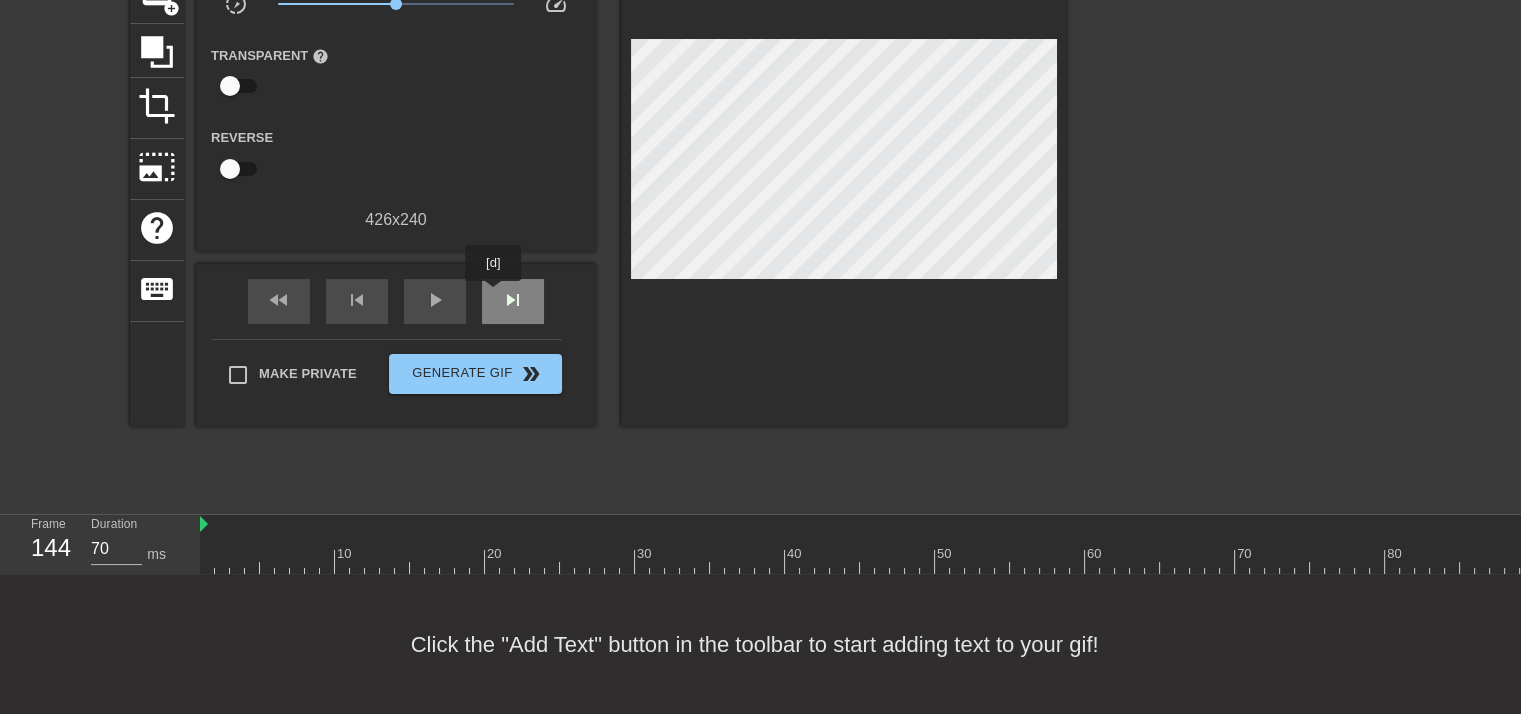 click on "skip_next" at bounding box center (513, 301) 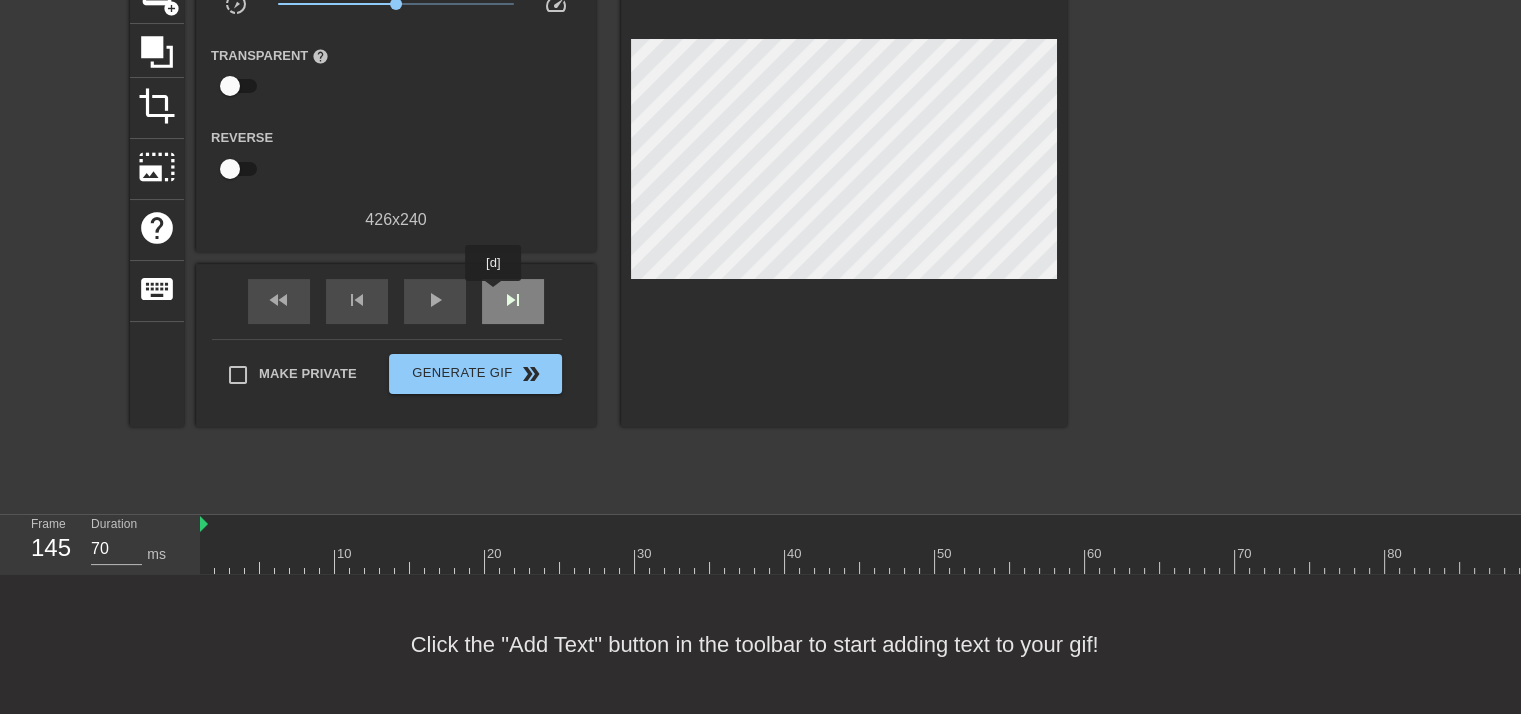 click on "skip_next" at bounding box center (513, 301) 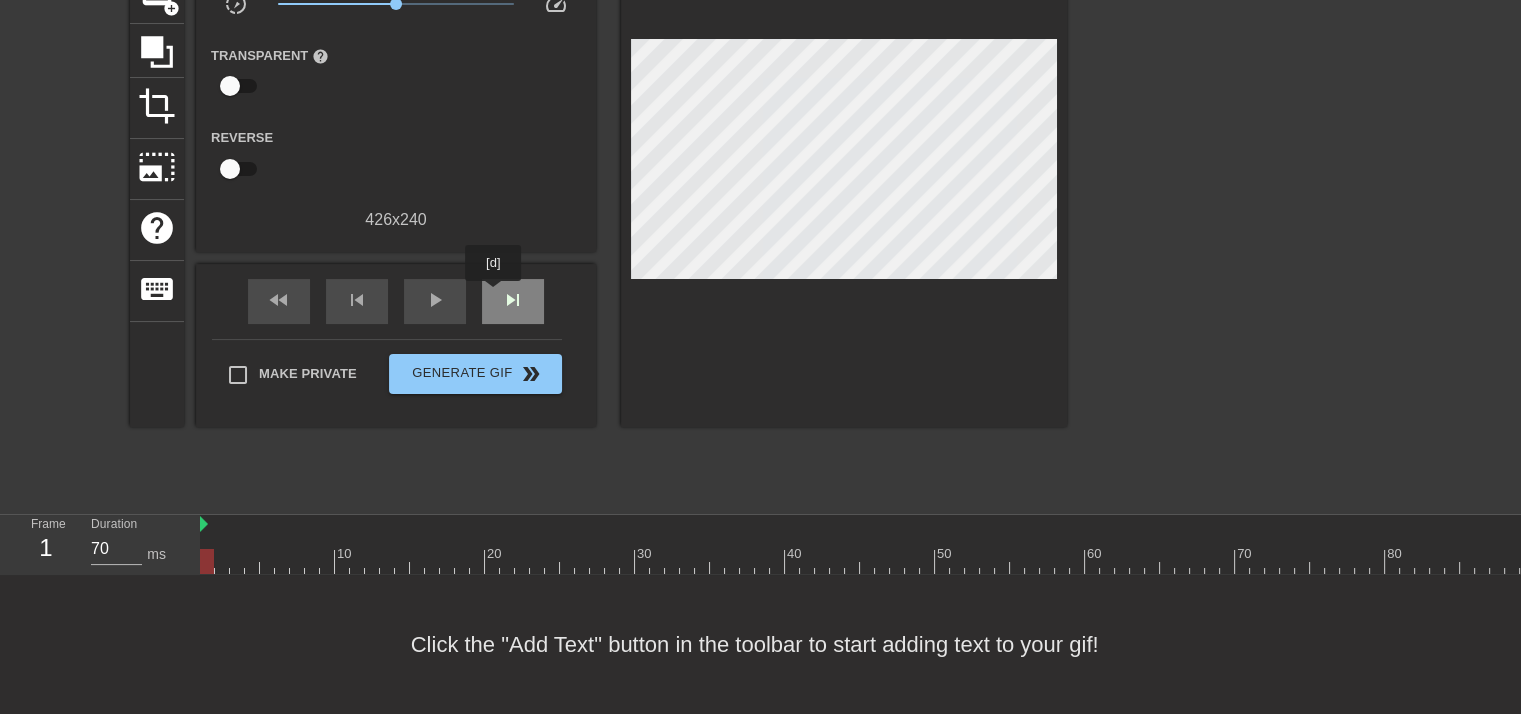 click on "skip_next" at bounding box center [513, 301] 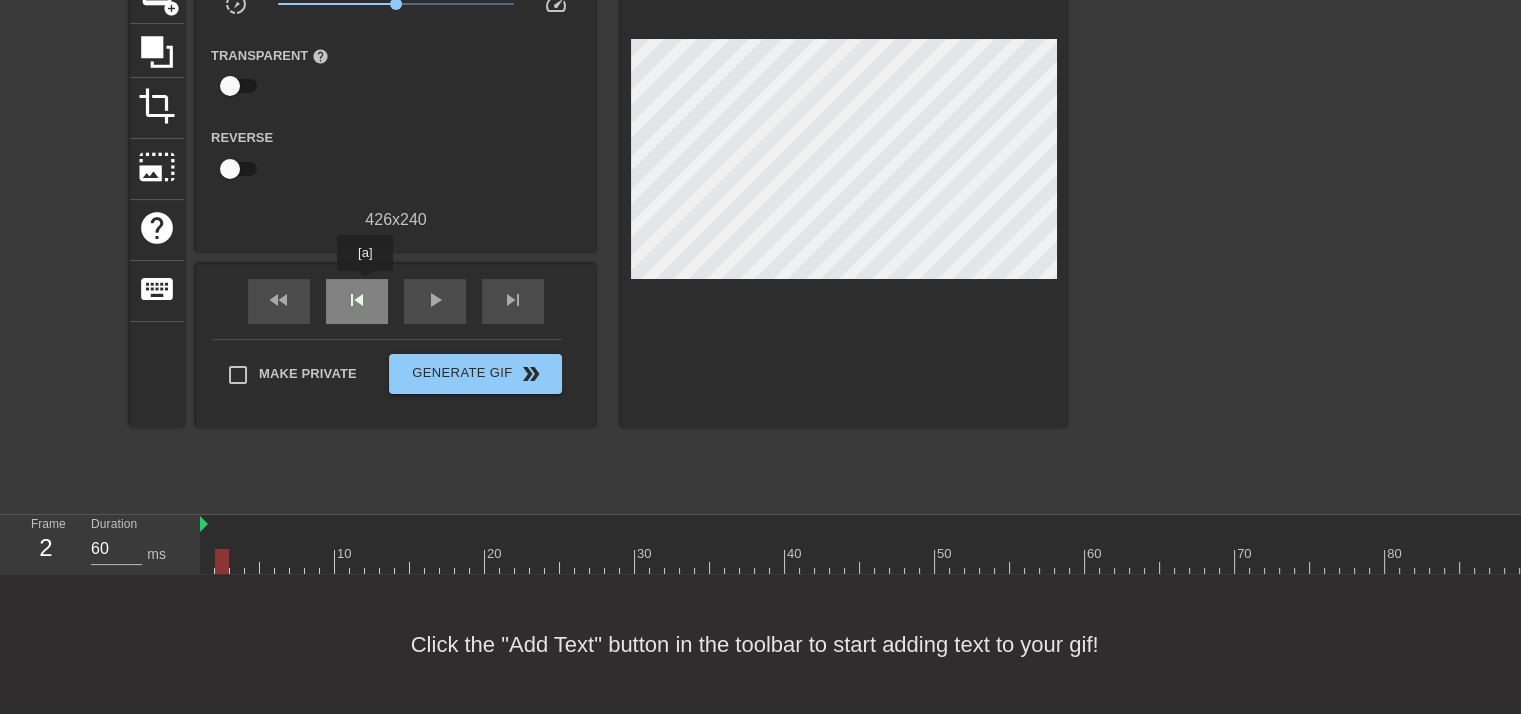 click on "skip_previous" at bounding box center [357, 300] 